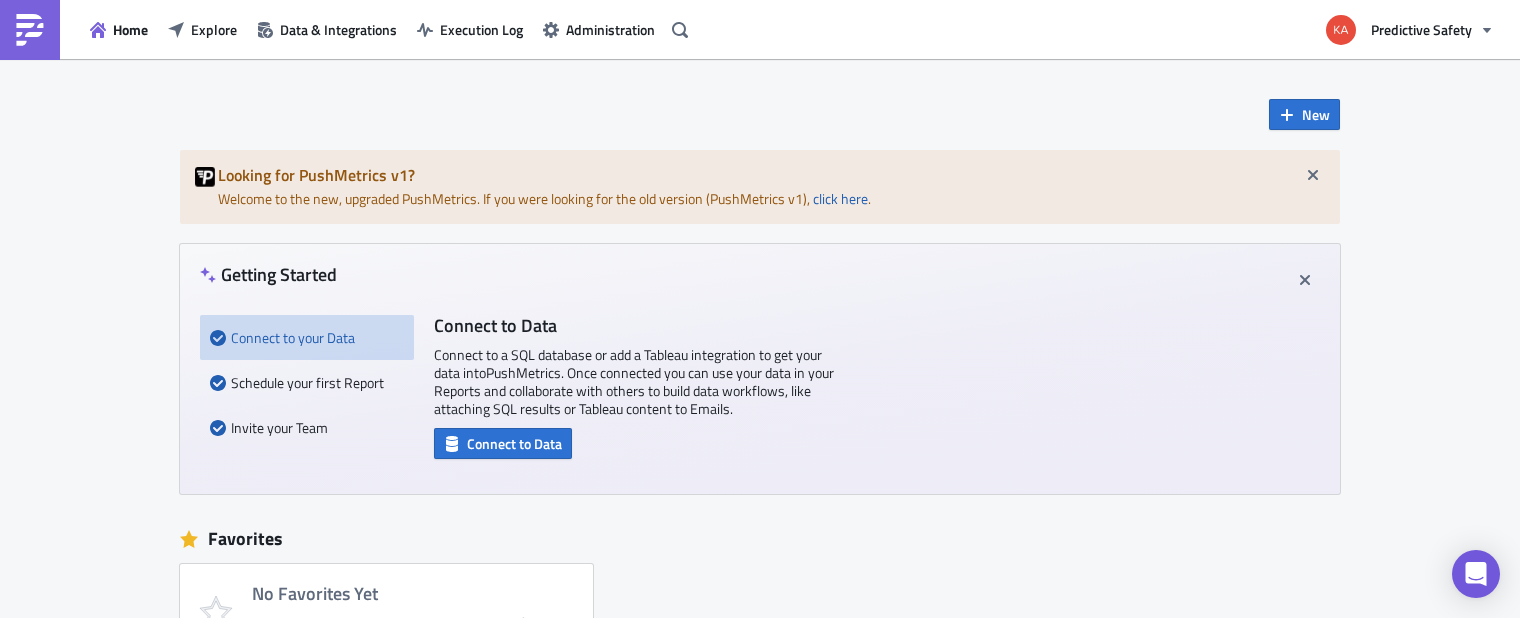 scroll, scrollTop: 0, scrollLeft: 0, axis: both 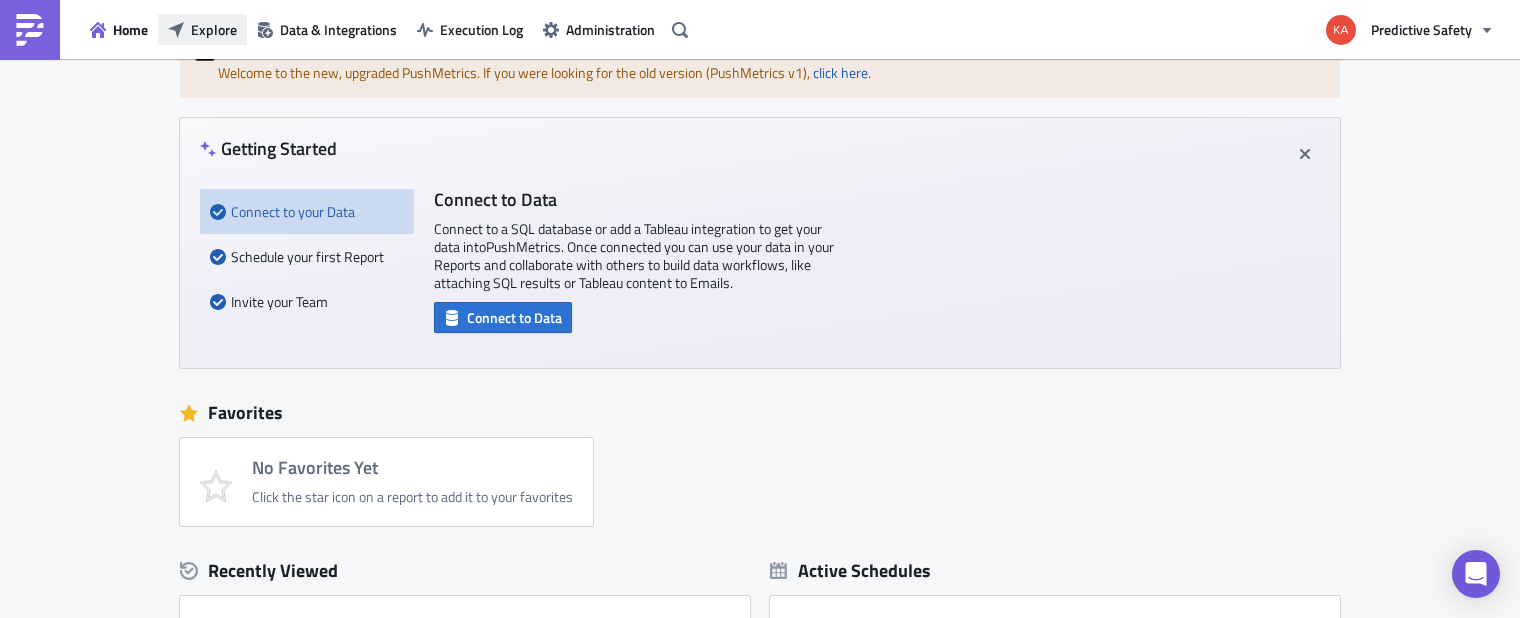 click on "Explore" at bounding box center [214, 29] 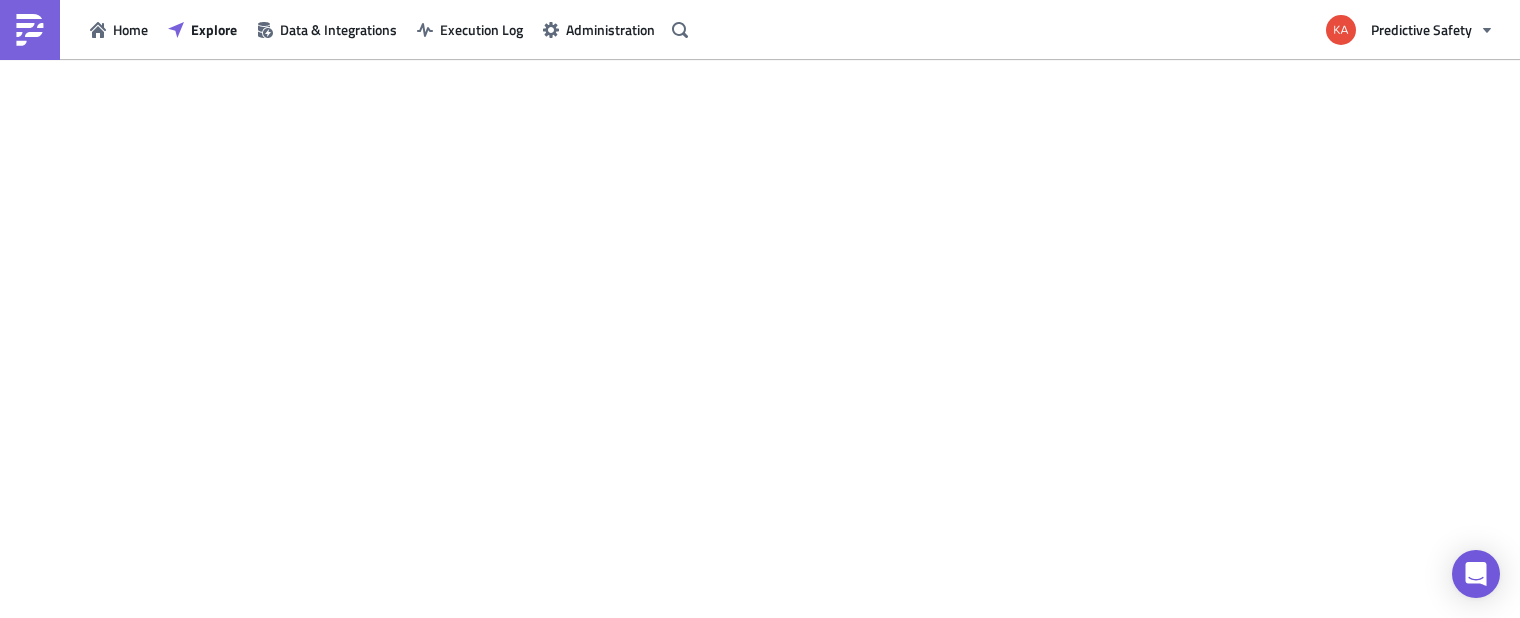 scroll, scrollTop: 0, scrollLeft: 0, axis: both 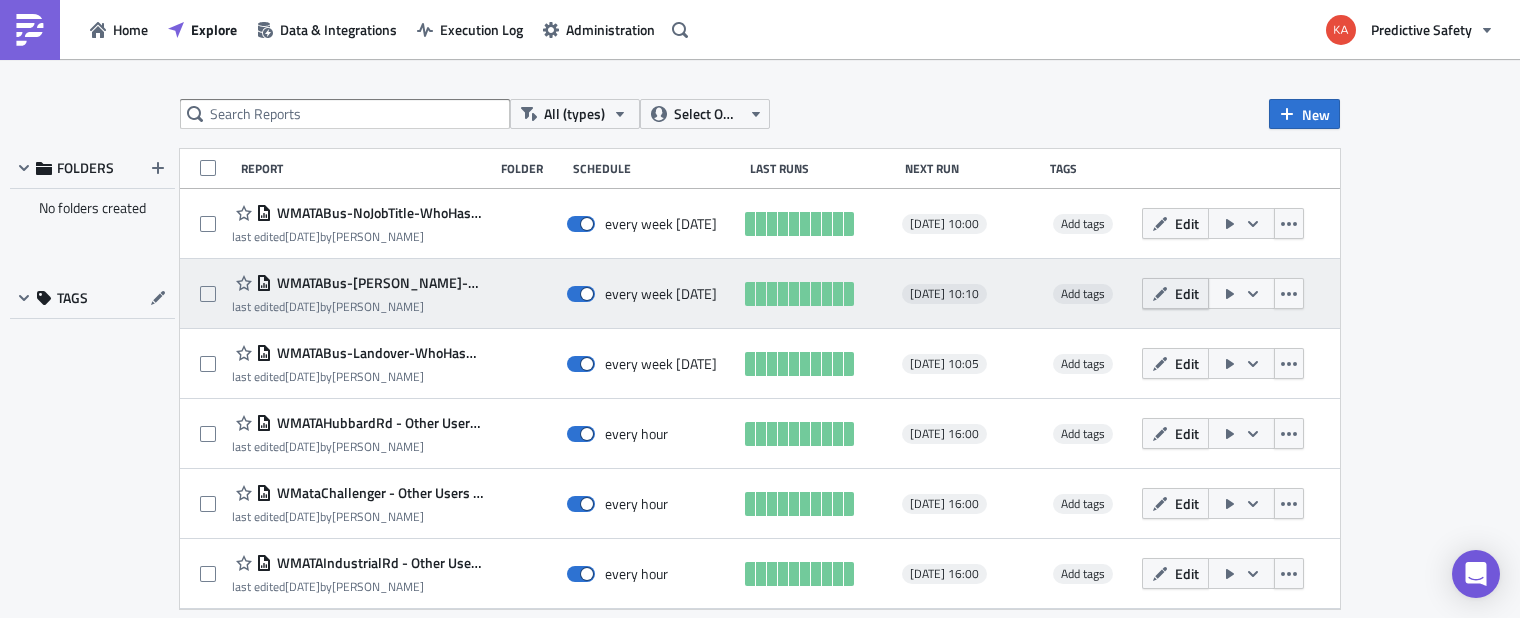 click on "Edit" at bounding box center [1187, 293] 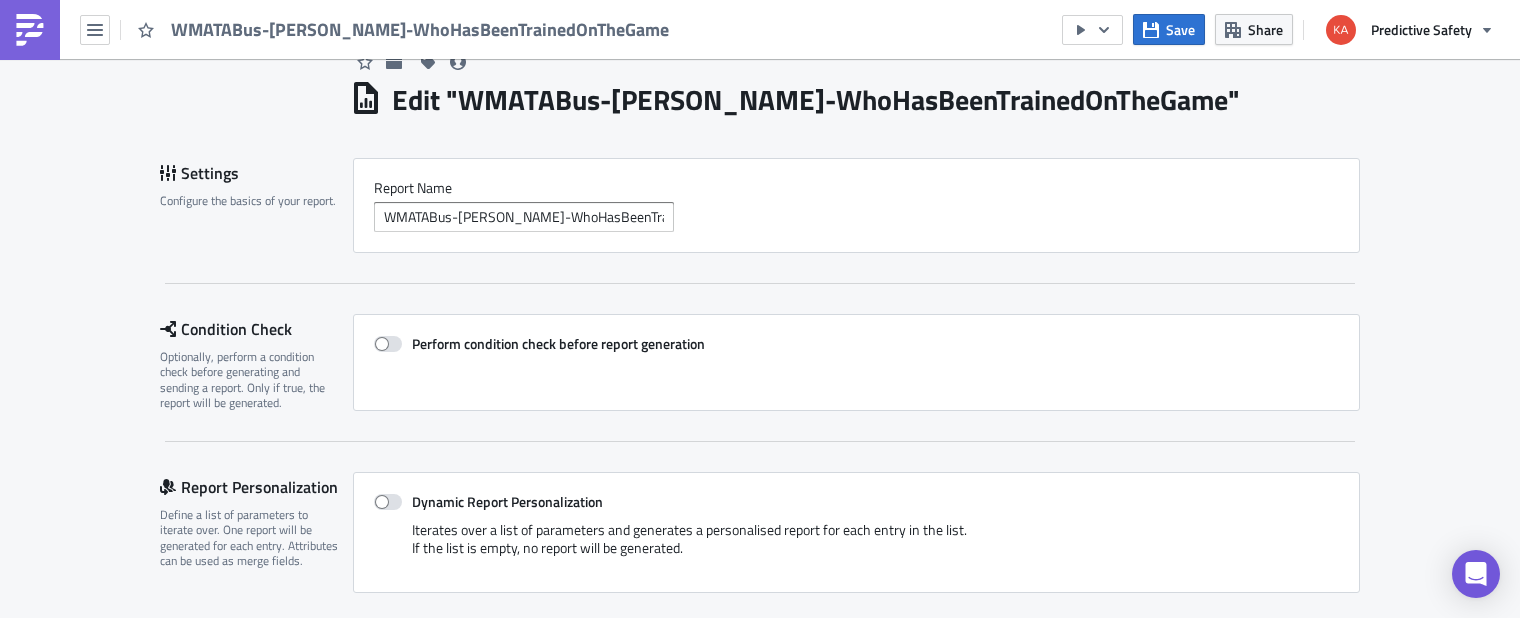 scroll, scrollTop: 264, scrollLeft: 0, axis: vertical 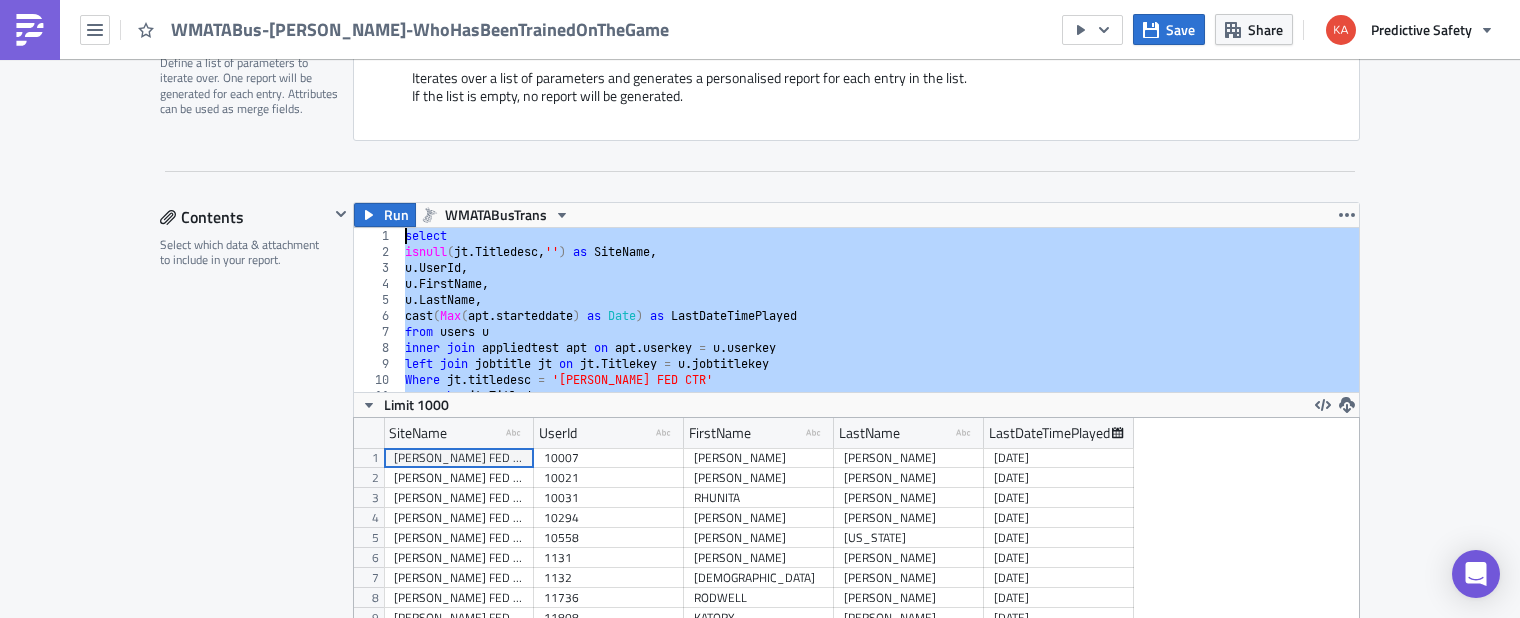 drag, startPoint x: 652, startPoint y: 382, endPoint x: 291, endPoint y: 155, distance: 426.43875 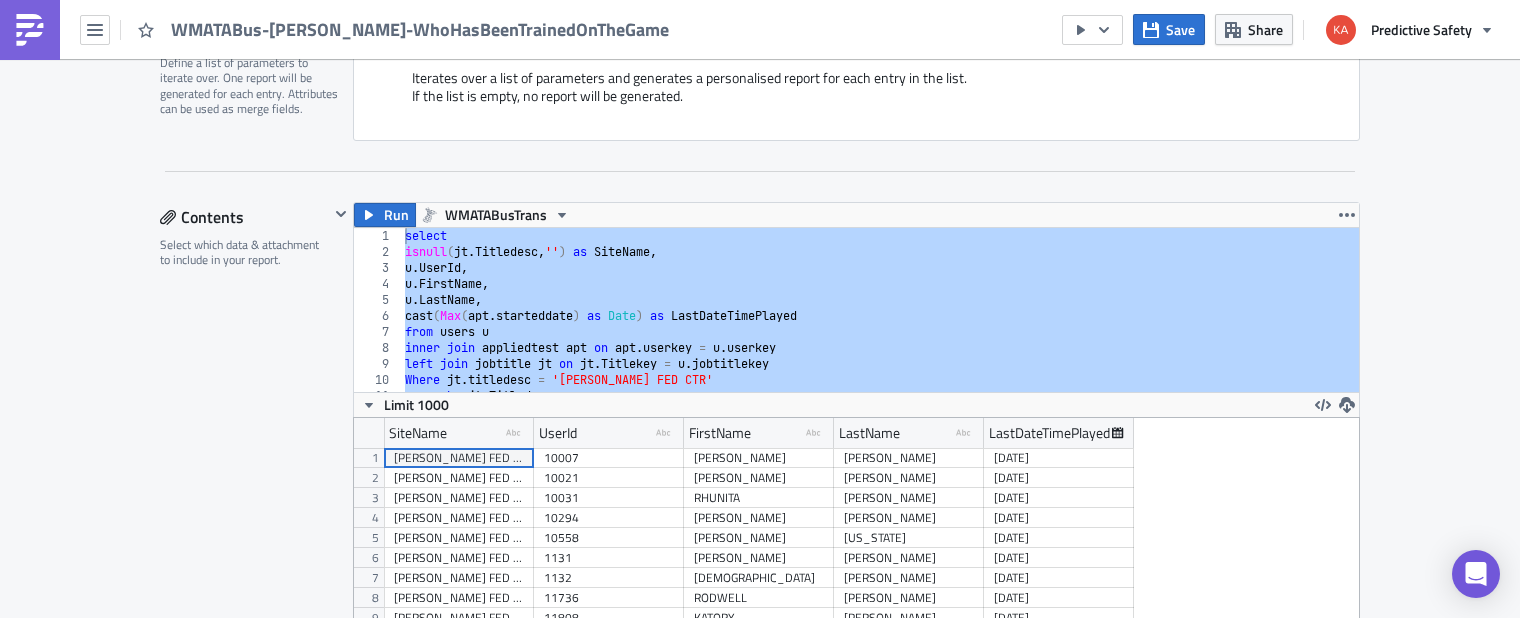 click on "Edit " WMATABus-[PERSON_NAME]-WhoHasBeenTrainedOnTheGame " Settings Configure the basics of your report. Report Nam﻿e   WMATABus-[PERSON_NAME]-WhoHasBeenTrainedOnTheGame Condition Check Optionally, perform a condition check before generating and sending a report. Only if true, the report will be generated. Perform condition check before report generation Report Personalization Define a list of parameters to iterate over. One report will be generated for each entry. Attributes can be used as merge fields. Dynamic Report Personalization Iterates over a list of parameters and generates a personalised report for each entry in the list. If the list is empty, no report will be generated. Contents Select which data & attachment to include in your report. Run WMATABusTrans select
isnull(jt.Titledesc, '') as SiteName, 1 2 3 4 5 6 7 8 9 10 11 12 select   isnull ( jt . Titledesc ,  '' )   as   SiteName , u . UserId , u . FirstName , u . LastName , cast ( [PERSON_NAME] ( apt . starteddate )   as   Date )   as   LastDateTimePlayed from" at bounding box center (760, 941) 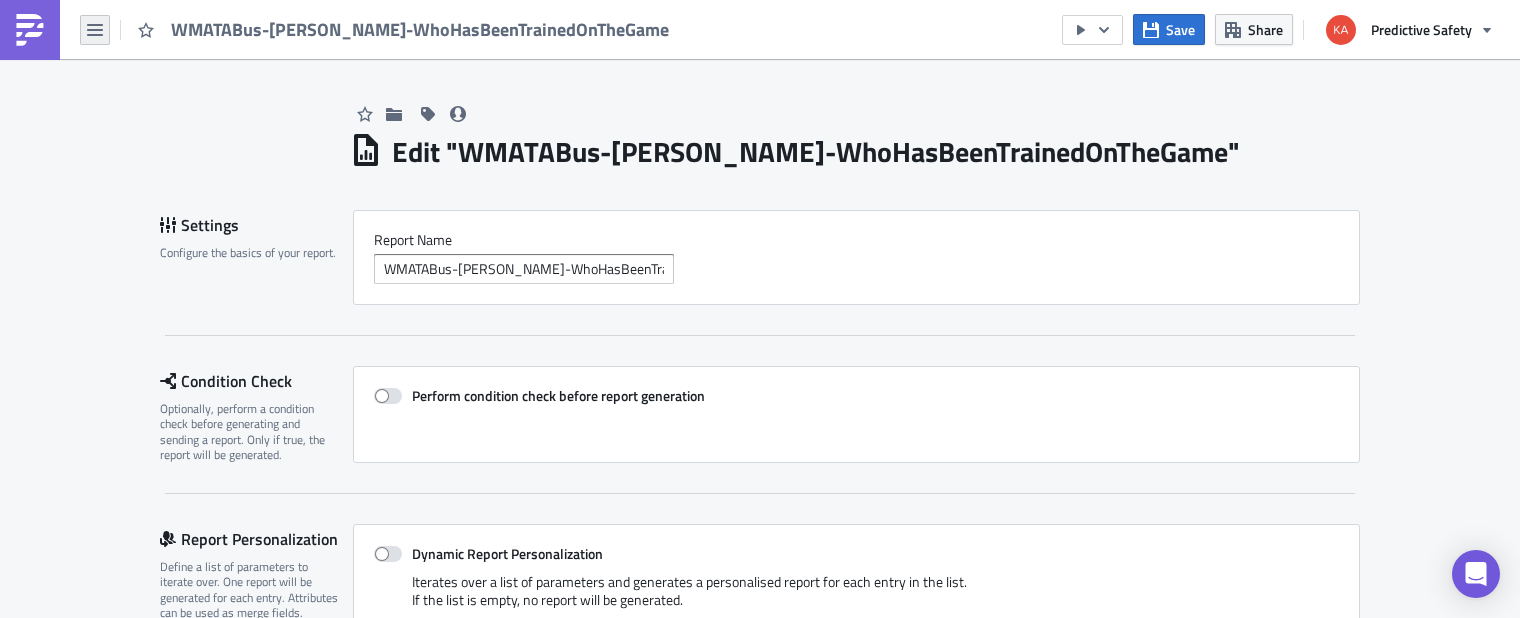 click 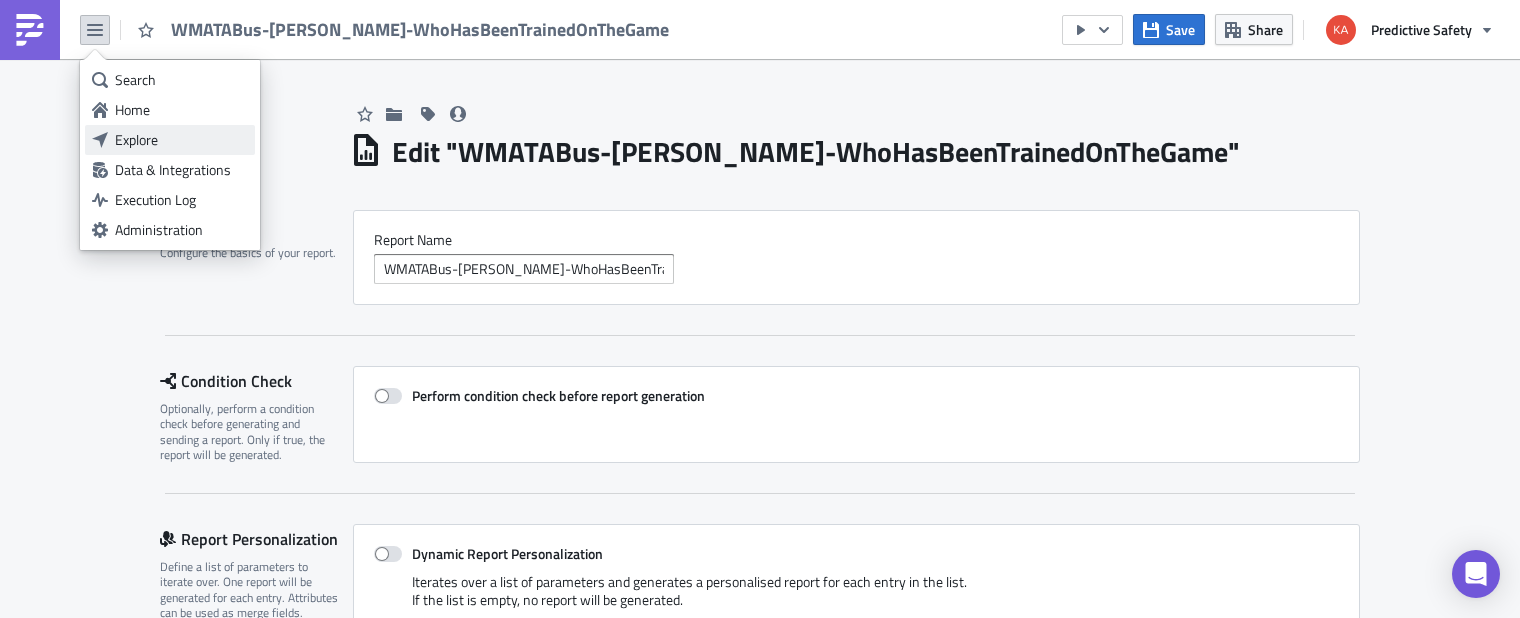 click on "Explore" at bounding box center (181, 140) 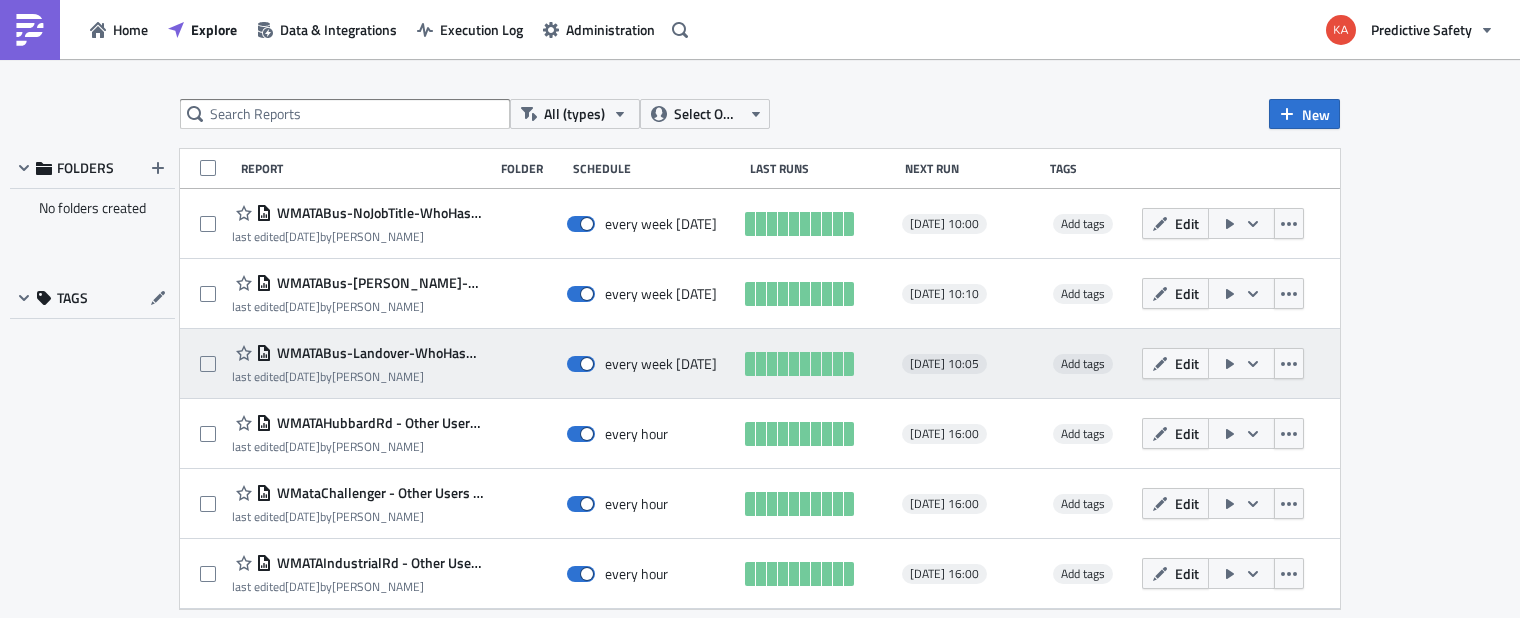 scroll, scrollTop: 0, scrollLeft: 0, axis: both 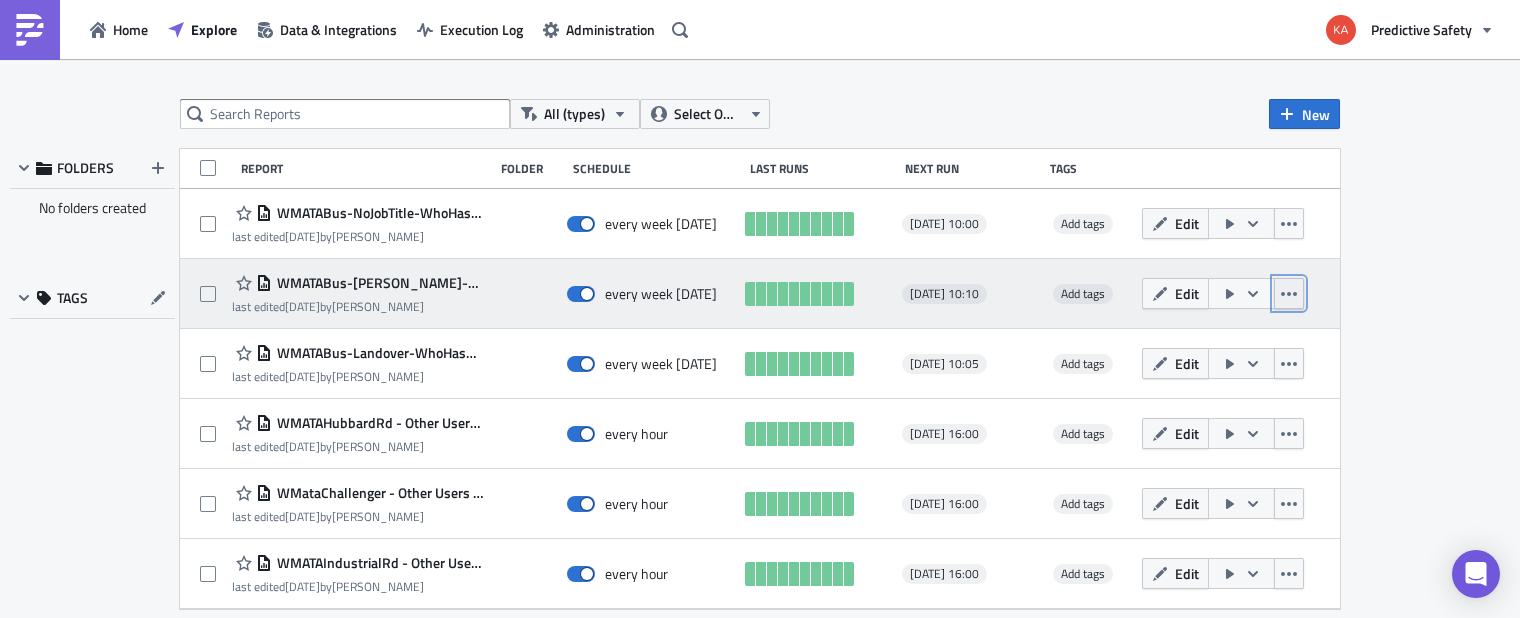 click 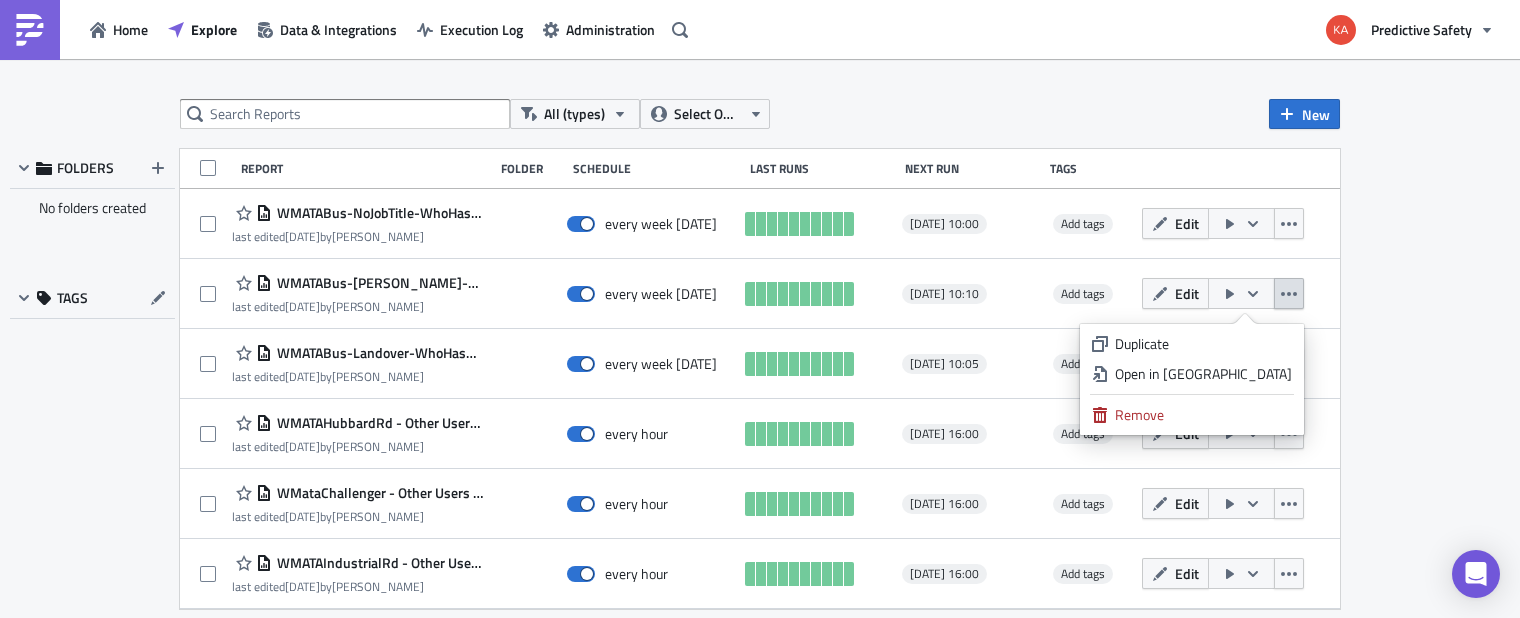 click on "Duplicate" at bounding box center (1203, 344) 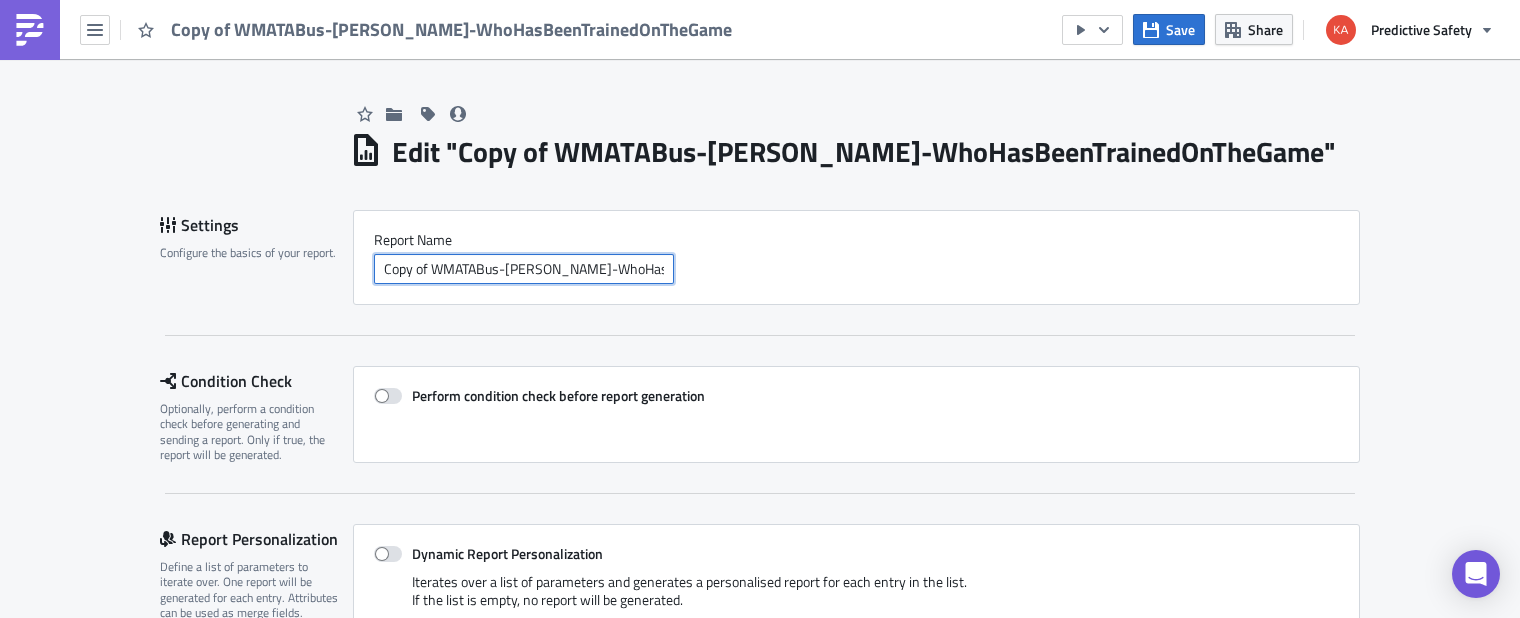 scroll, scrollTop: 0, scrollLeft: 0, axis: both 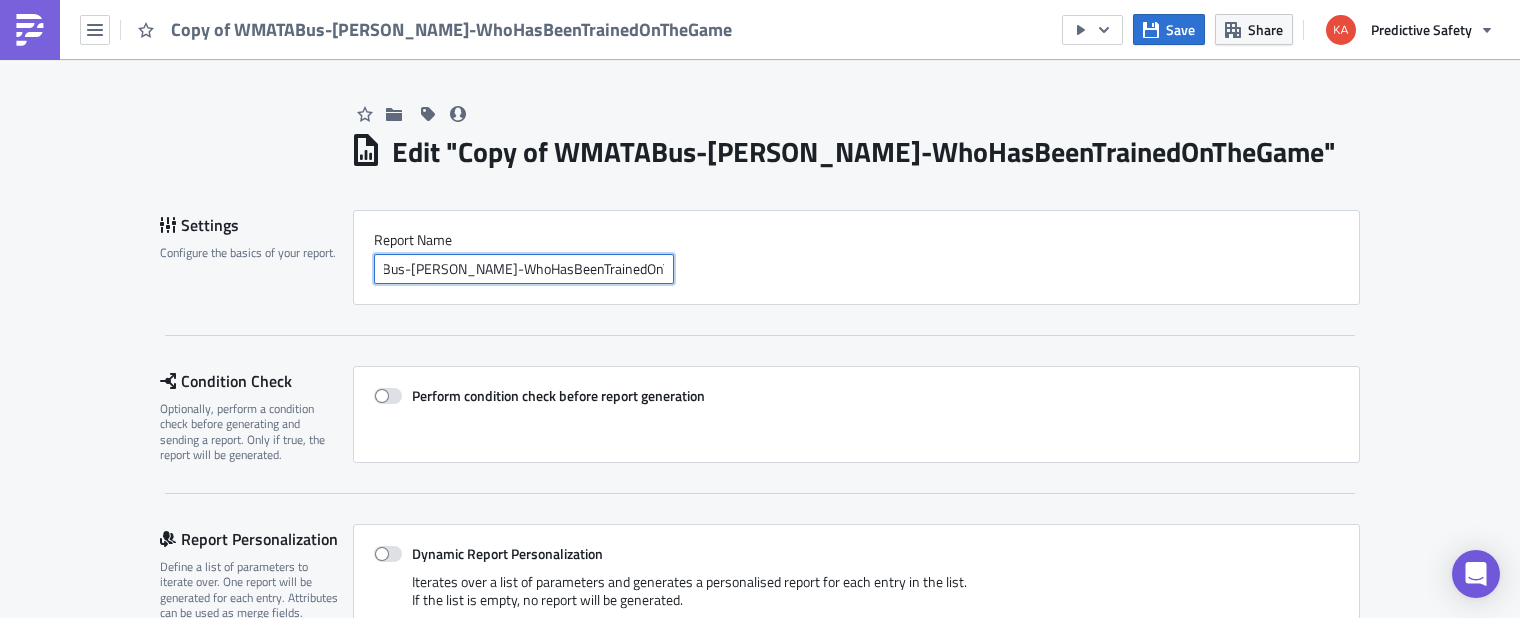 drag, startPoint x: 565, startPoint y: 268, endPoint x: 670, endPoint y: 274, distance: 105.17129 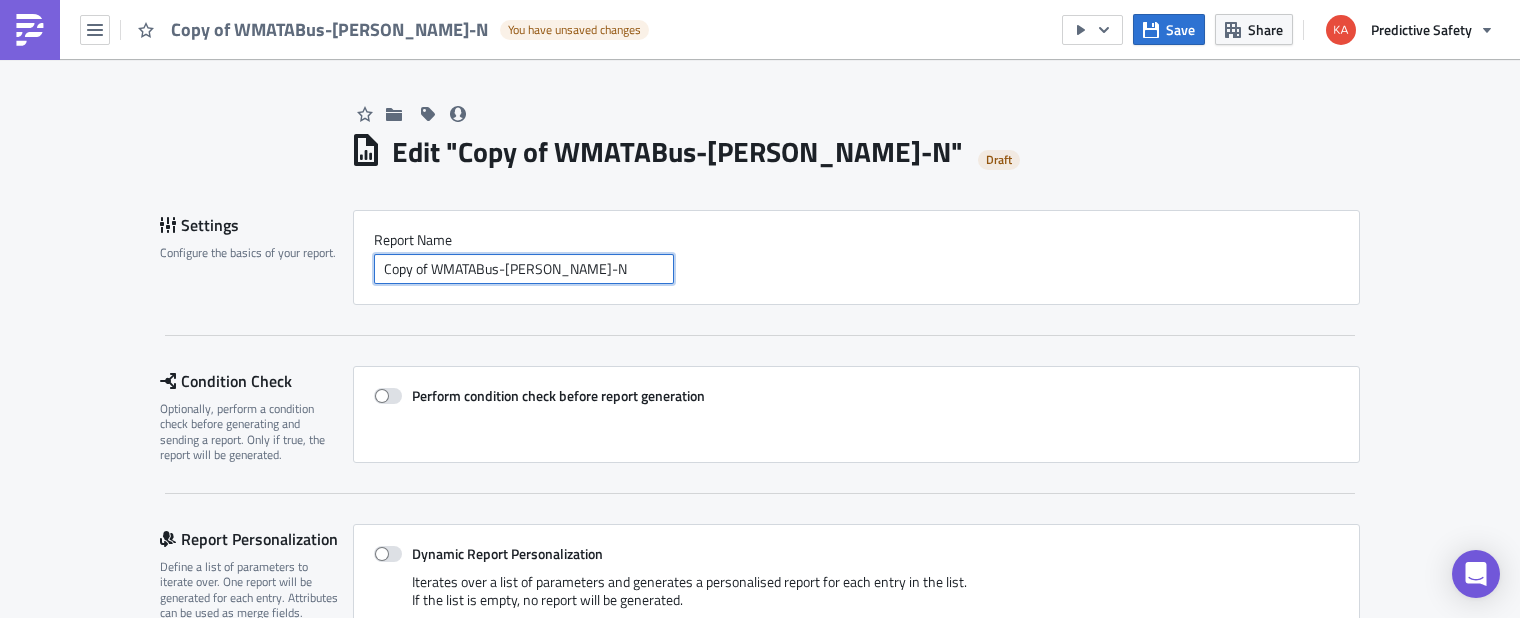 scroll, scrollTop: 0, scrollLeft: 0, axis: both 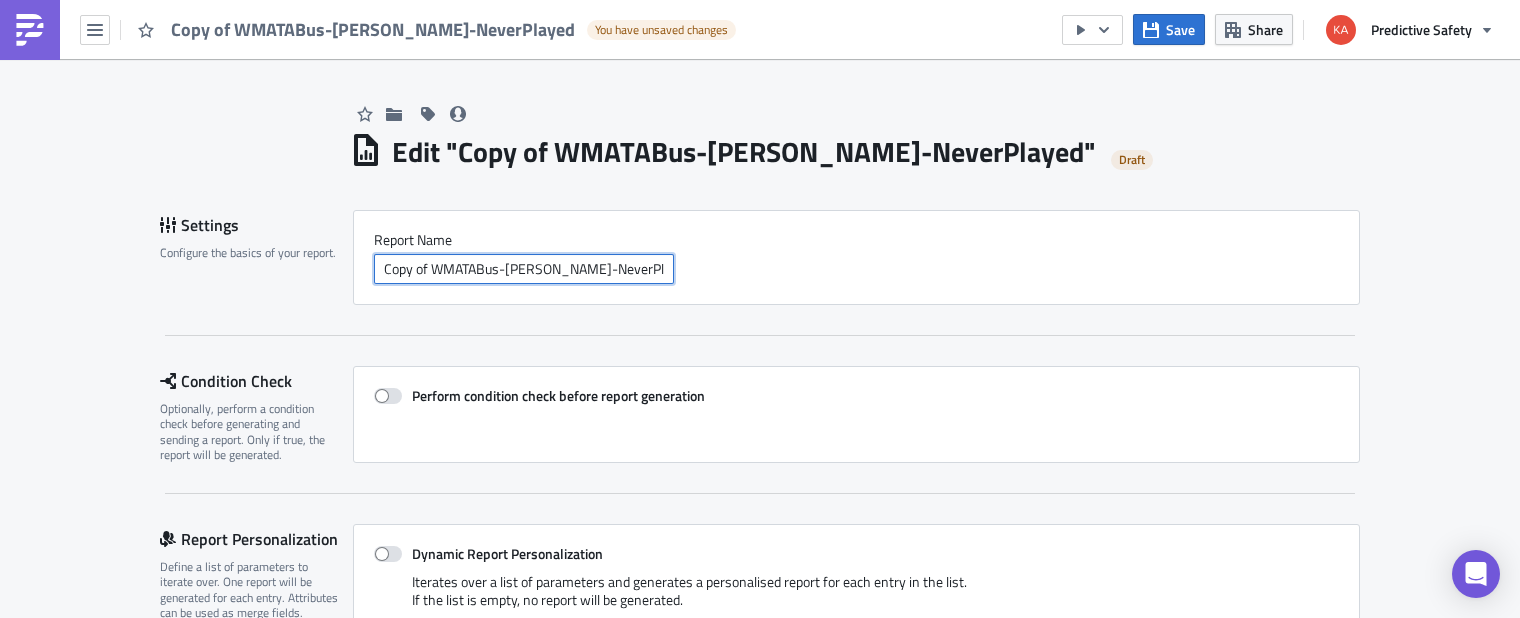 drag, startPoint x: 430, startPoint y: 270, endPoint x: 342, endPoint y: 306, distance: 95.07891 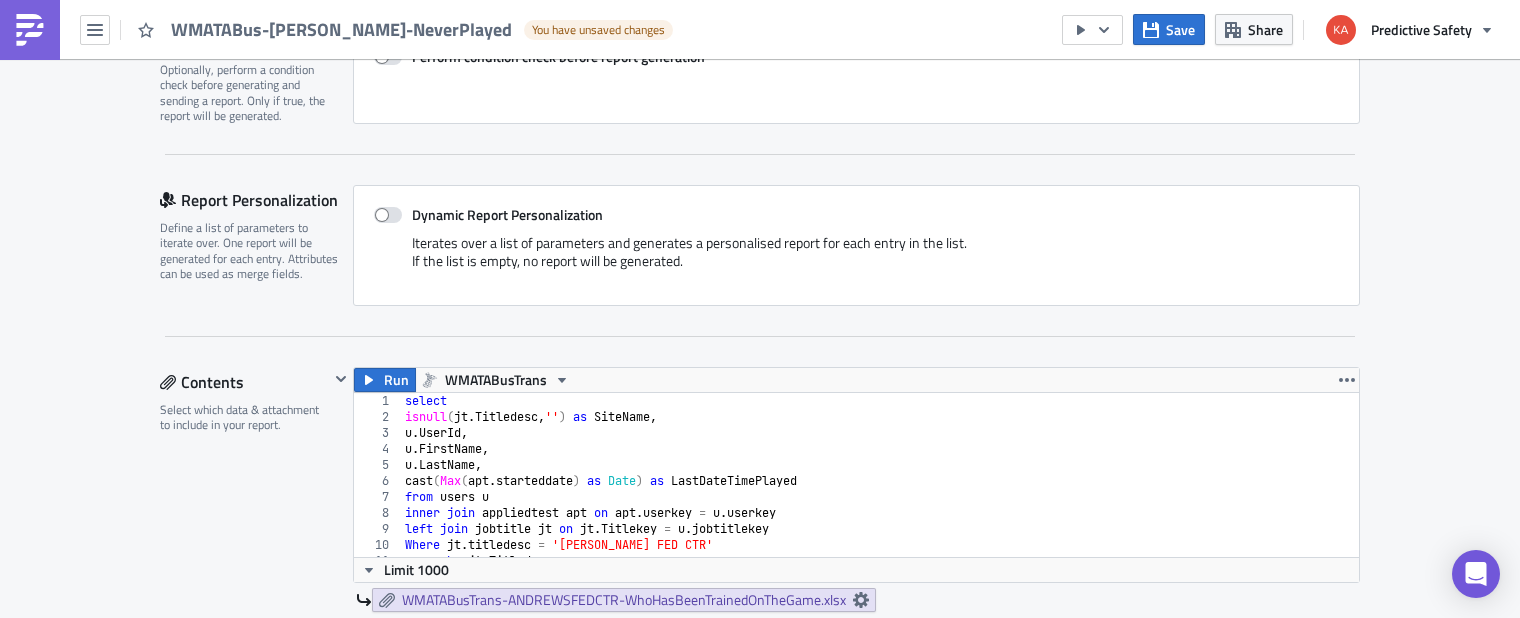 scroll, scrollTop: 378, scrollLeft: 0, axis: vertical 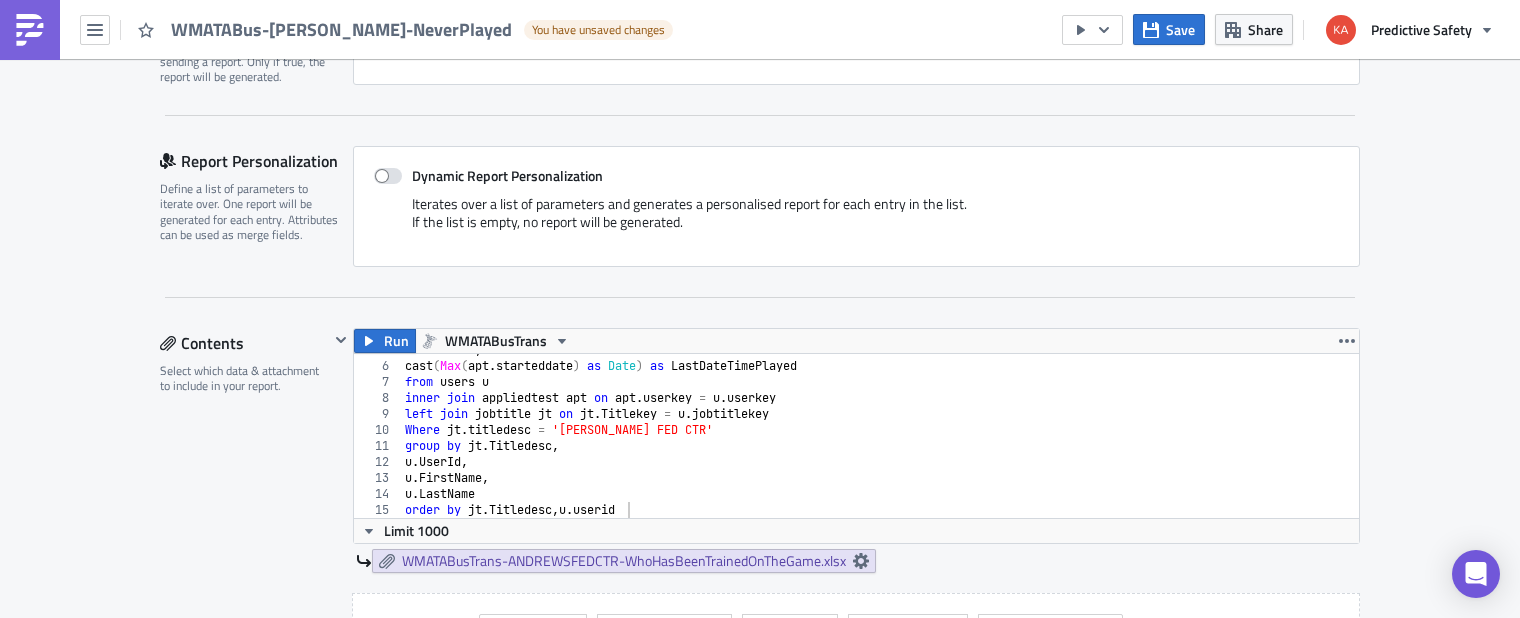 type on "WMATABus-Andrews-NeverPlayed" 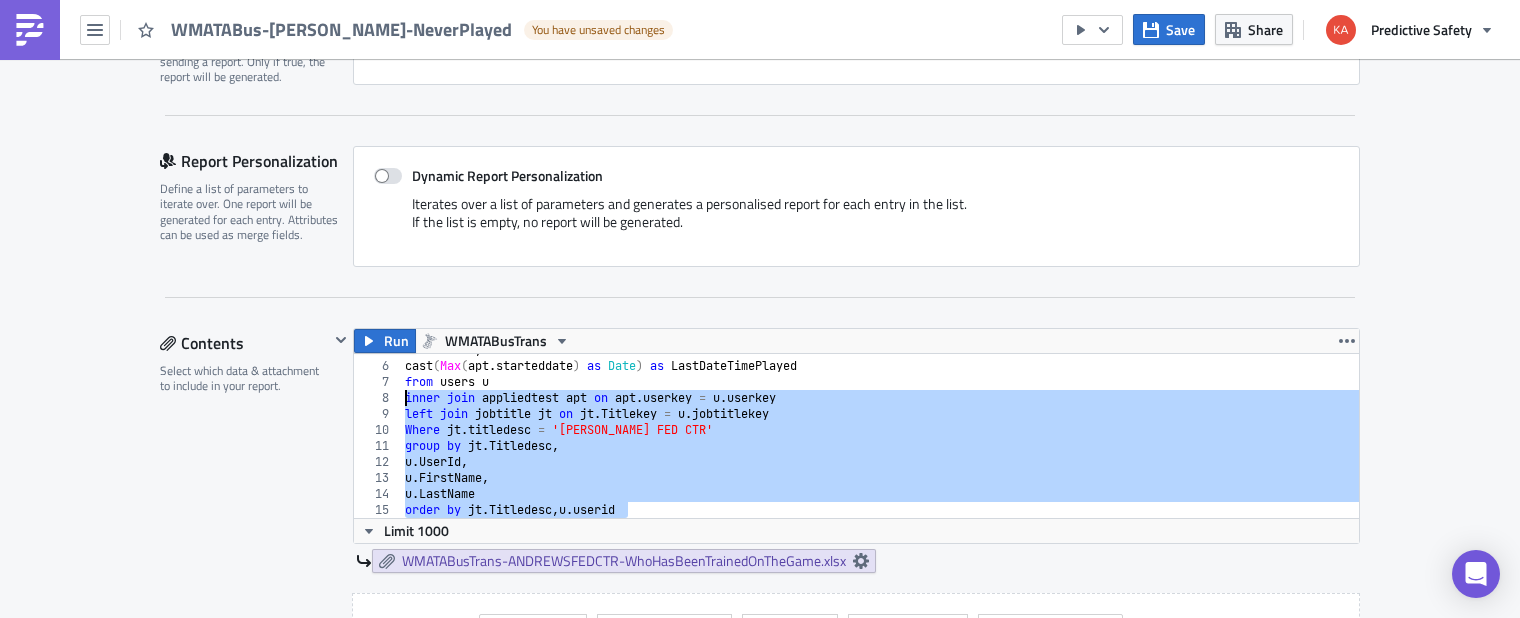 scroll, scrollTop: 0, scrollLeft: 0, axis: both 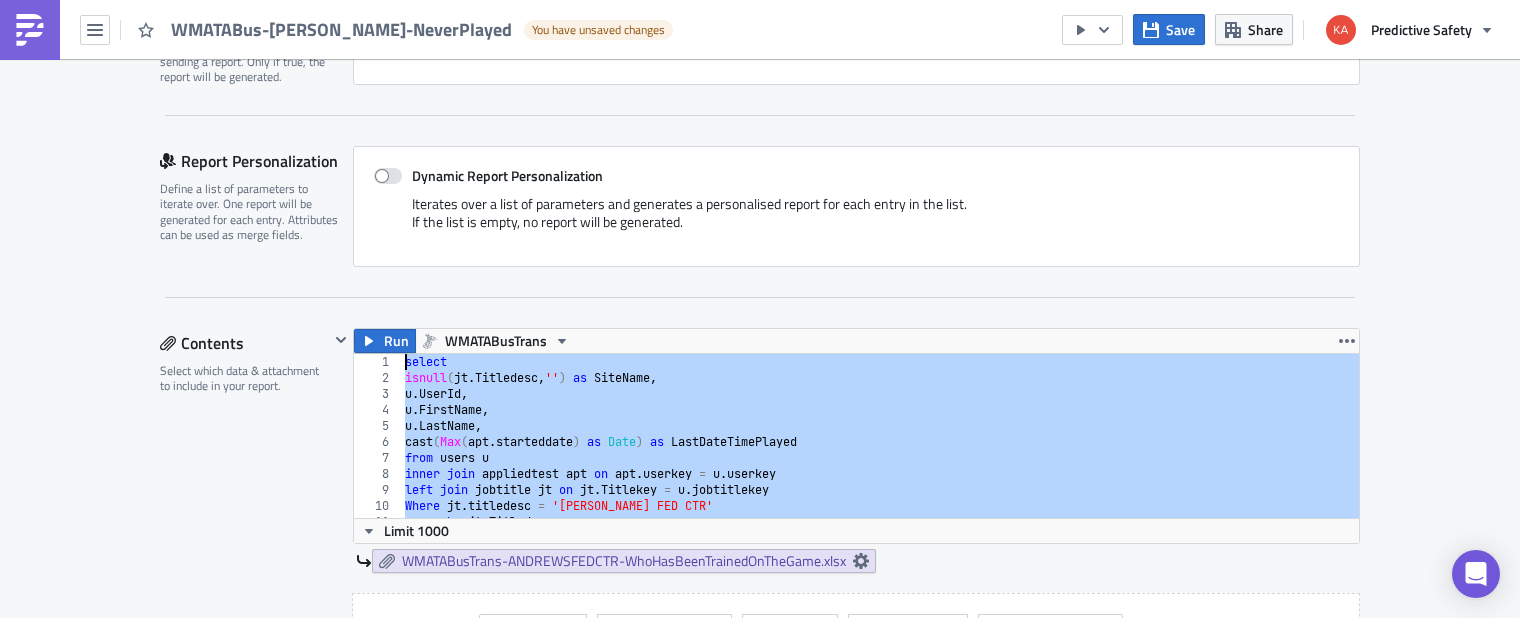 drag, startPoint x: 575, startPoint y: 506, endPoint x: 337, endPoint y: 305, distance: 311.52048 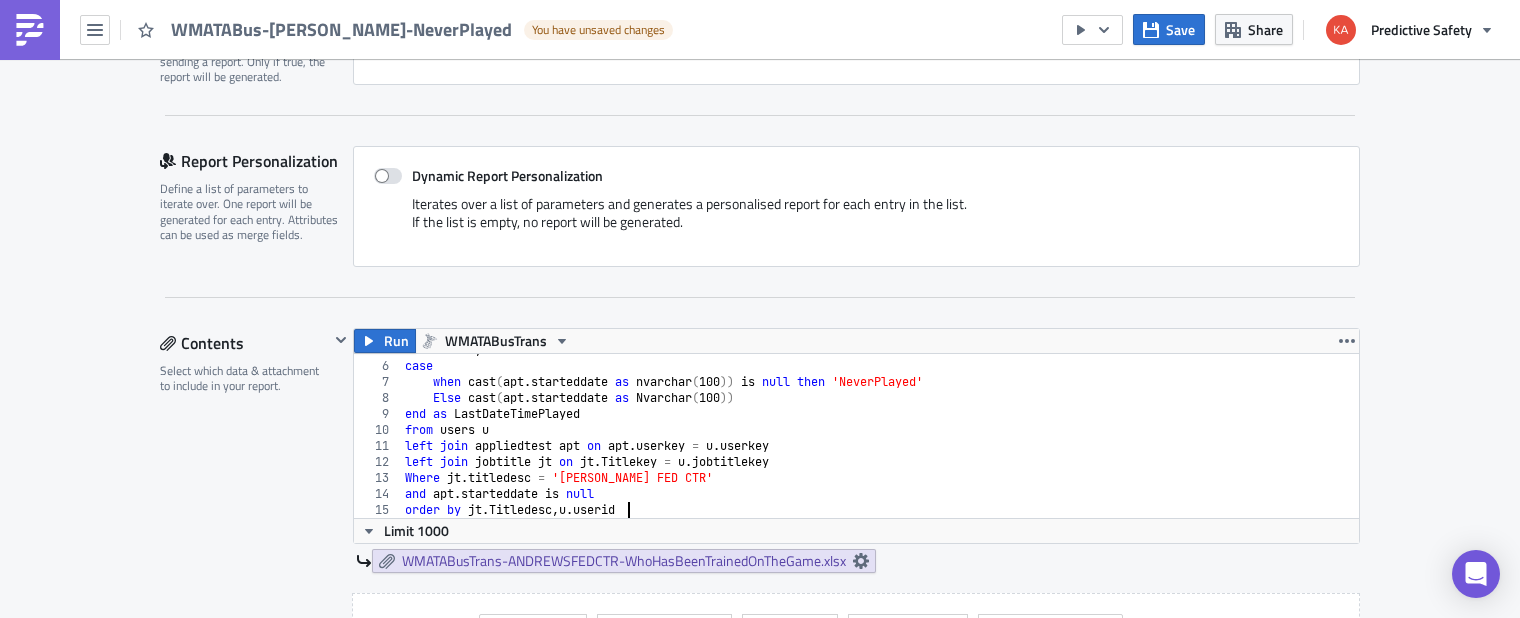 scroll, scrollTop: 76, scrollLeft: 0, axis: vertical 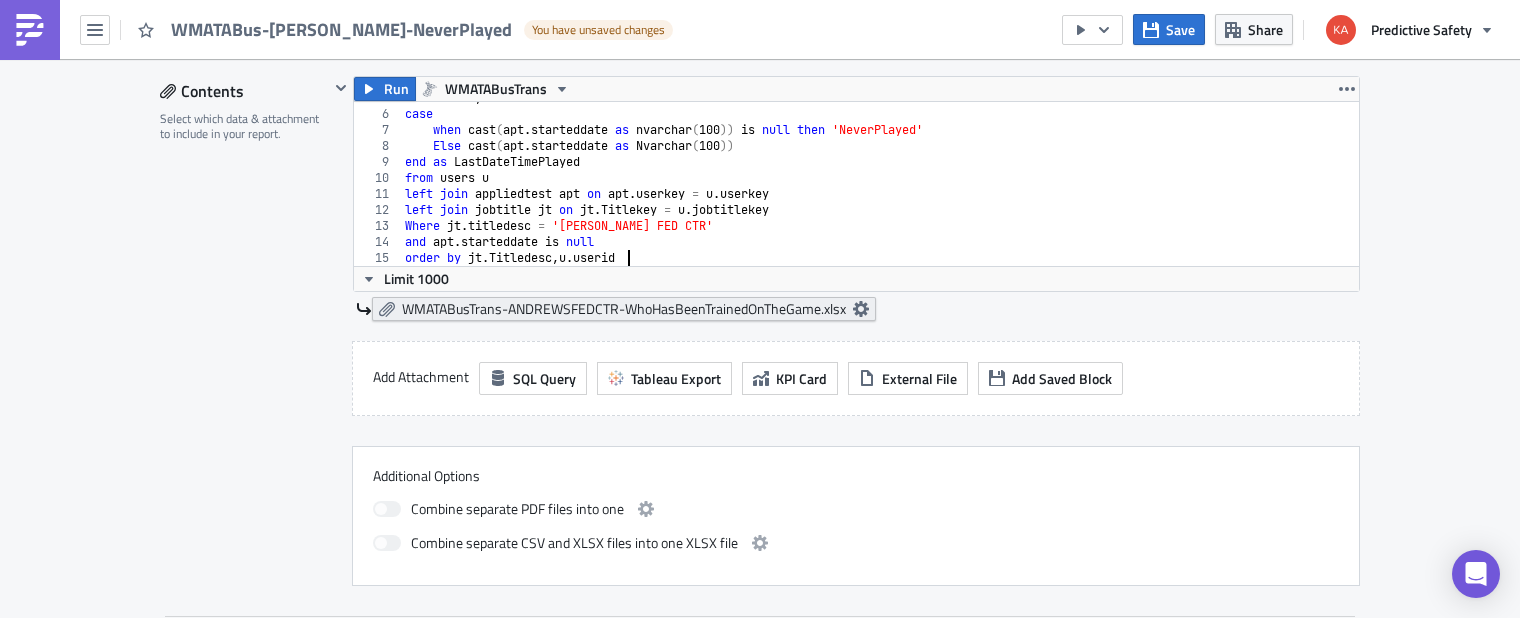 click on "WMATABusTrans-ANDREWSFEDCTR-WhoHasBeenTrainedOnTheGame.xlsx" at bounding box center (624, 309) 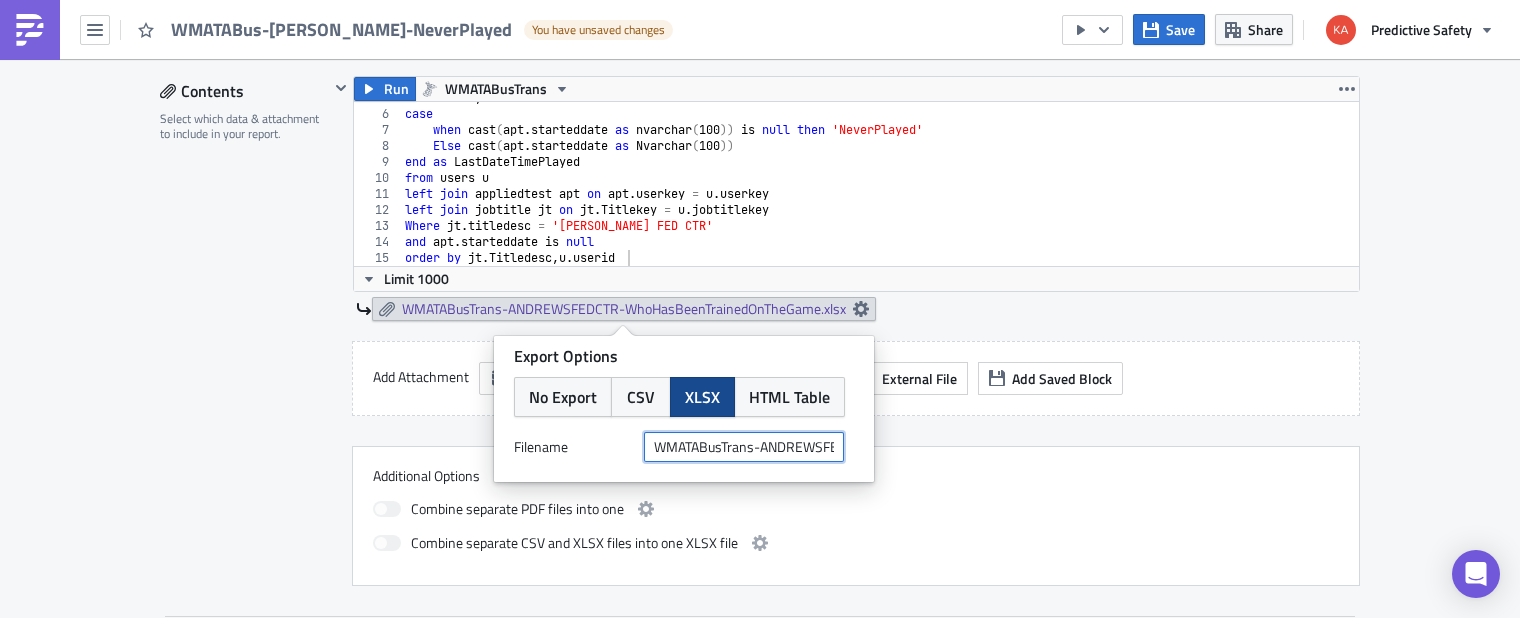 drag, startPoint x: 762, startPoint y: 448, endPoint x: 778, endPoint y: 450, distance: 16.124516 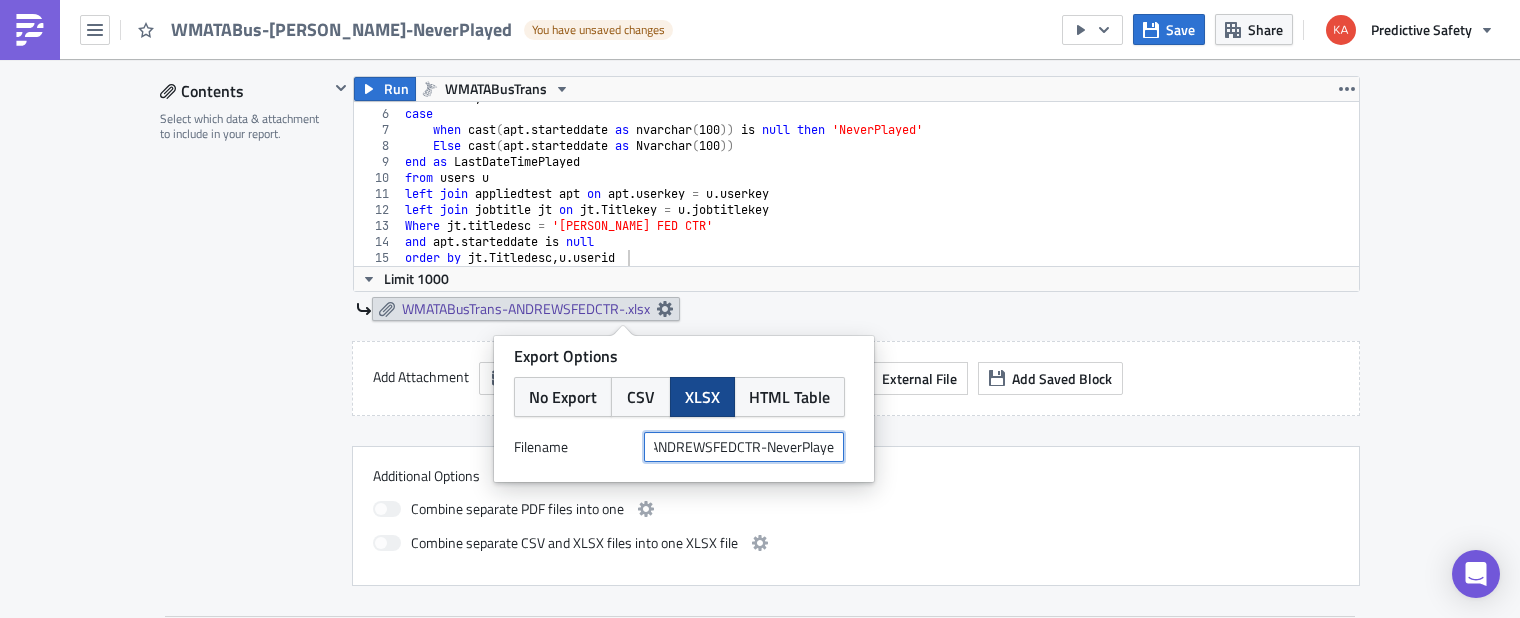 scroll, scrollTop: 0, scrollLeft: 118, axis: horizontal 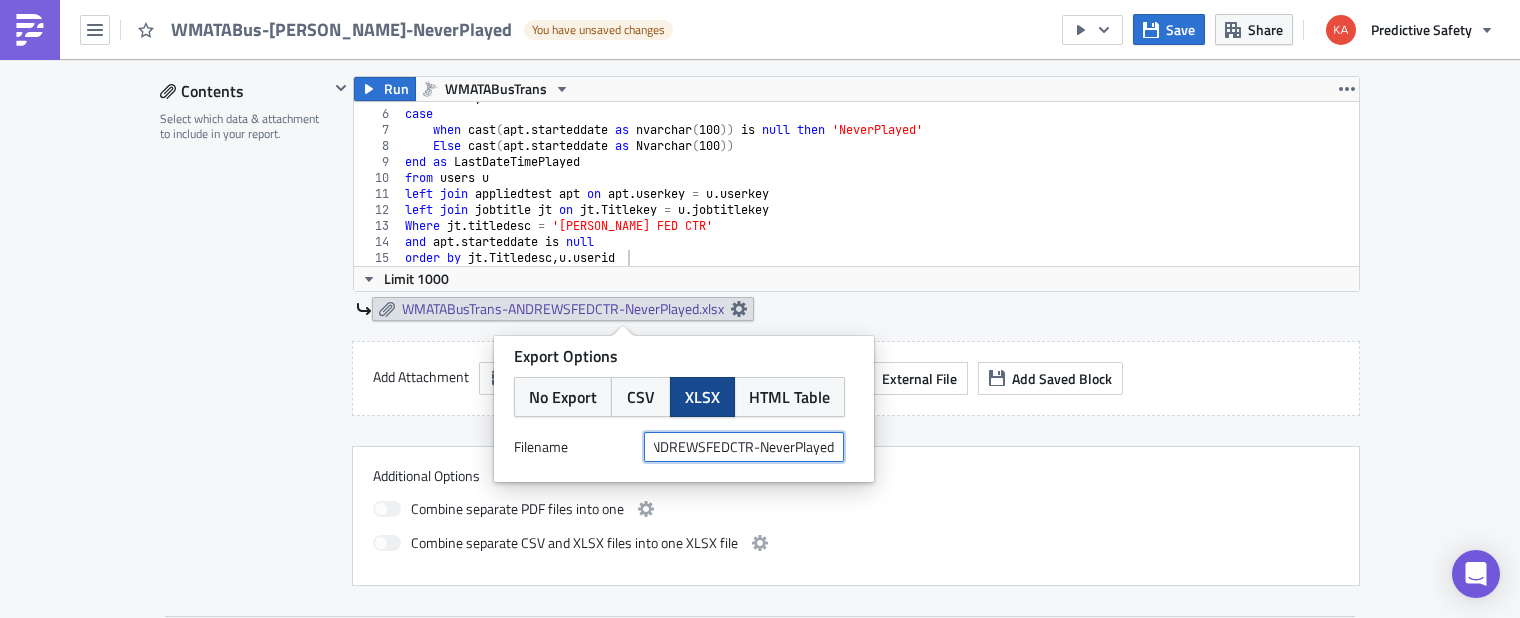 type on "WMATABusTrans-ANDREWSFEDCTR-NeverPlayed" 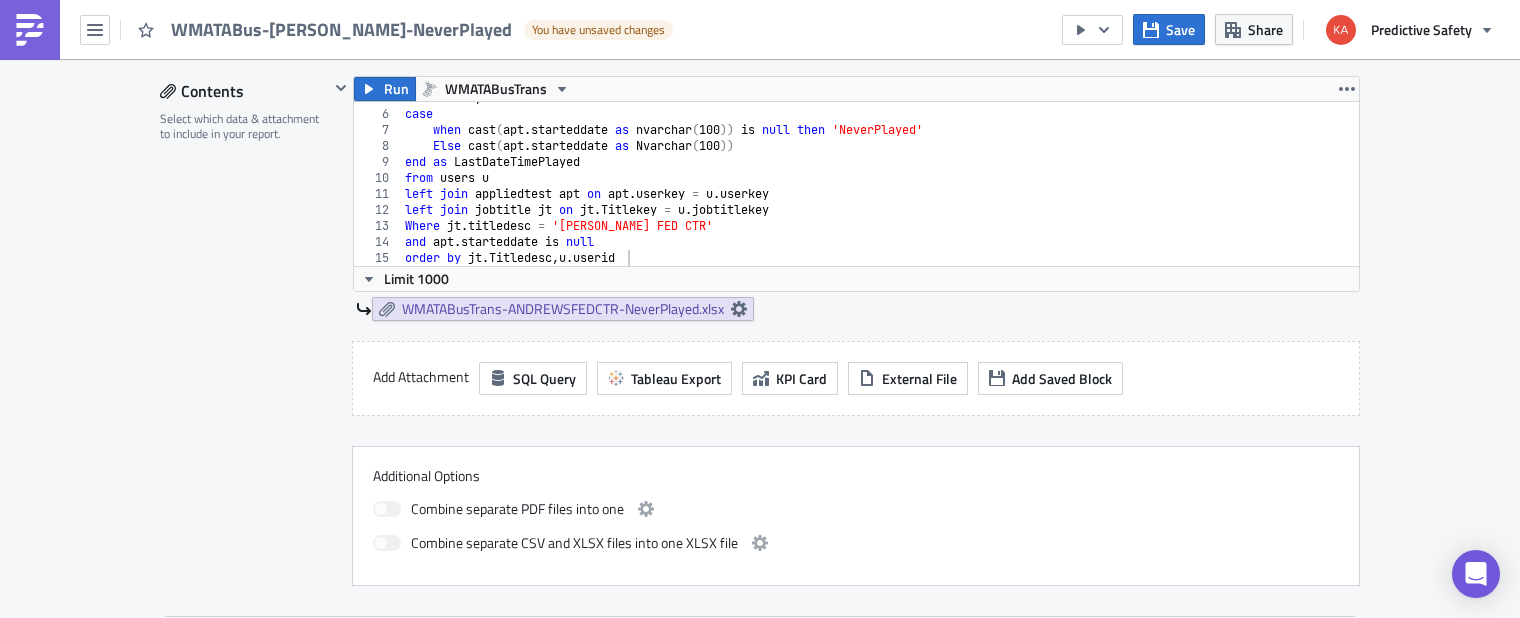 click on "Edit " WMATABus-Andrews-NeverPlayed "  Draft Settings Configure the basics of your report. Report Nam﻿e   WMATABus-Andrews-NeverPlayed Condition Check Optionally, perform a condition check before generating and sending a report. Only if true, the report will be generated. Perform condition check before report generation Report Personalization Define a list of parameters to iterate over. One report will be generated for each entry. Attributes can be used as merge fields. Dynamic Report Personalization Iterates over a list of parameters and generates a personalised report for each entry in the list. If the list is empty, no report will be generated. Contents Select which data & attachment to include in your report. Run WMATABusTrans order by jt.Titledesc, u.userid 5 6 7 8 9 10 11 12 13 14 15 u . LastName , case        when   cast ( apt . starteddate   as   nvarchar ( 100 ))   is   null   then   'NeverPlayed'      Else   cast ( apt . starteddate   as   Nvarchar ( 100 )) end   as   LastDateTimePlayed from     u" at bounding box center (760, 688) 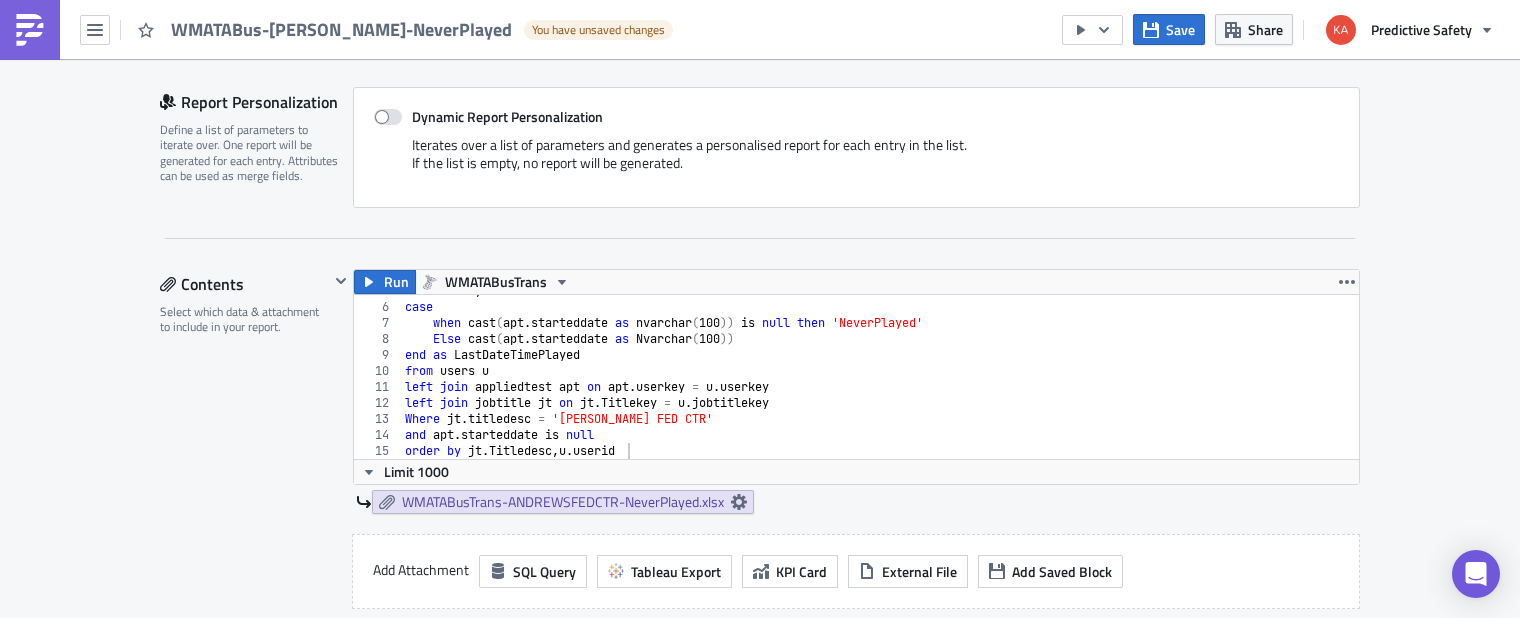 scroll, scrollTop: 166, scrollLeft: 0, axis: vertical 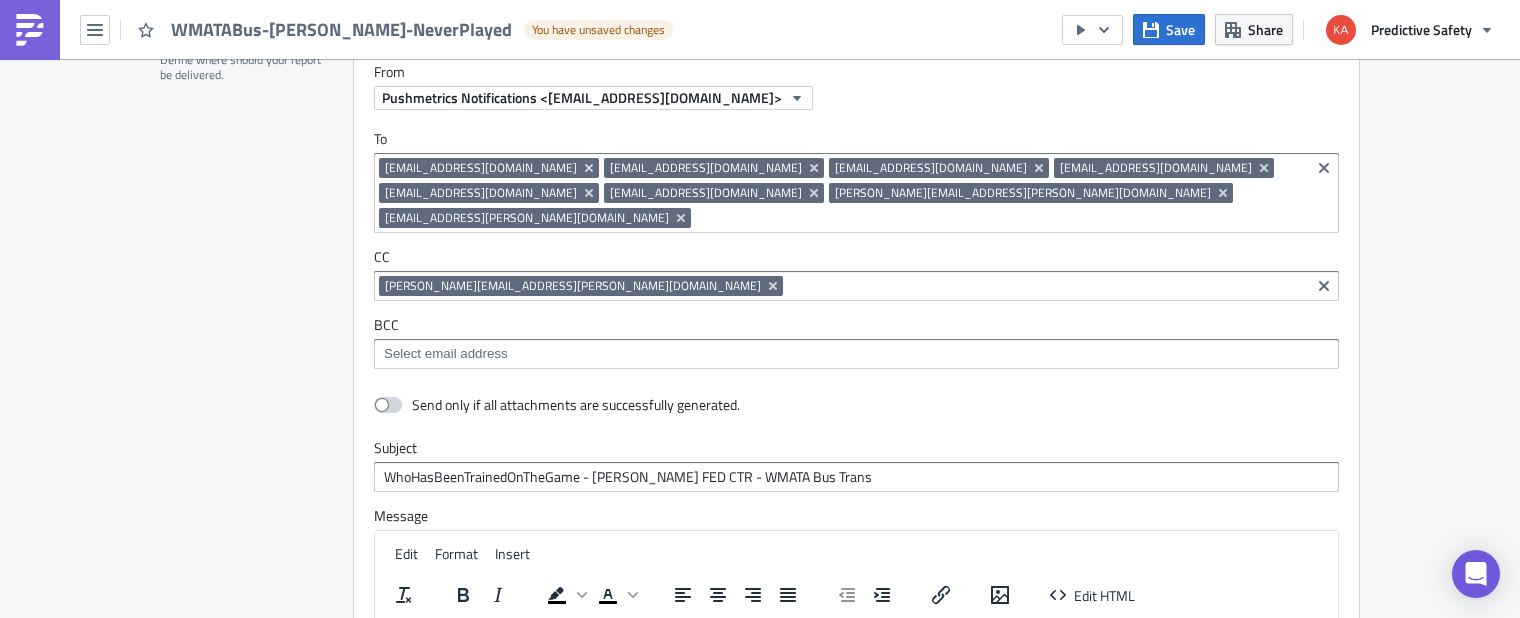 click at bounding box center [388, 405] 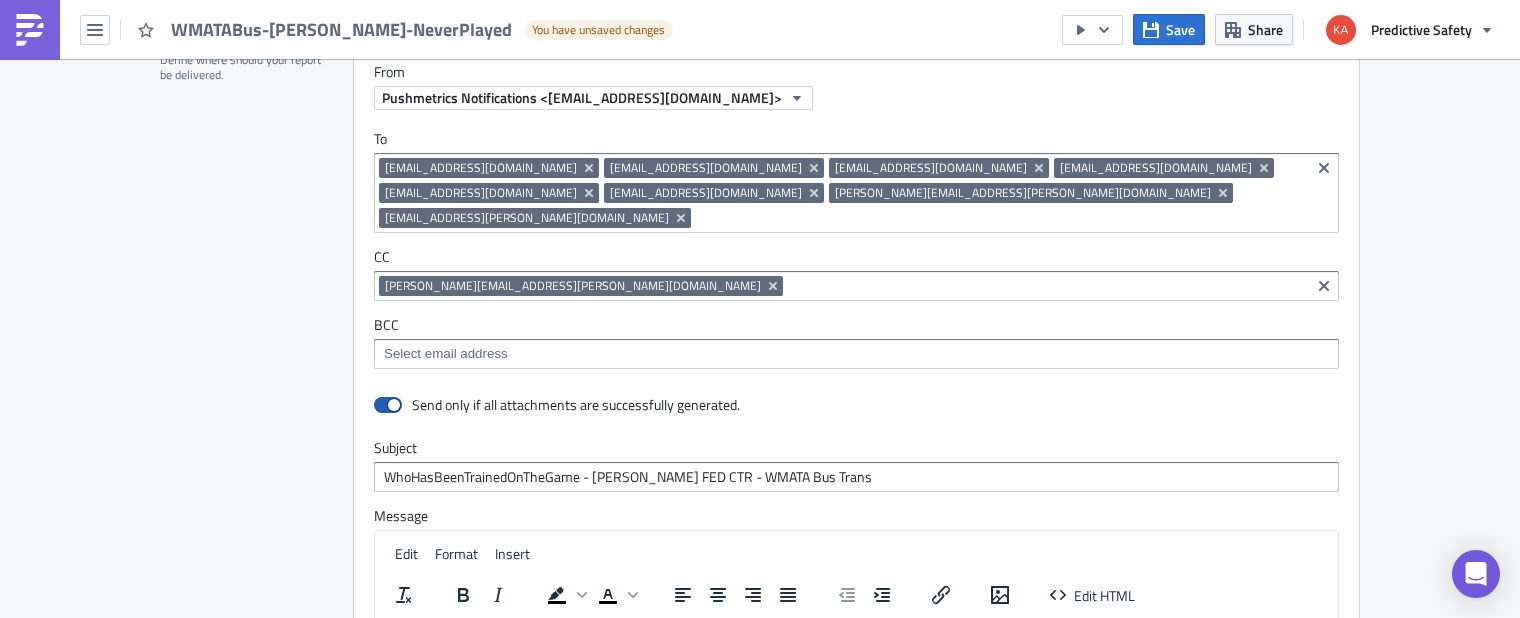 checkbox on "true" 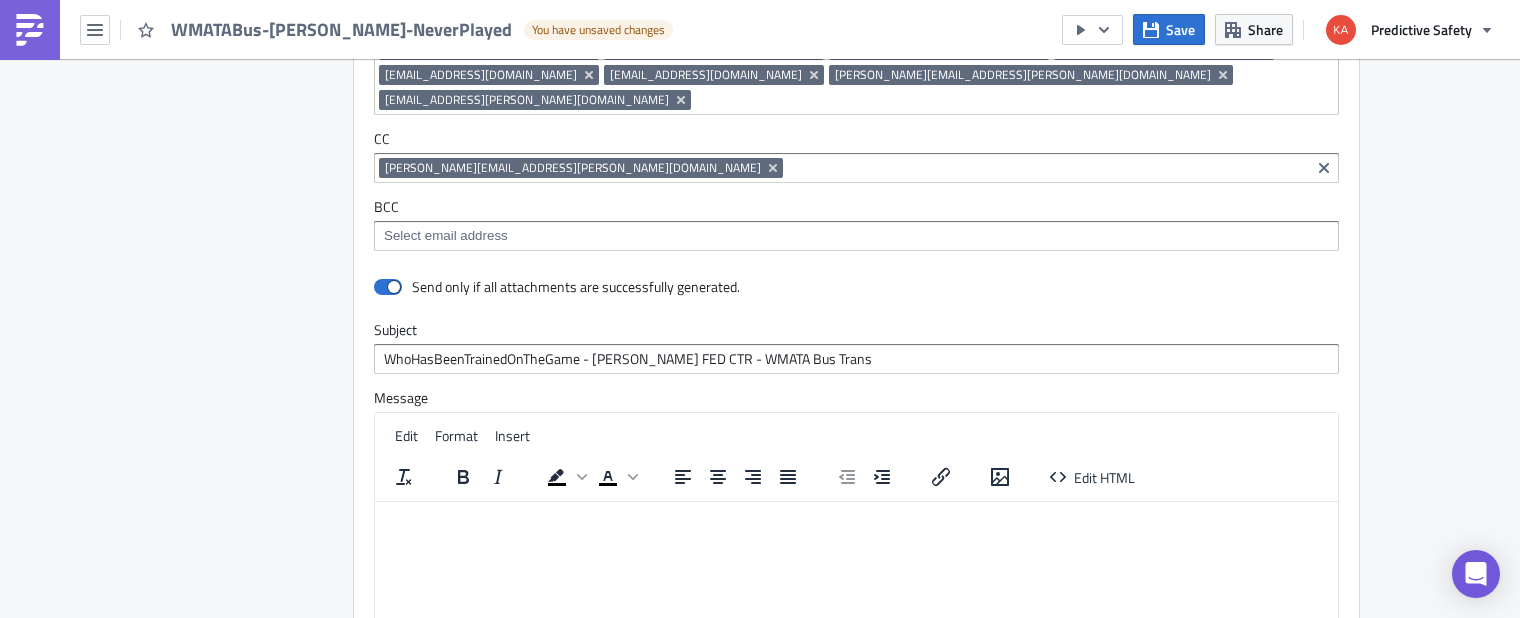 scroll, scrollTop: 1386, scrollLeft: 0, axis: vertical 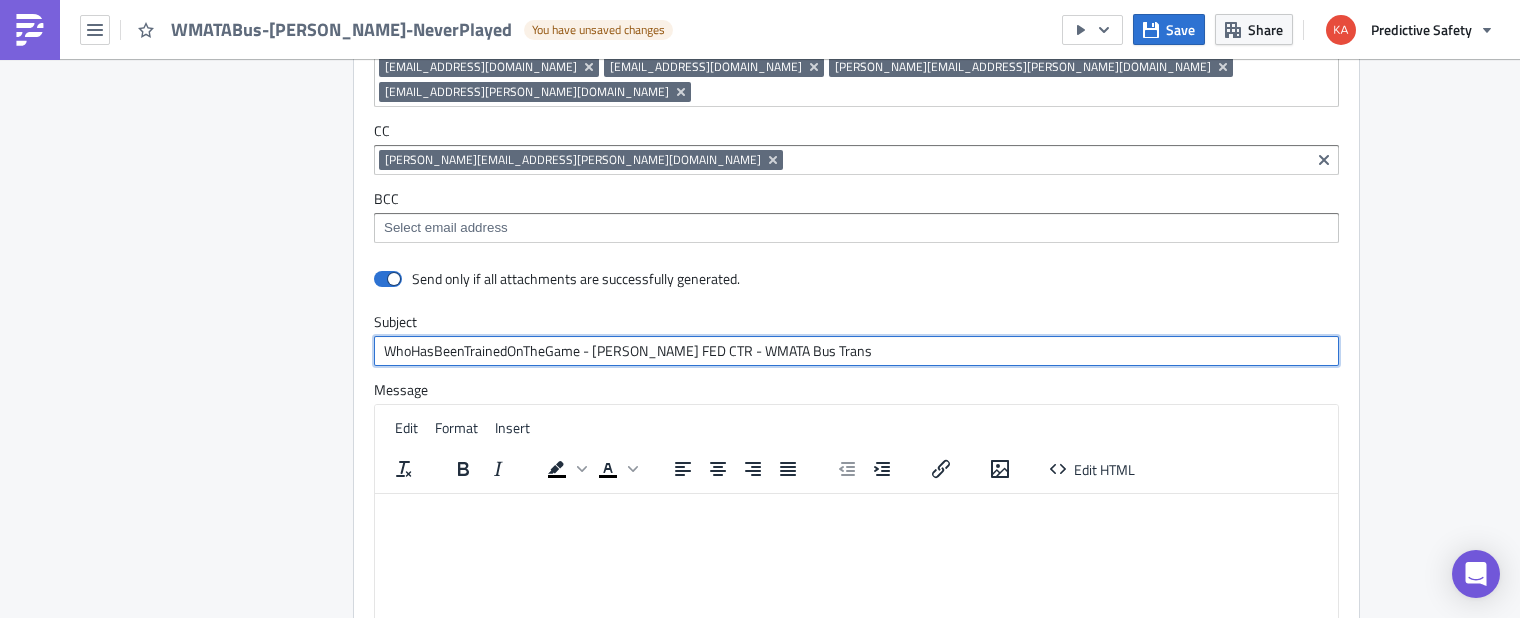 drag, startPoint x: 576, startPoint y: 324, endPoint x: 256, endPoint y: 355, distance: 321.49805 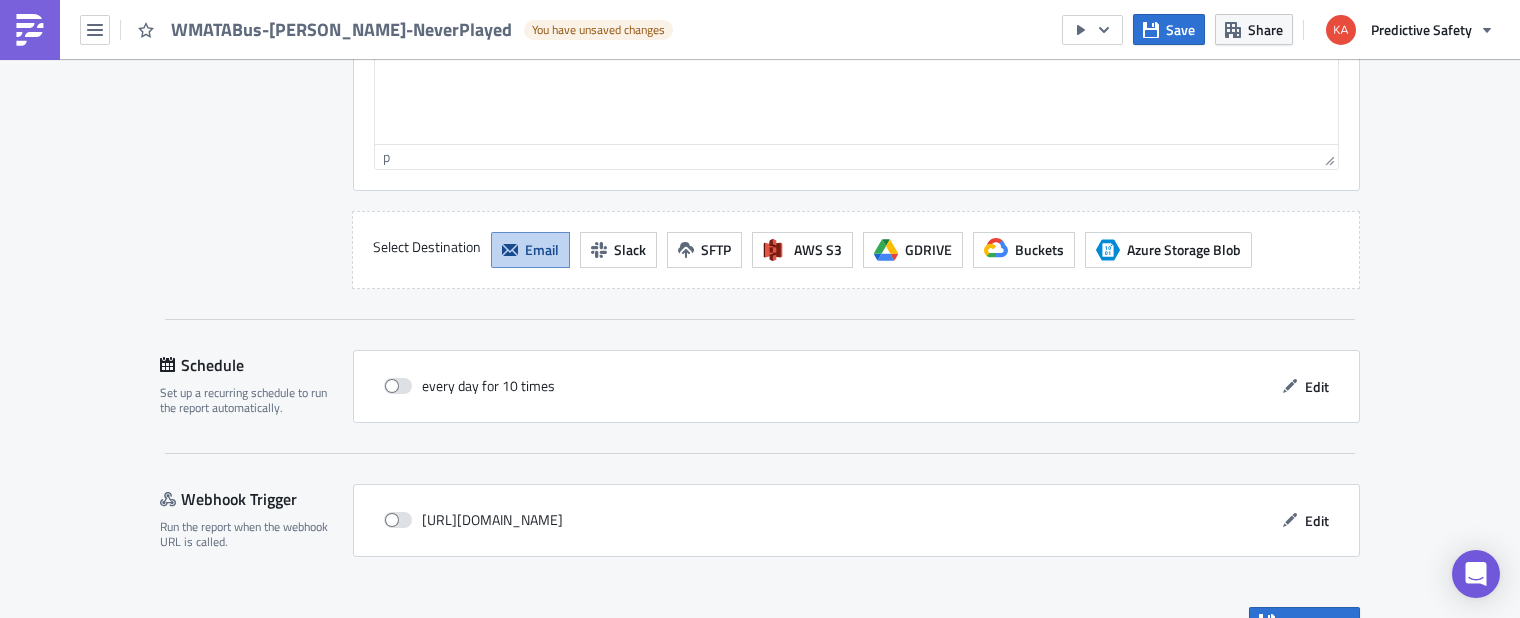 scroll, scrollTop: 1932, scrollLeft: 0, axis: vertical 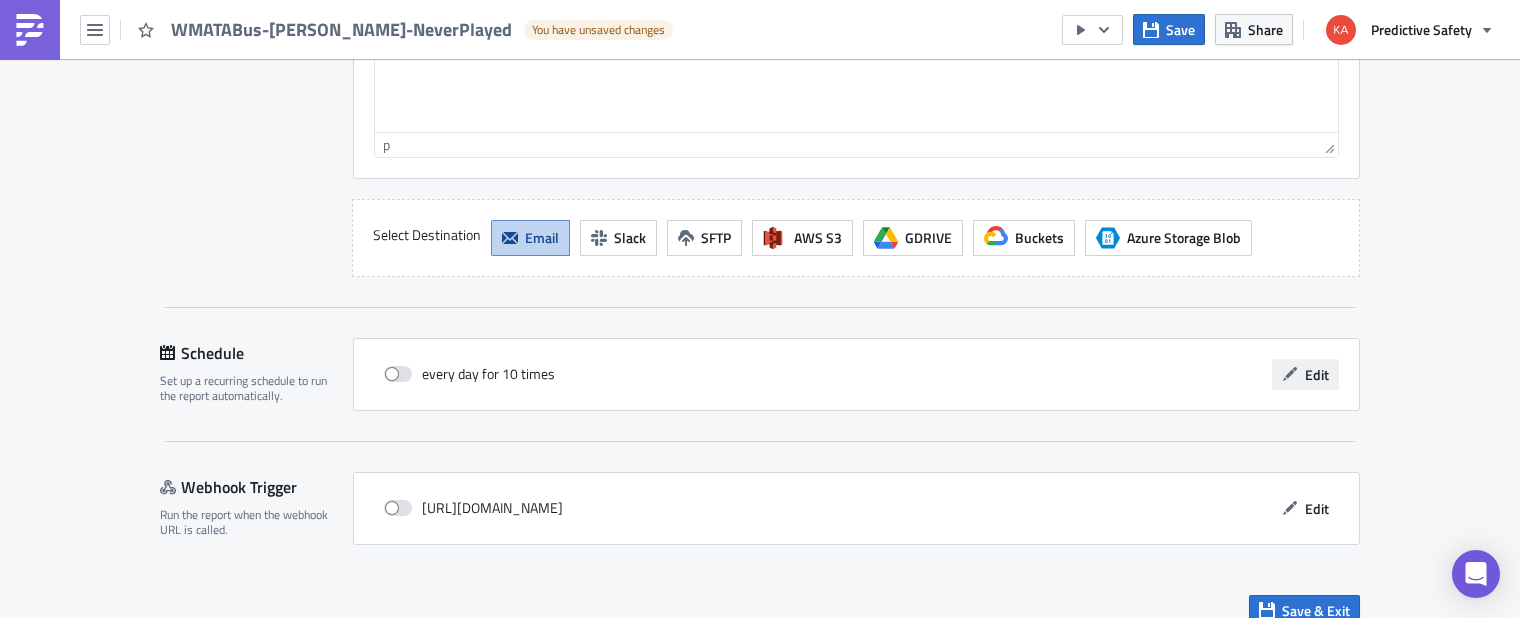 type on "Never Played - ANDREWS FED CTR - WMATA Bus Trans" 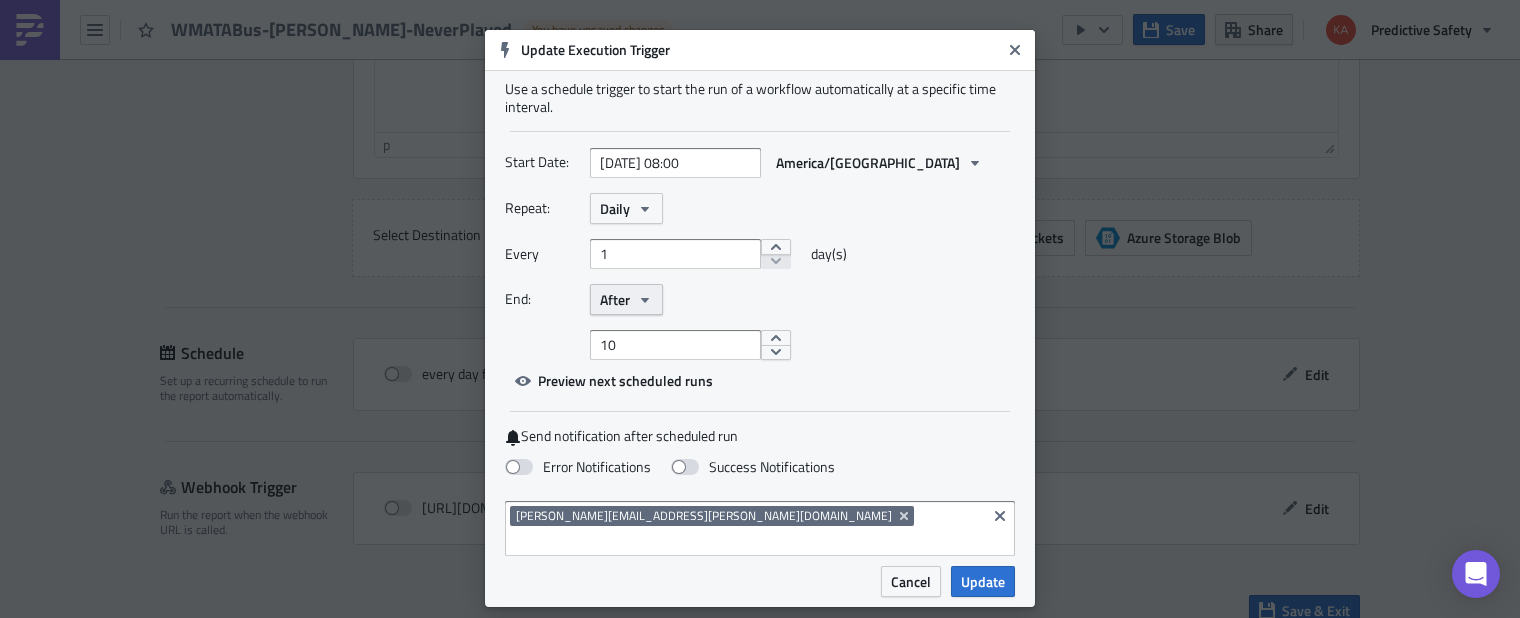 click 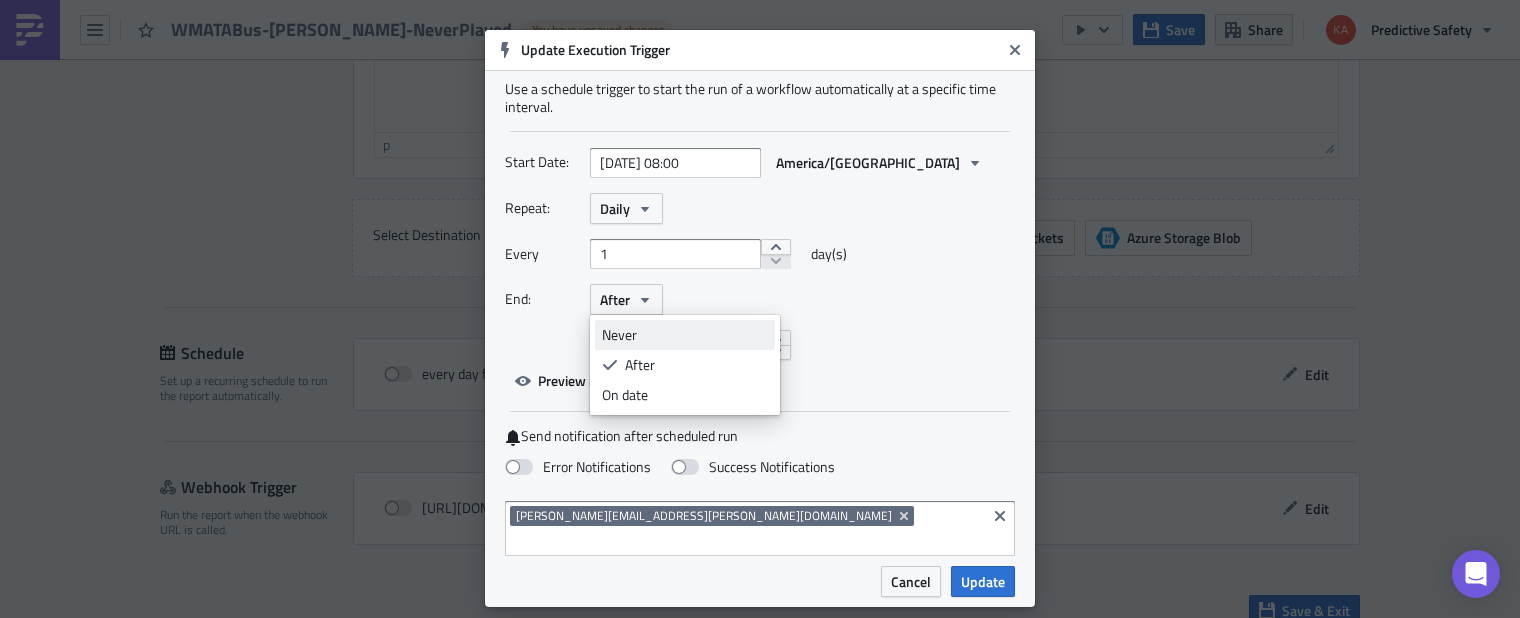 click on "Never" at bounding box center [685, 335] 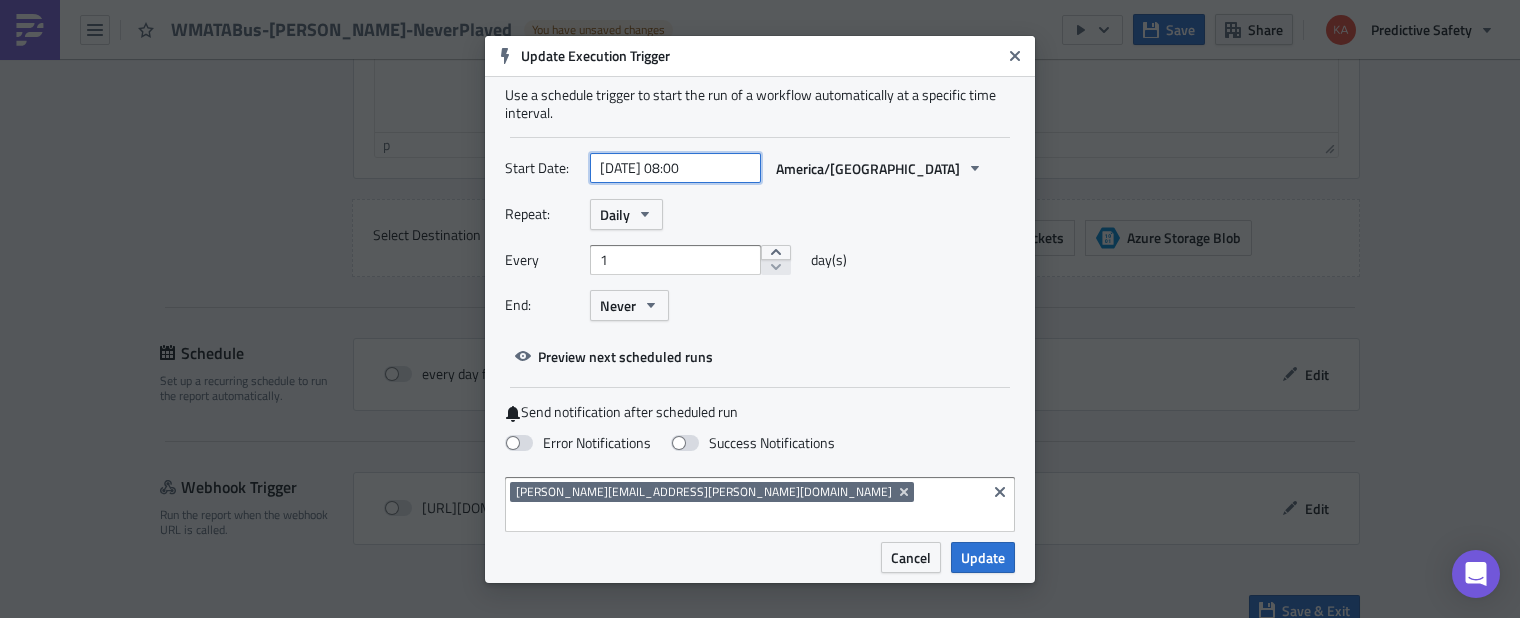 select on "6" 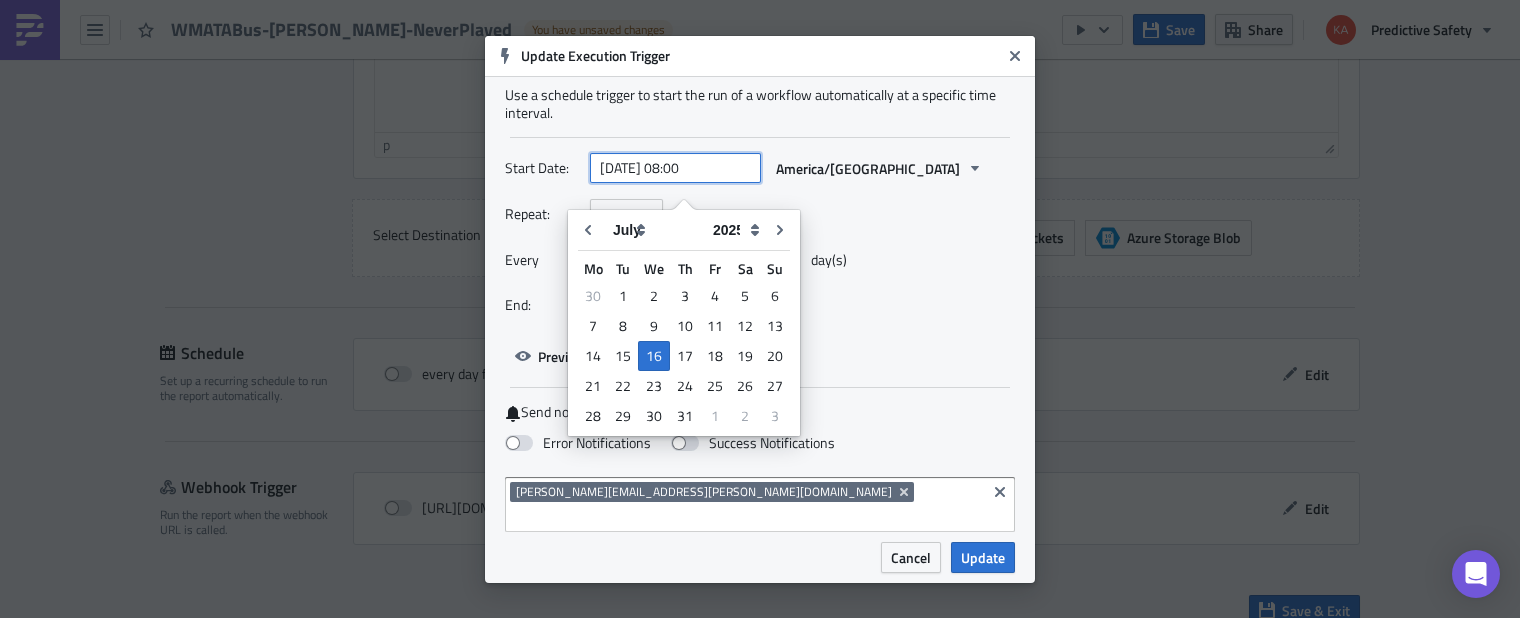 click on "2025-07-16 08:00" at bounding box center (675, 168) 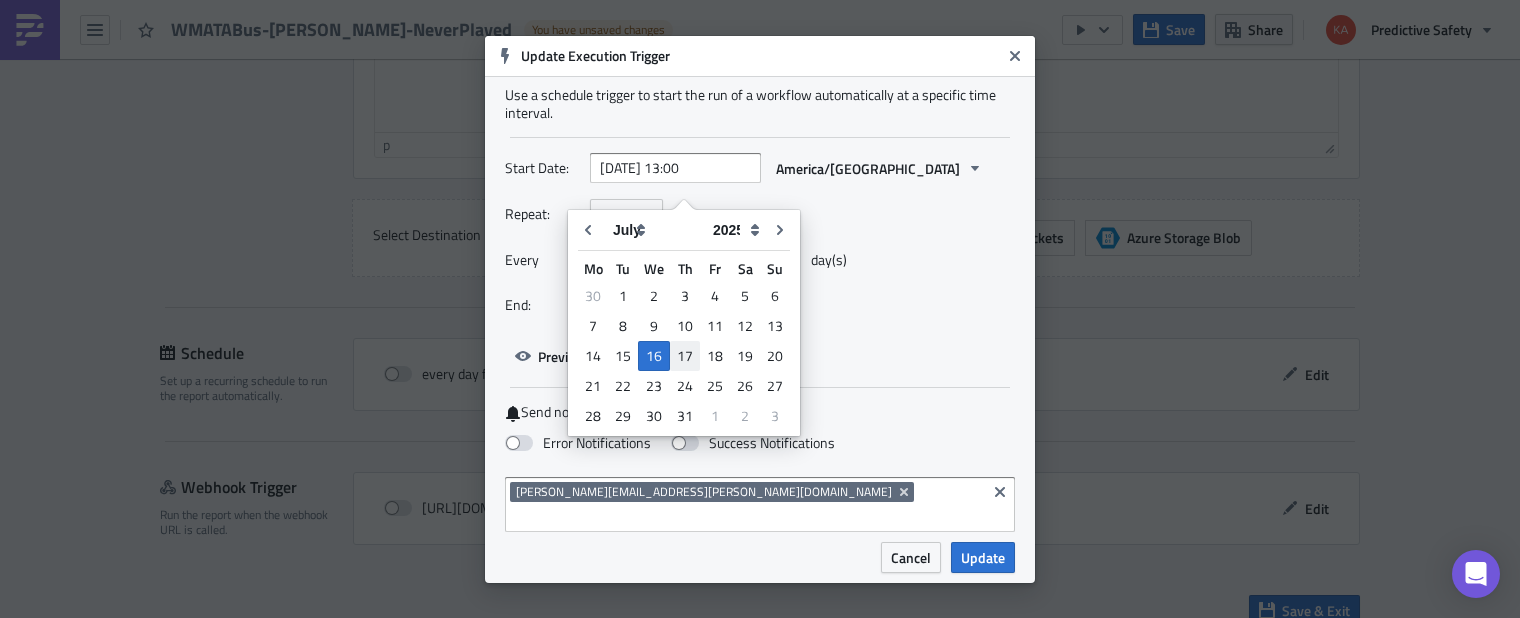 click on "17" at bounding box center [685, 356] 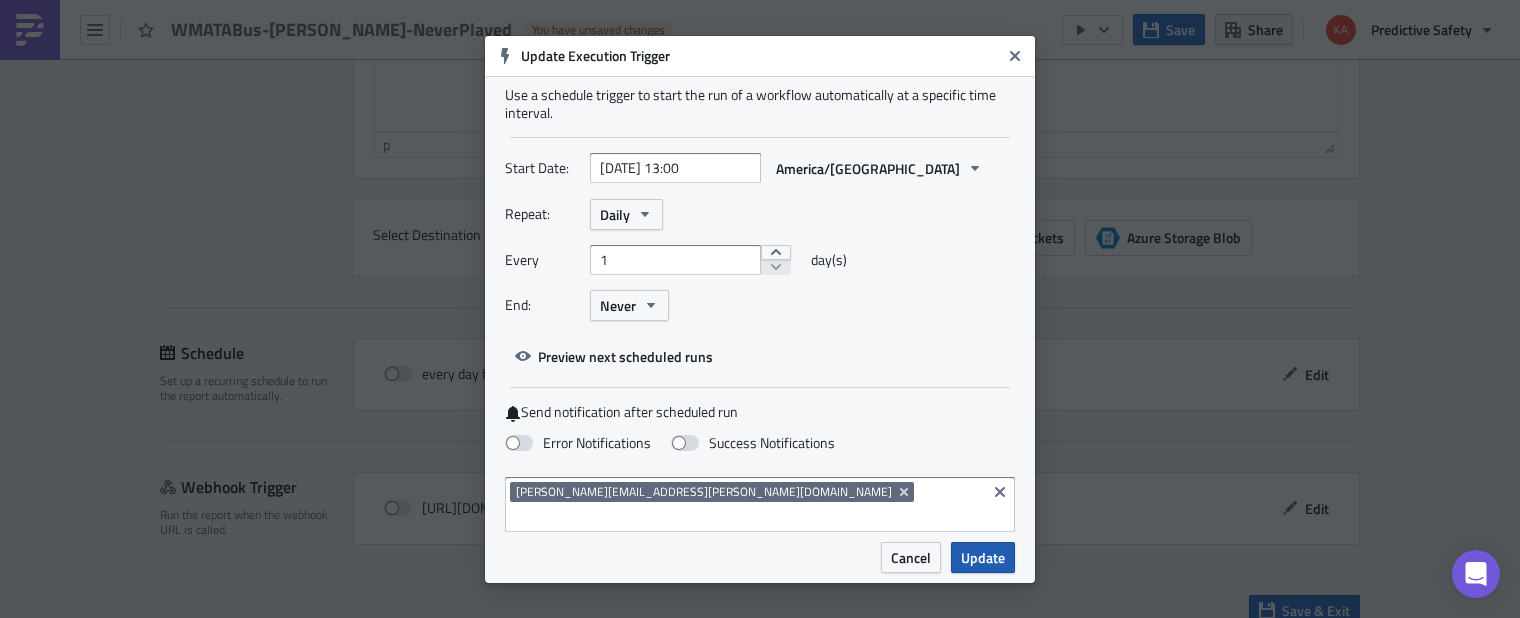 click on "Update" at bounding box center [983, 557] 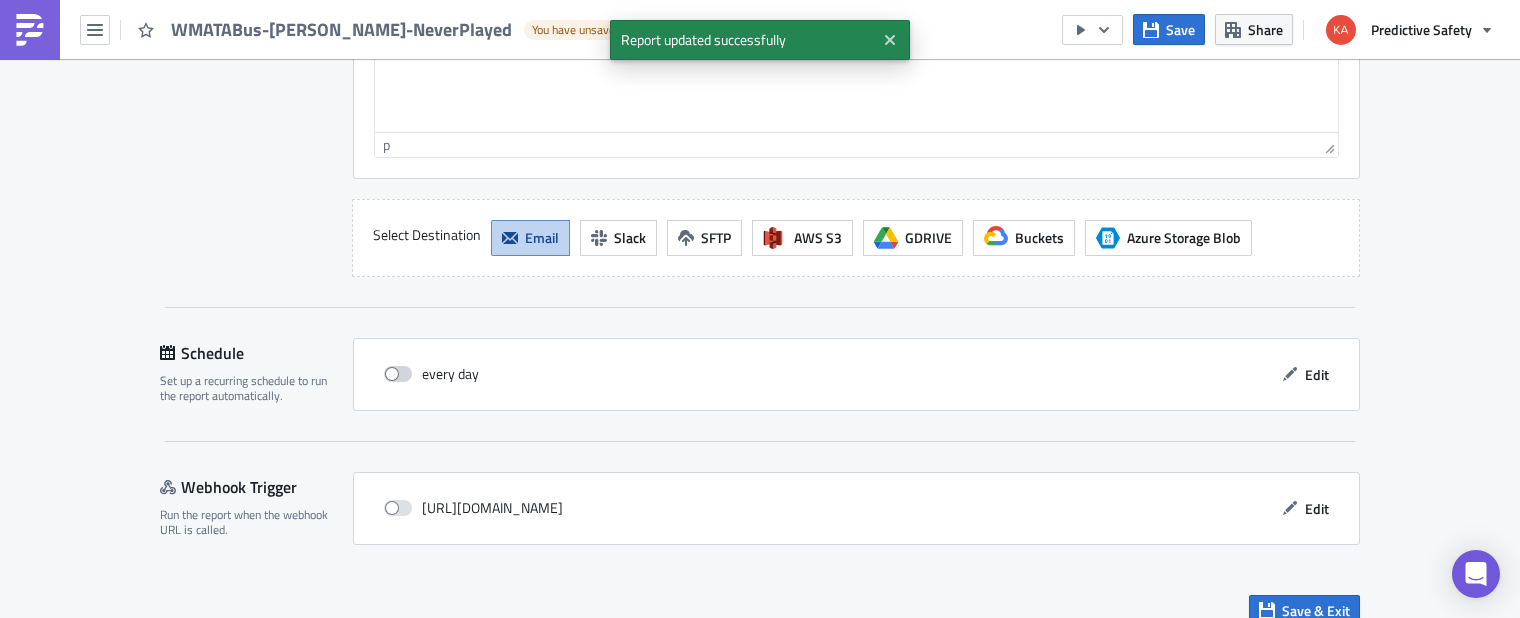 click at bounding box center (398, 374) 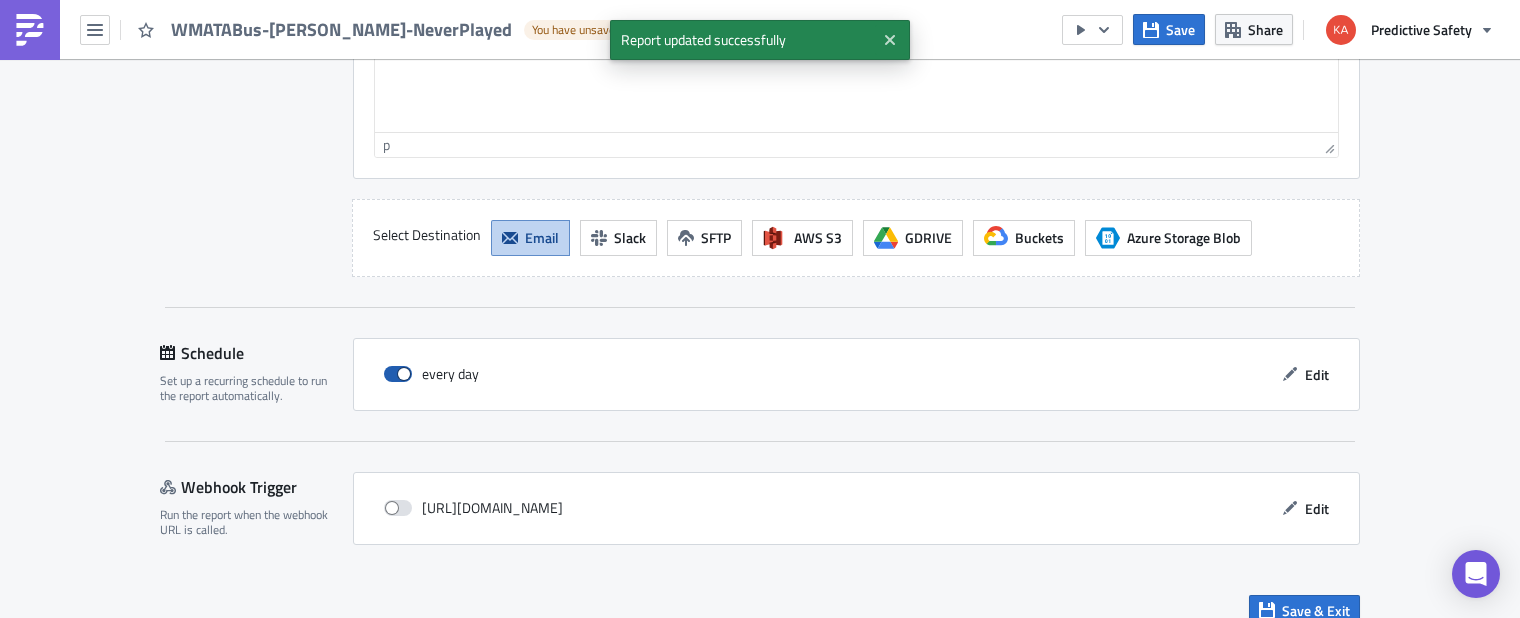 checkbox on "true" 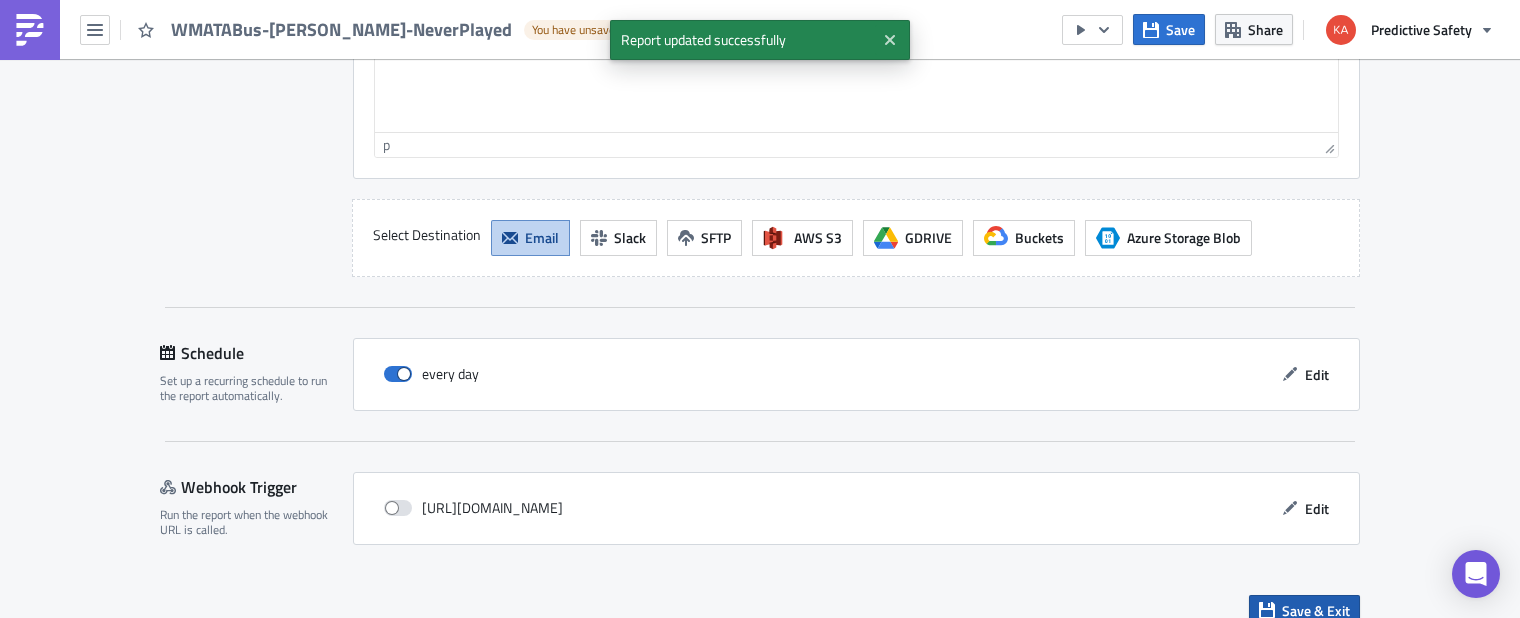 click on "Save & Exit" at bounding box center (1316, 610) 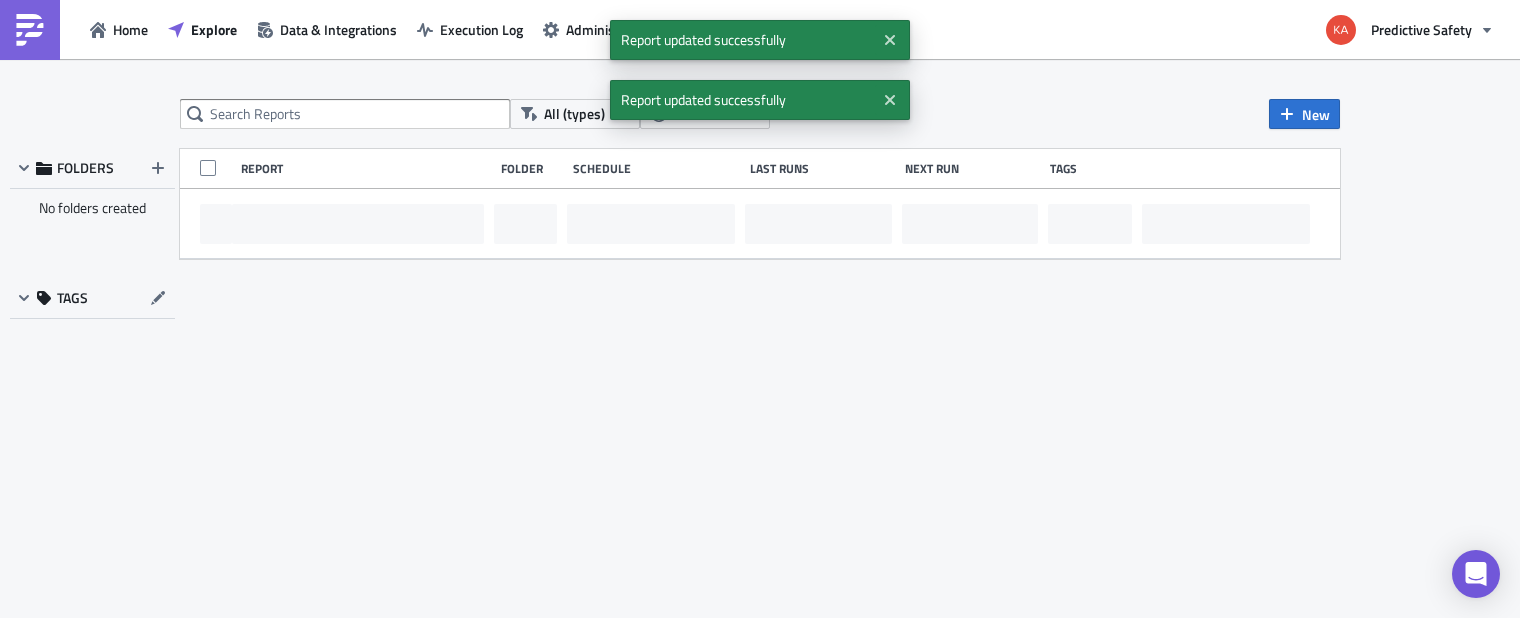 scroll, scrollTop: 0, scrollLeft: 0, axis: both 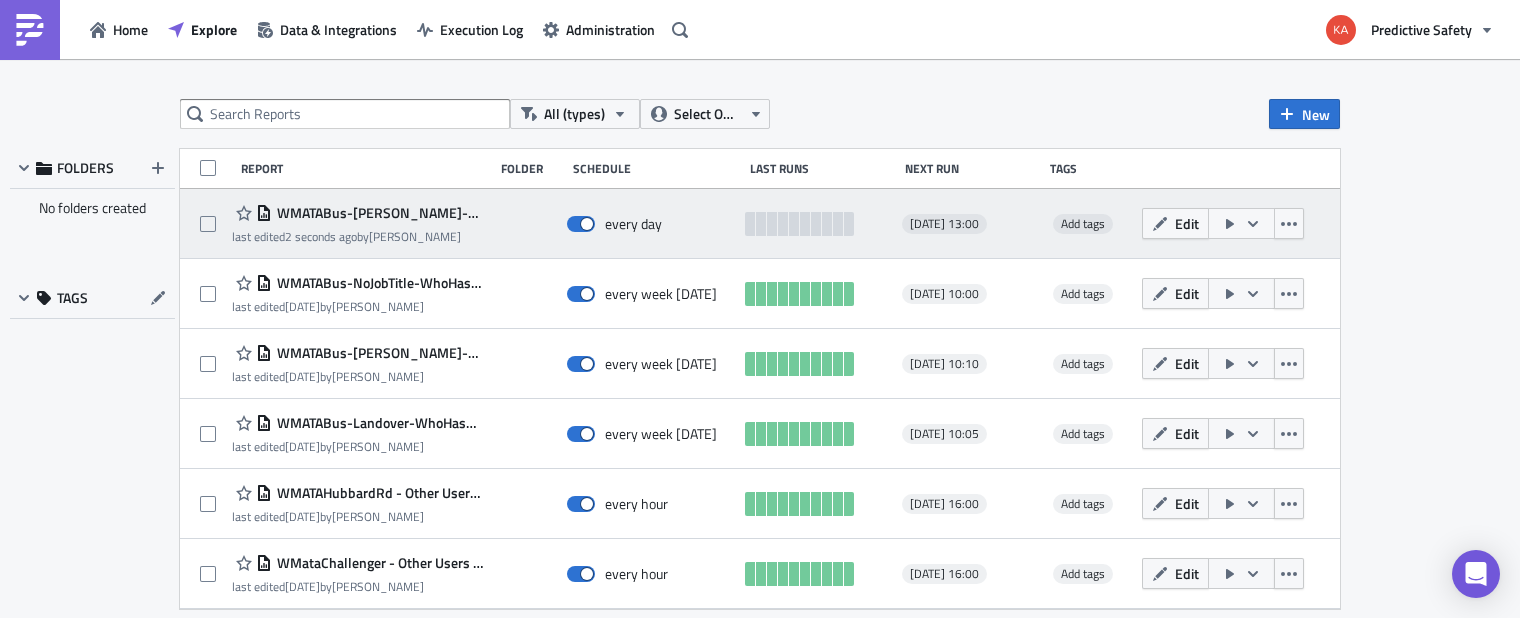 click 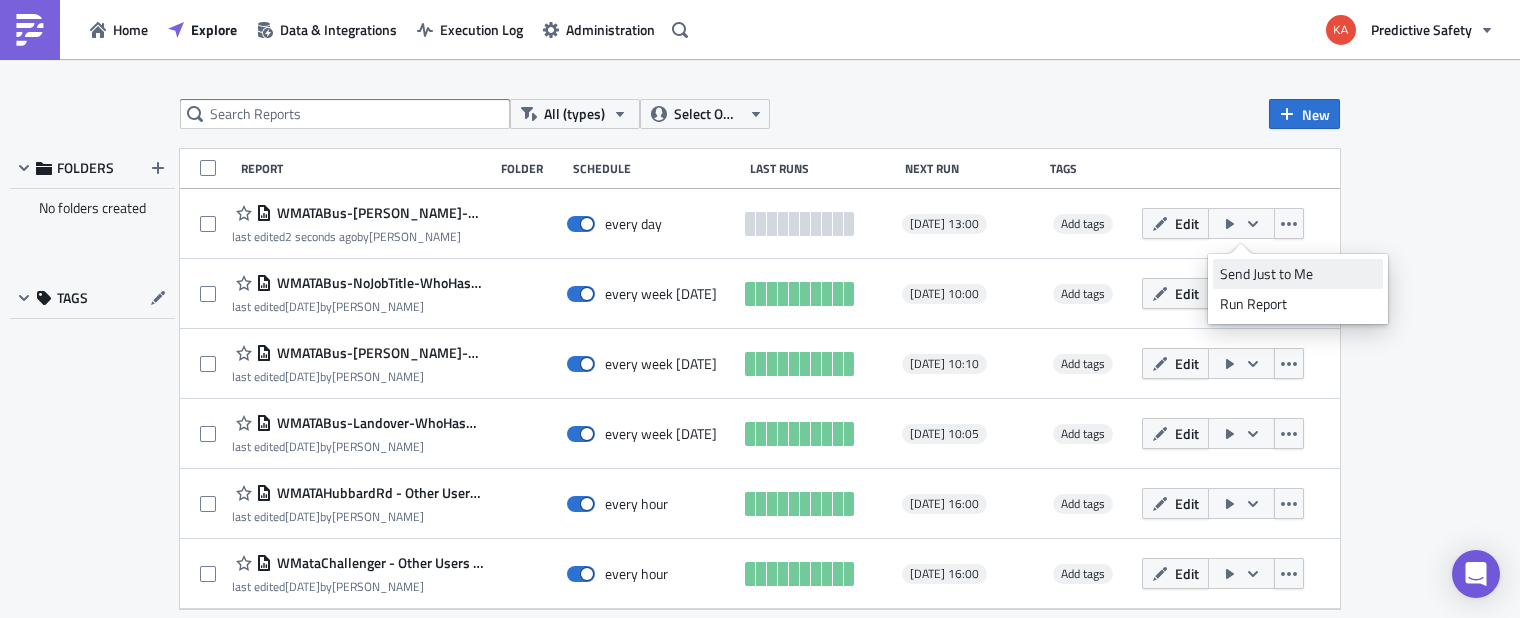 click on "Send Just to Me" at bounding box center [1298, 274] 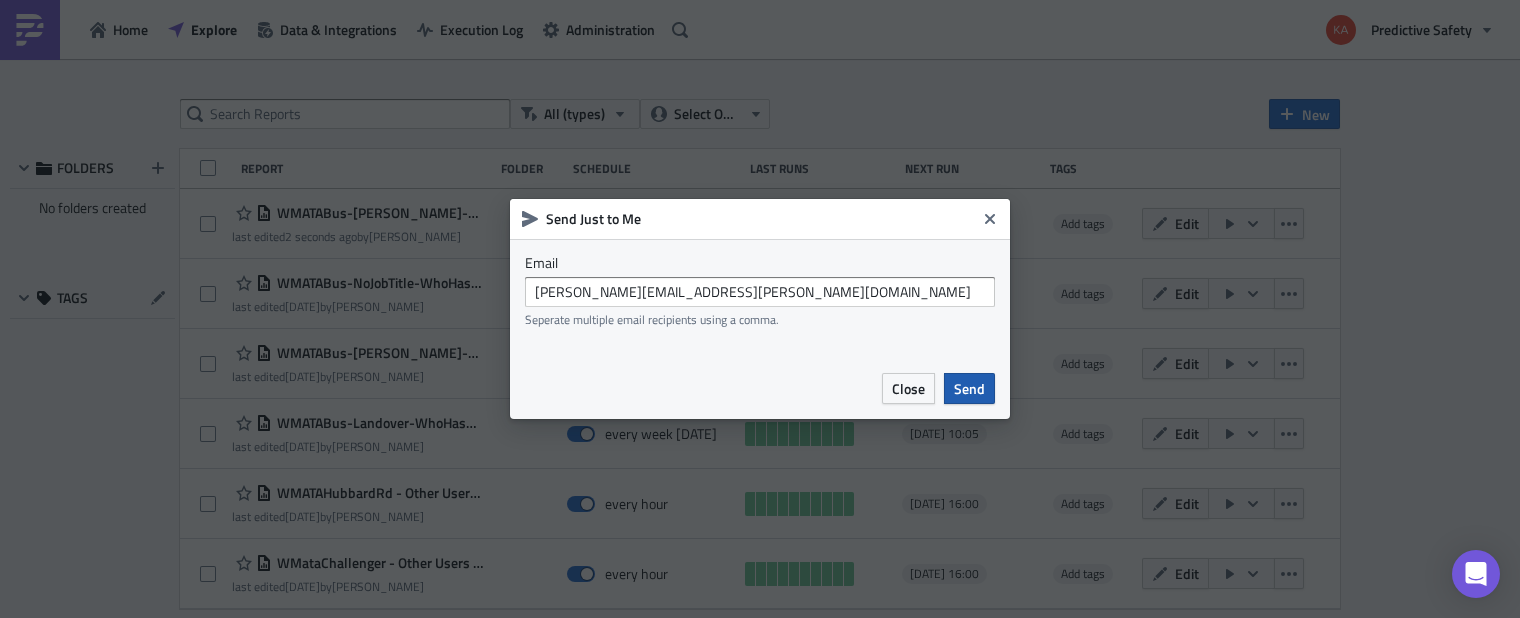 click on "Send" at bounding box center [969, 388] 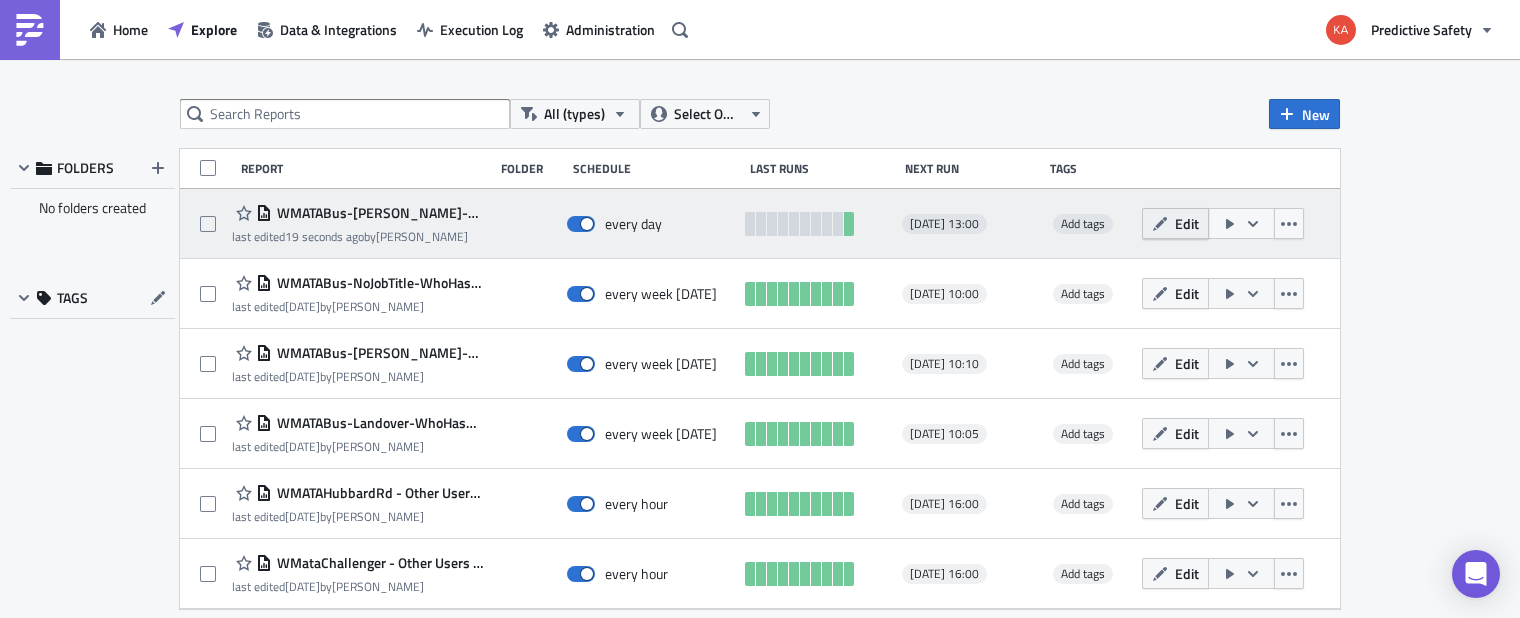 click on "Edit" at bounding box center (1187, 223) 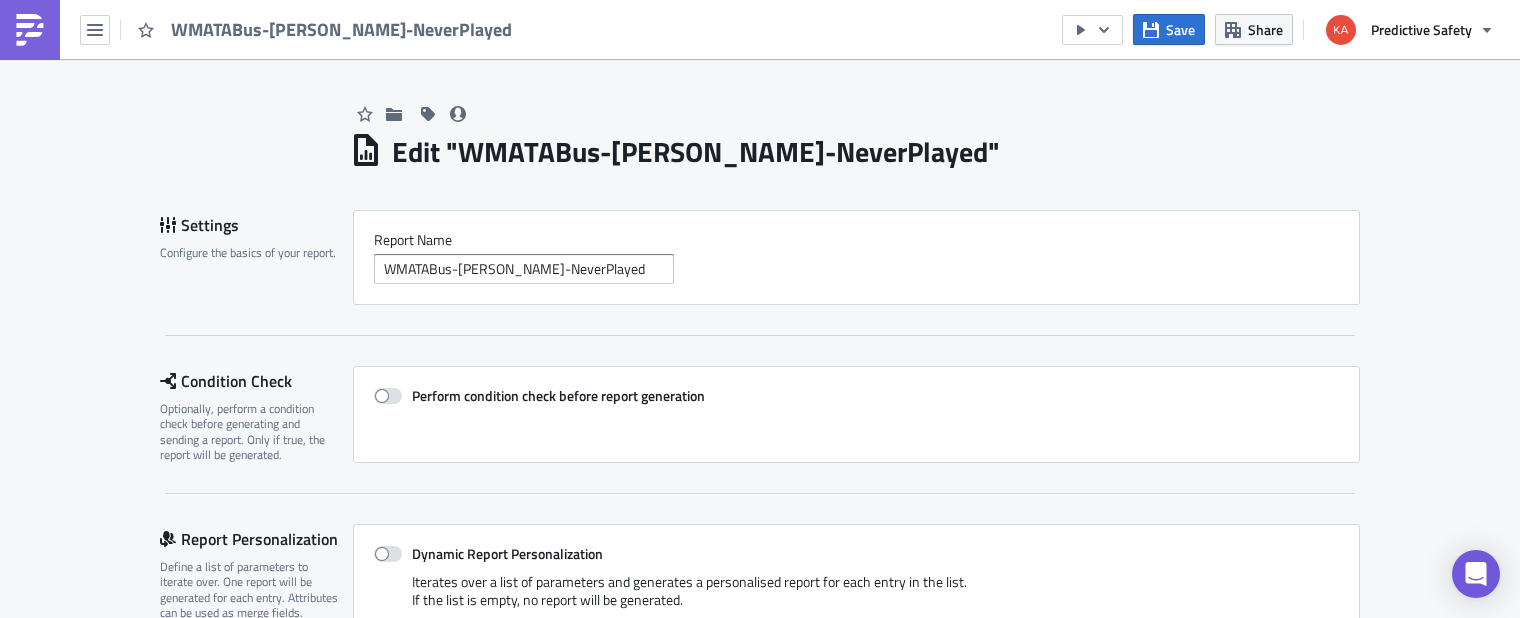scroll, scrollTop: 99770, scrollLeft: 98995, axis: both 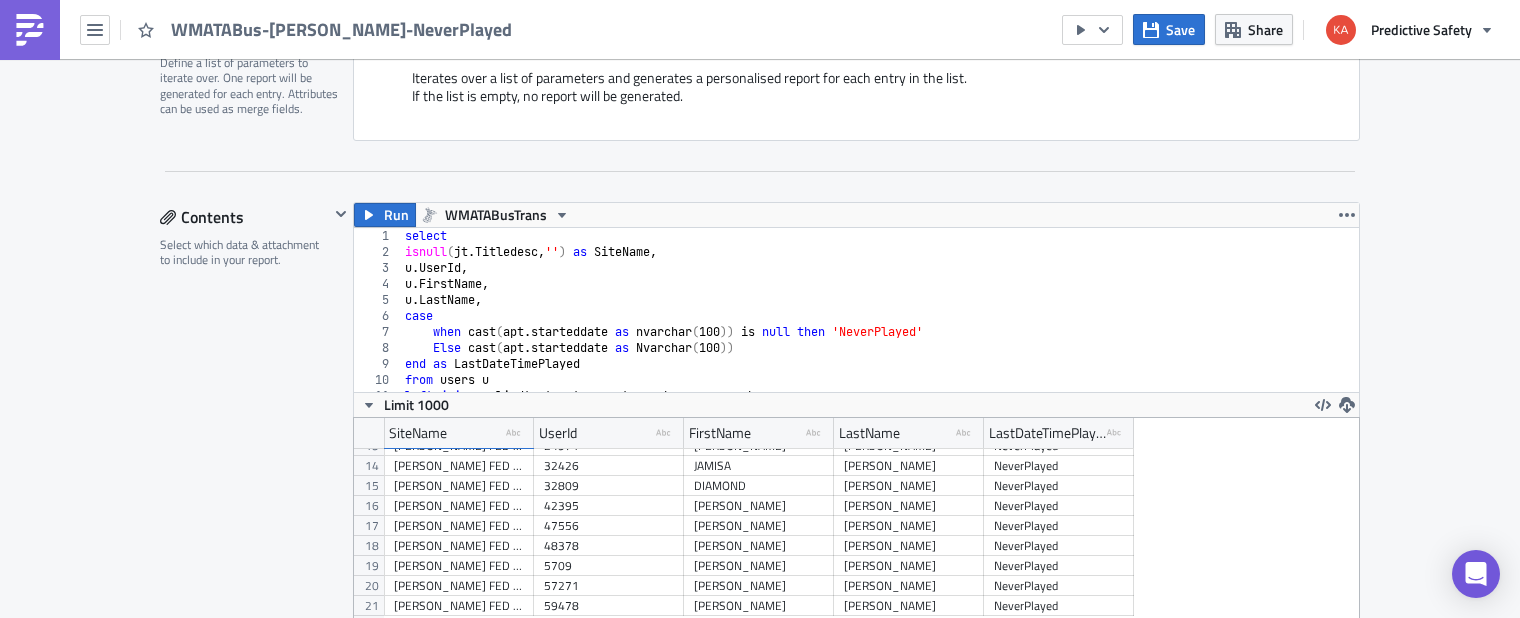 click on "select   isnull ( jt . Titledesc ,  '' )   as   SiteName , u . UserId , u . FirstName , u . LastName , case        when   cast ( apt . starteddate   as   nvarchar ( 100 ))   is   null   then   'NeverPlayed'      Else   cast ( apt . starteddate   as   Nvarchar ( 100 )) end   as   LastDateTimePlayed from   users   u left   join   appliedtest   apt   on   apt . userkey   =   u . userkey left   join   jobtitle   jt   on   jt . Titlekey   =   u . jobtitlekey" at bounding box center [880, 326] 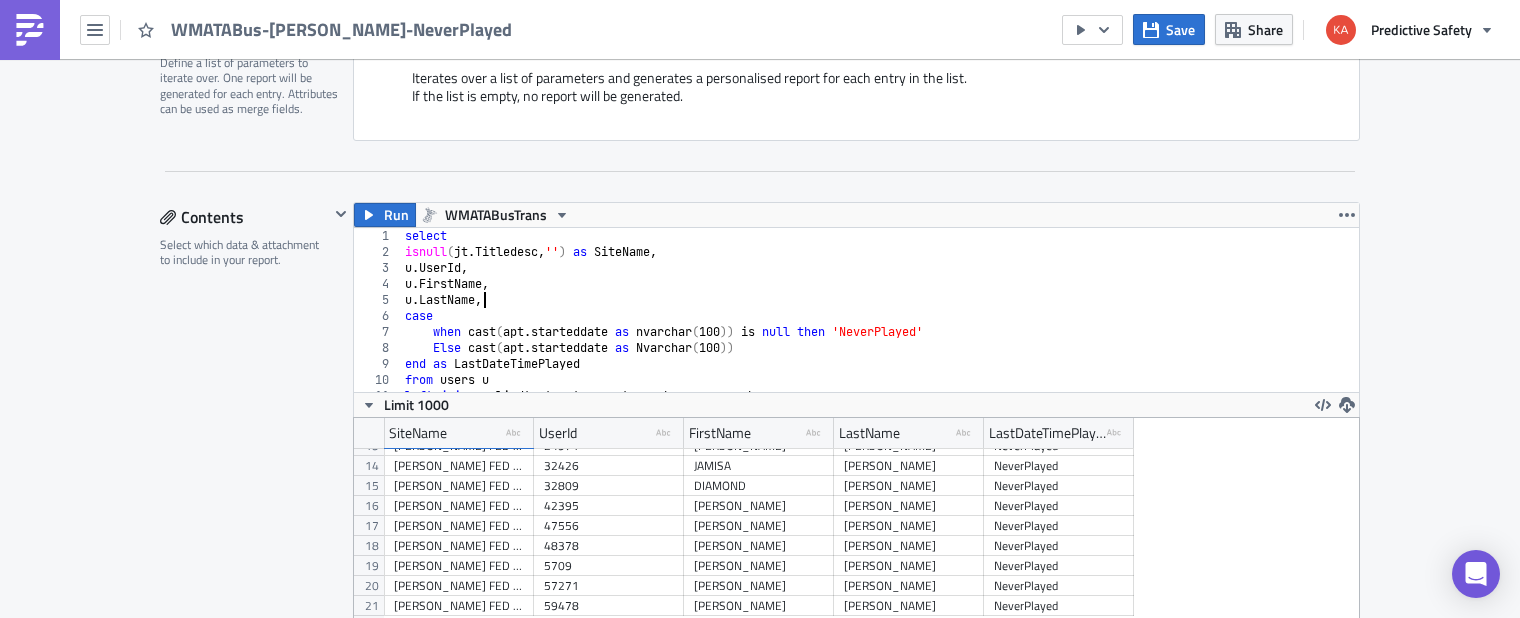 type on "and apt.starteddate is null
order by jt.Titledesc, u.userid" 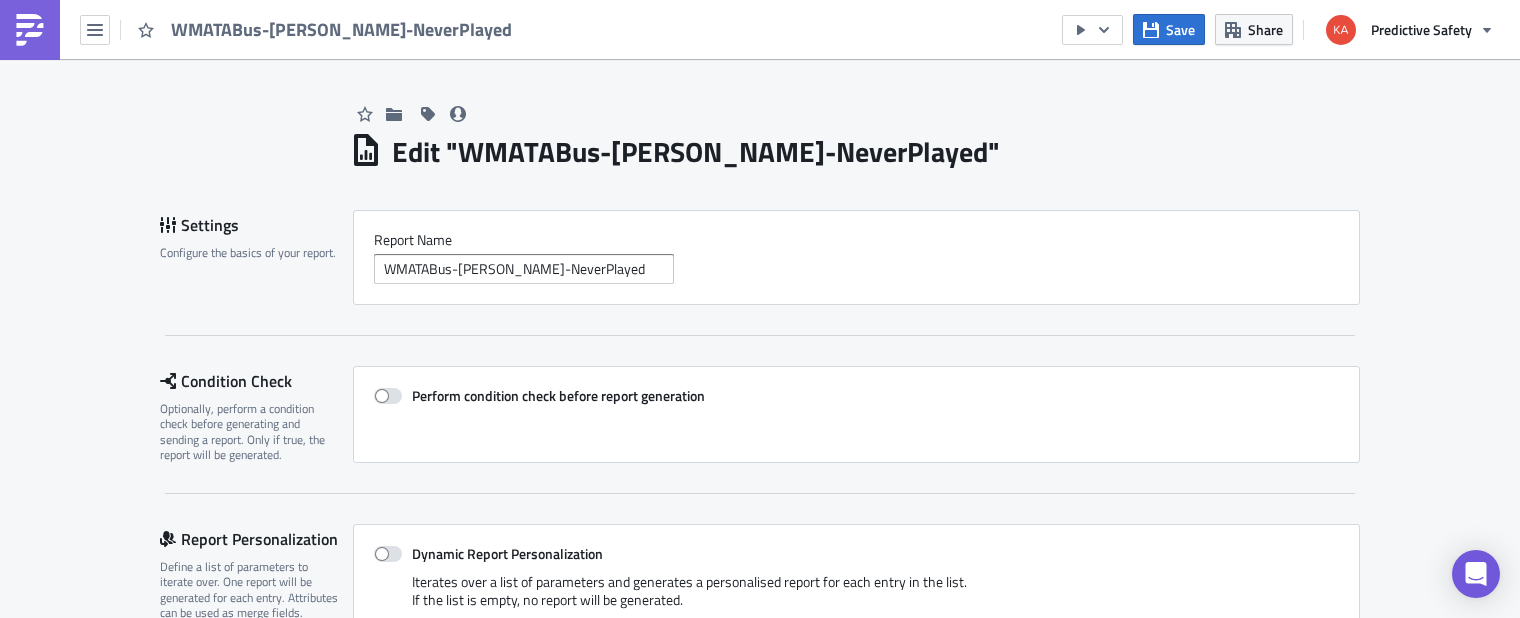 scroll, scrollTop: 1638, scrollLeft: 0, axis: vertical 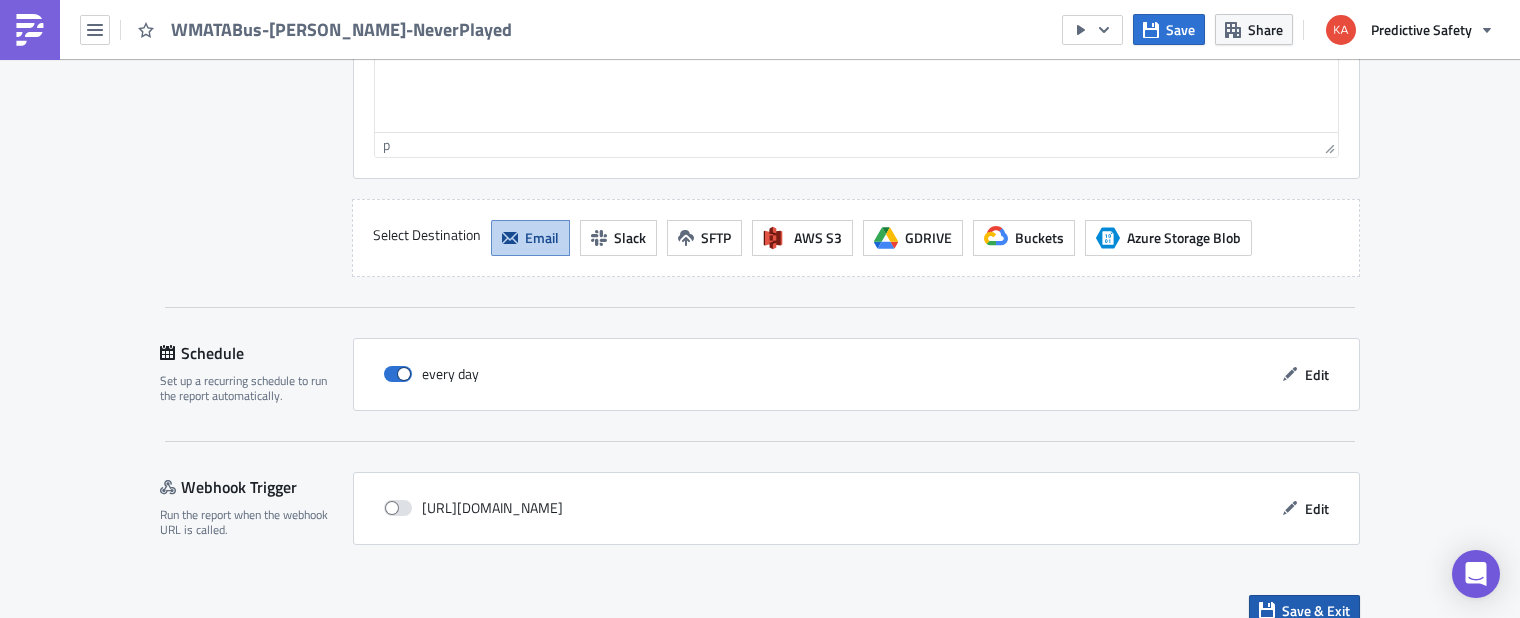 click on "Save & Exit" at bounding box center (1316, 610) 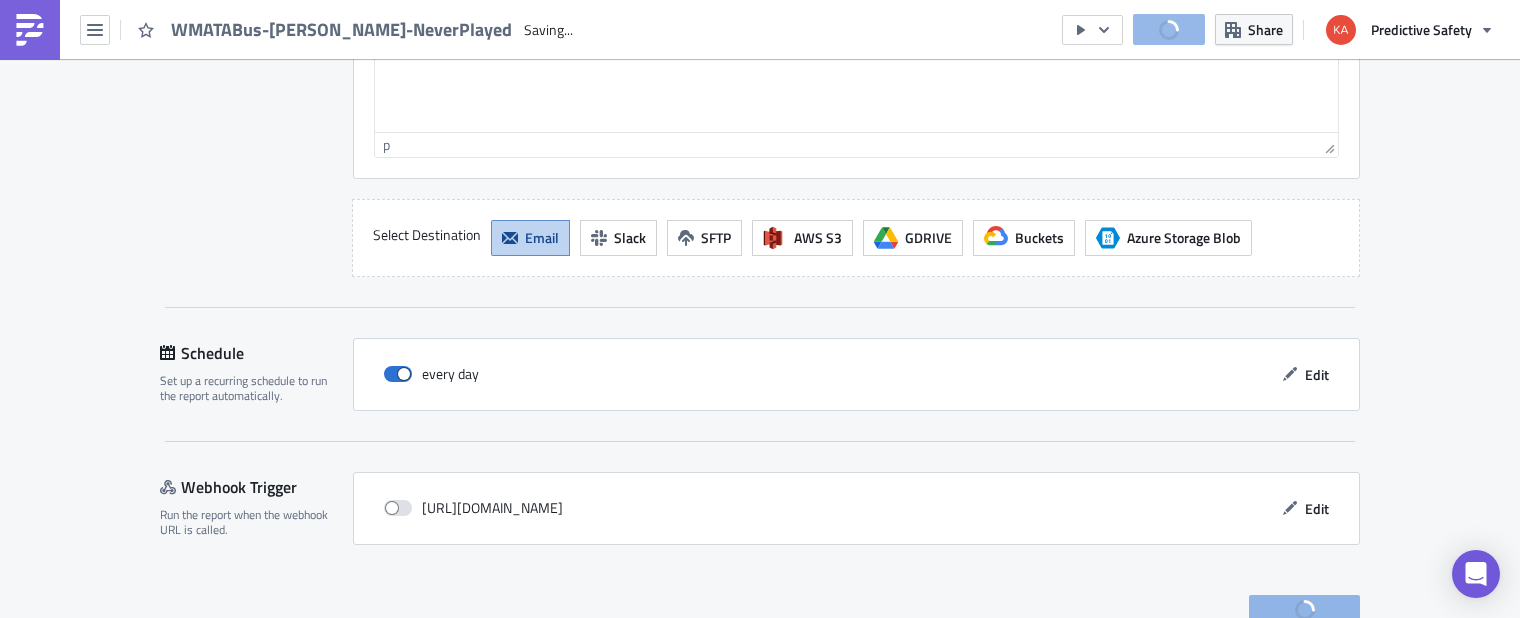 scroll, scrollTop: 0, scrollLeft: 0, axis: both 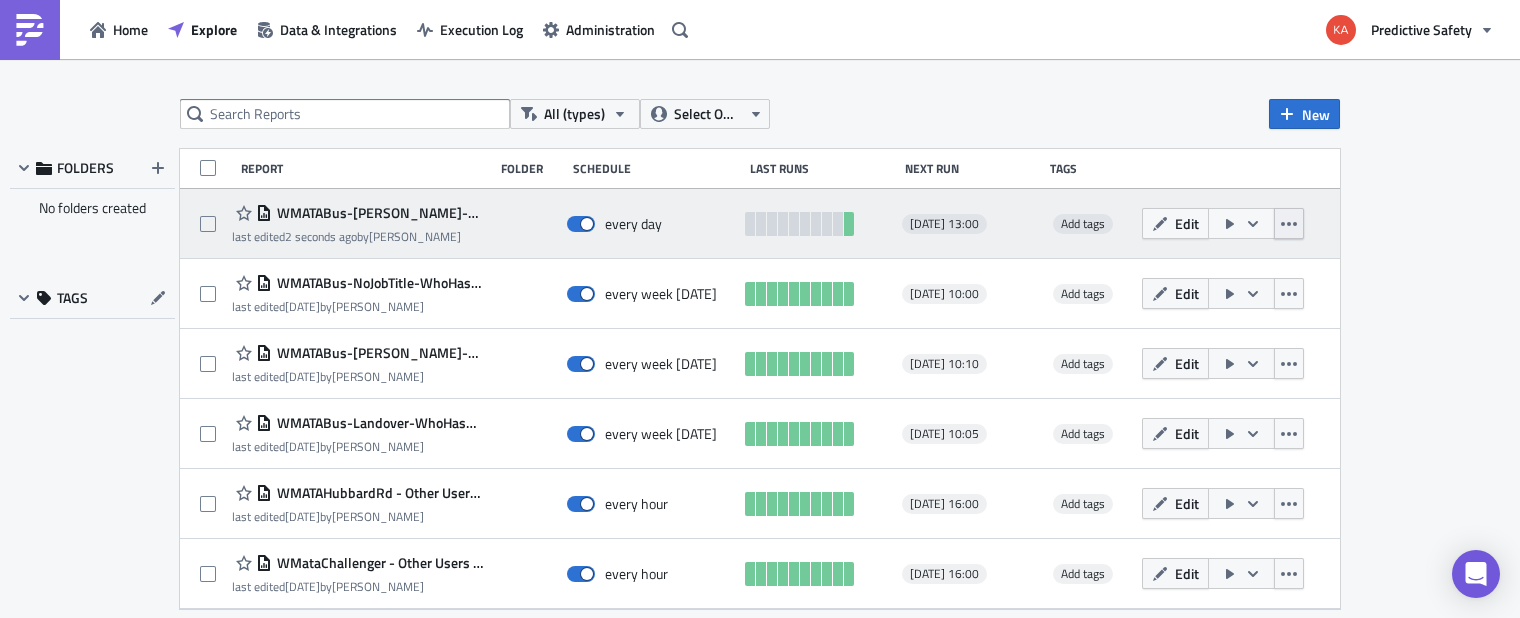 click 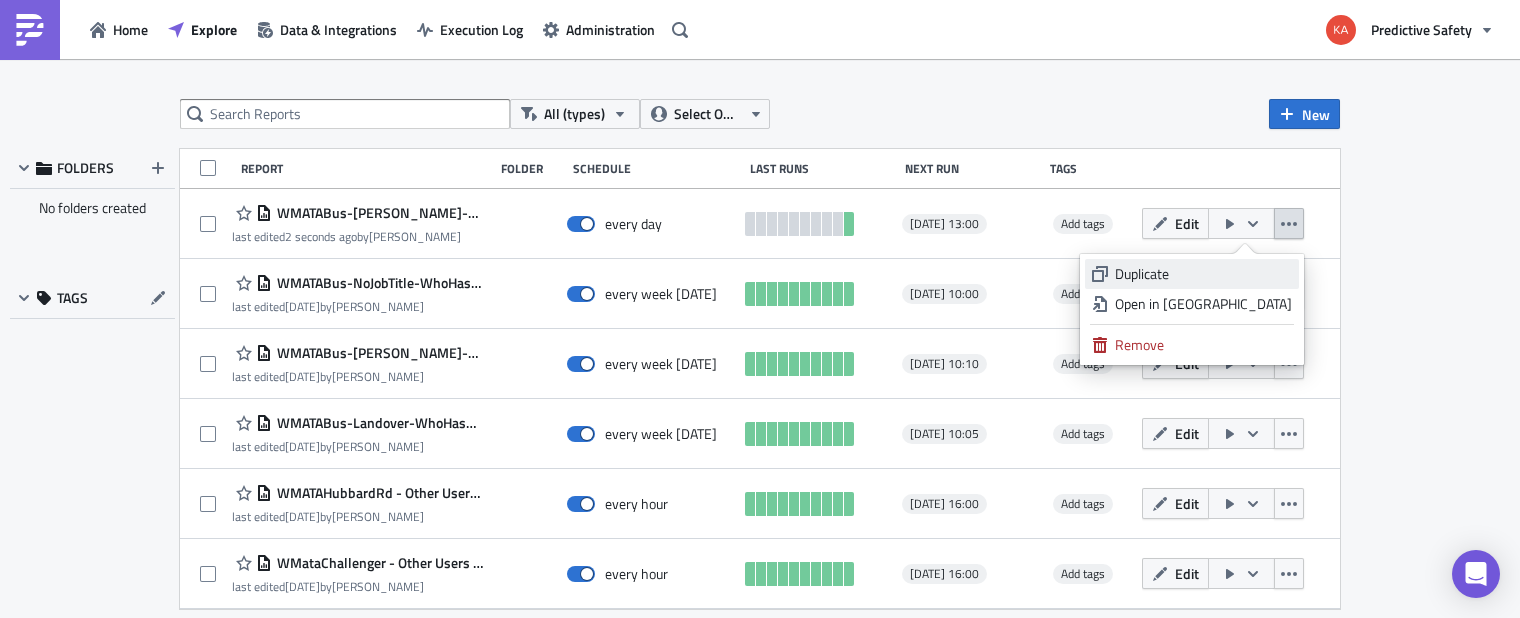 click on "Duplicate" at bounding box center (1203, 274) 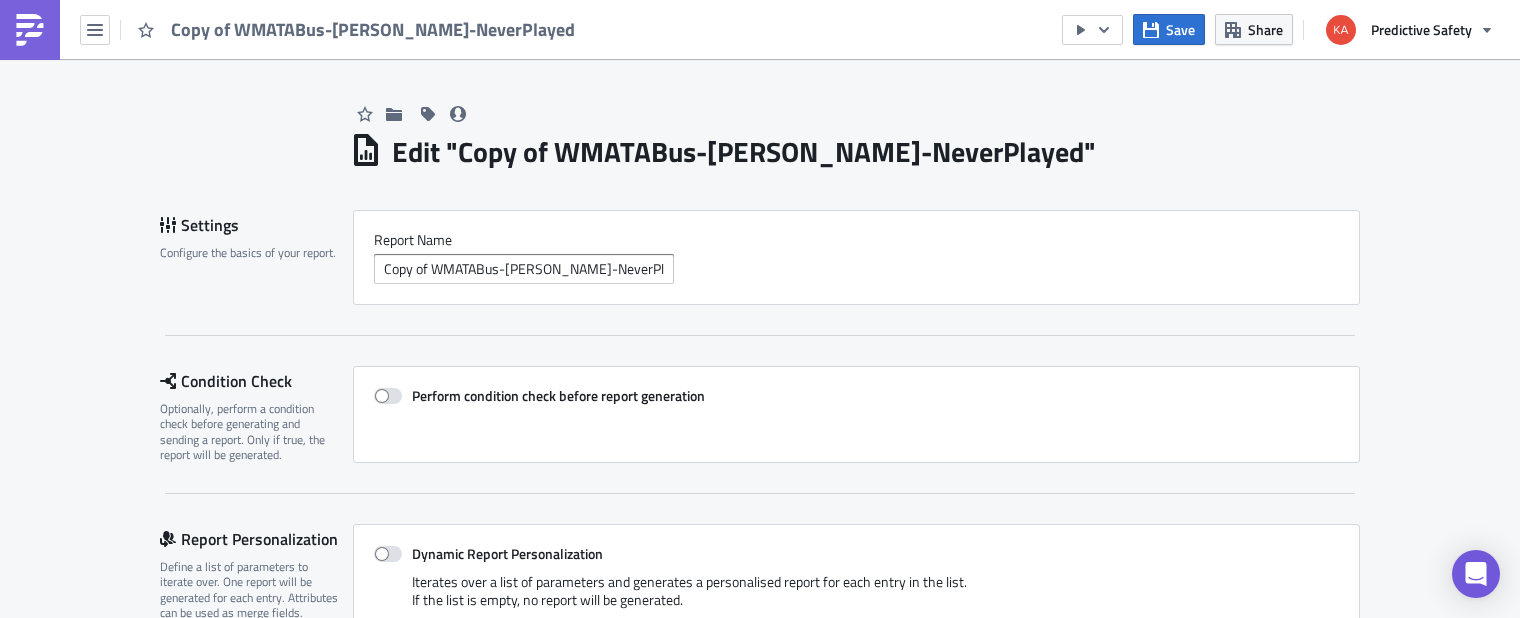 scroll, scrollTop: 0, scrollLeft: 0, axis: both 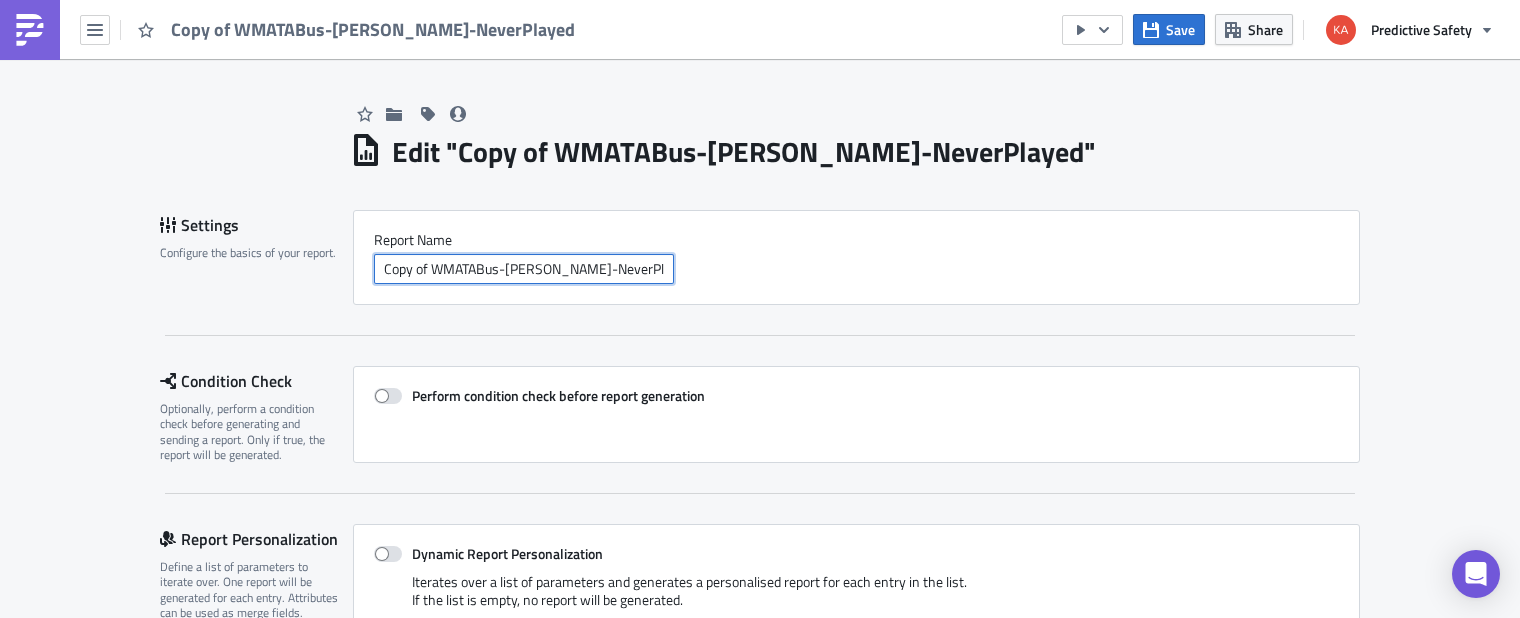 drag, startPoint x: 432, startPoint y: 266, endPoint x: 323, endPoint y: 267, distance: 109.004585 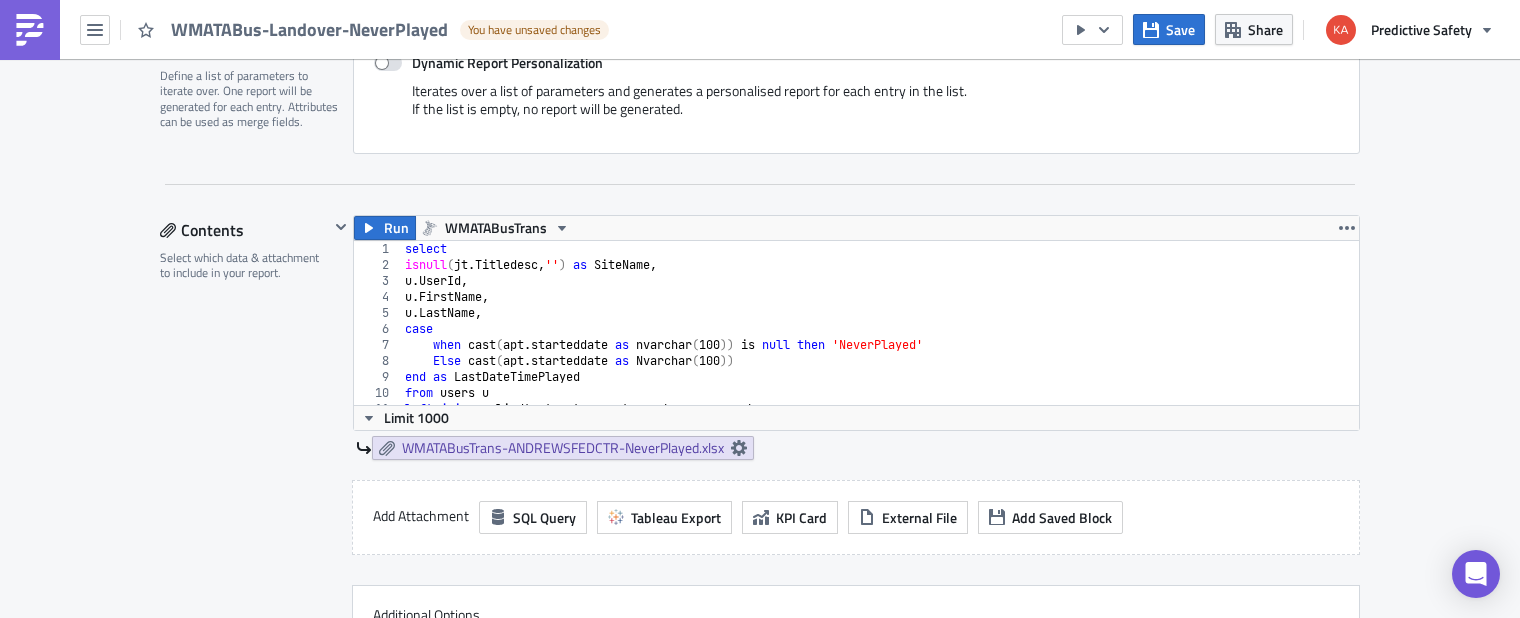 scroll, scrollTop: 504, scrollLeft: 0, axis: vertical 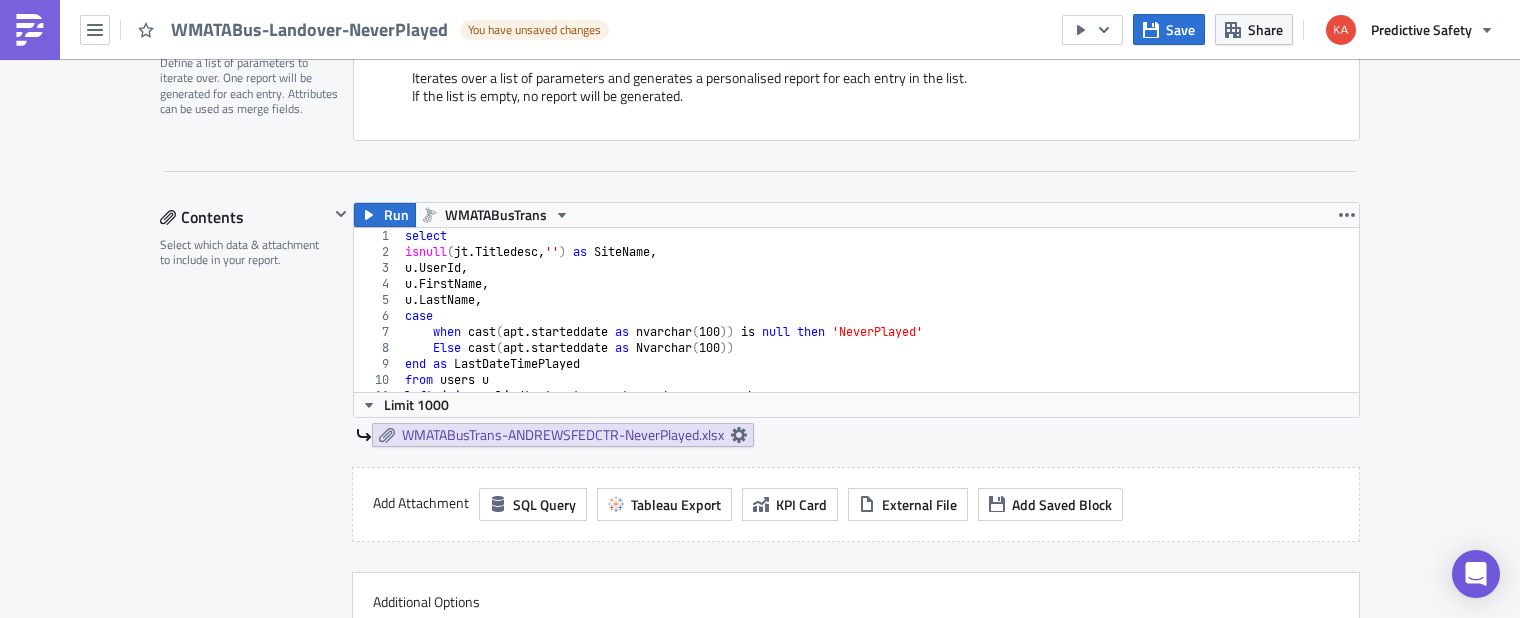 type on "WMATABus-Landover-NeverPlayed" 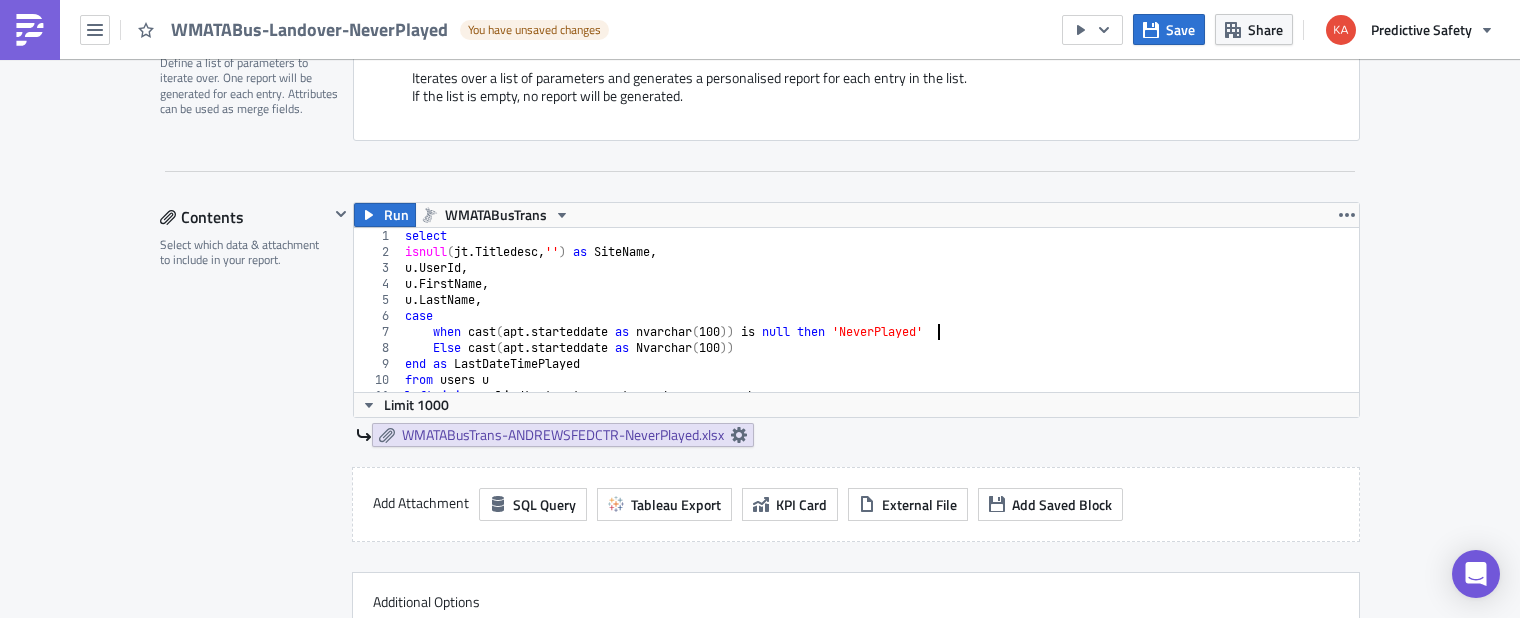 click on "select   isnull ( jt . Titledesc ,  '' )   as   SiteName , u . UserId , u . FirstName , u . LastName , case        when   cast ( apt . starteddate   as   nvarchar ( 100 ))   is   null   then   'NeverPlayed'      Else   cast ( apt . starteddate   as   Nvarchar ( 100 )) end   as   LastDateTimePlayed from   users   u left   join   appliedtest   apt   on   apt . userkey   =   u . userkey left   join   jobtitle   jt   on   jt . Titlekey   =   u . jobtitlekey" at bounding box center (880, 326) 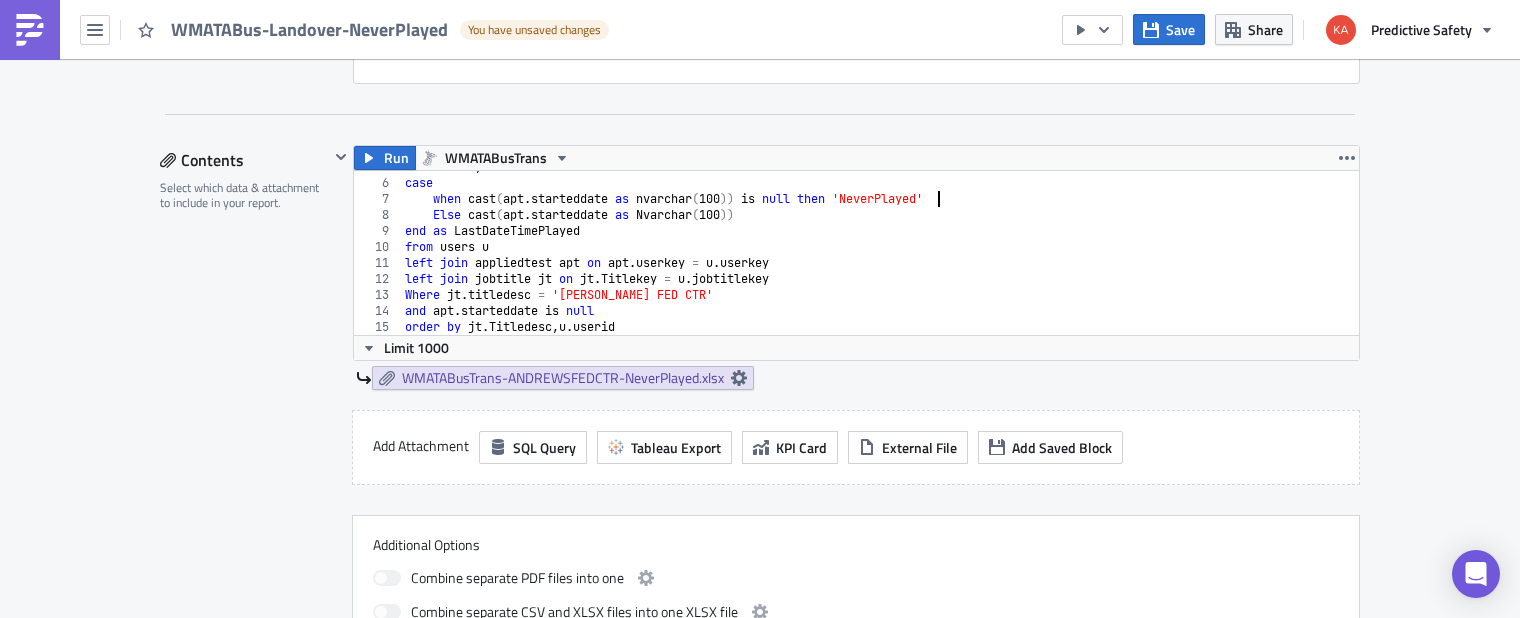 scroll, scrollTop: 630, scrollLeft: 0, axis: vertical 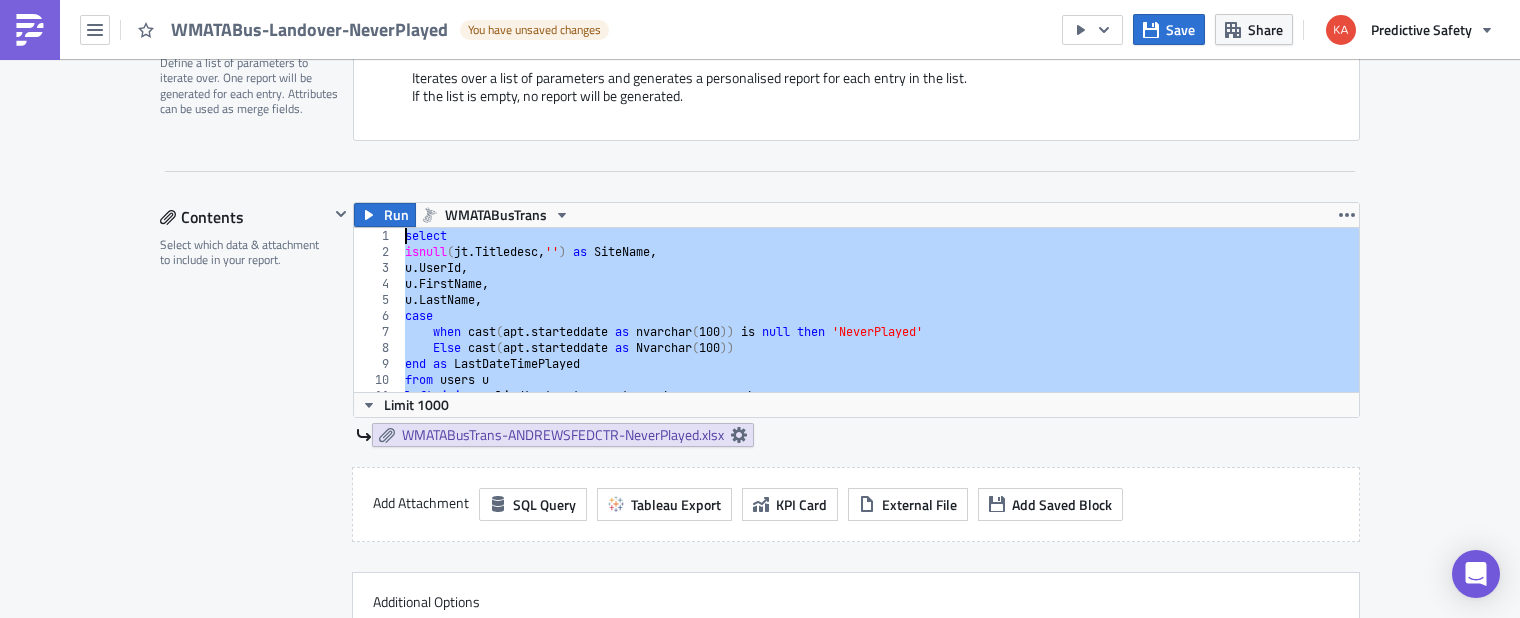 drag, startPoint x: 582, startPoint y: 382, endPoint x: 278, endPoint y: 193, distance: 357.96228 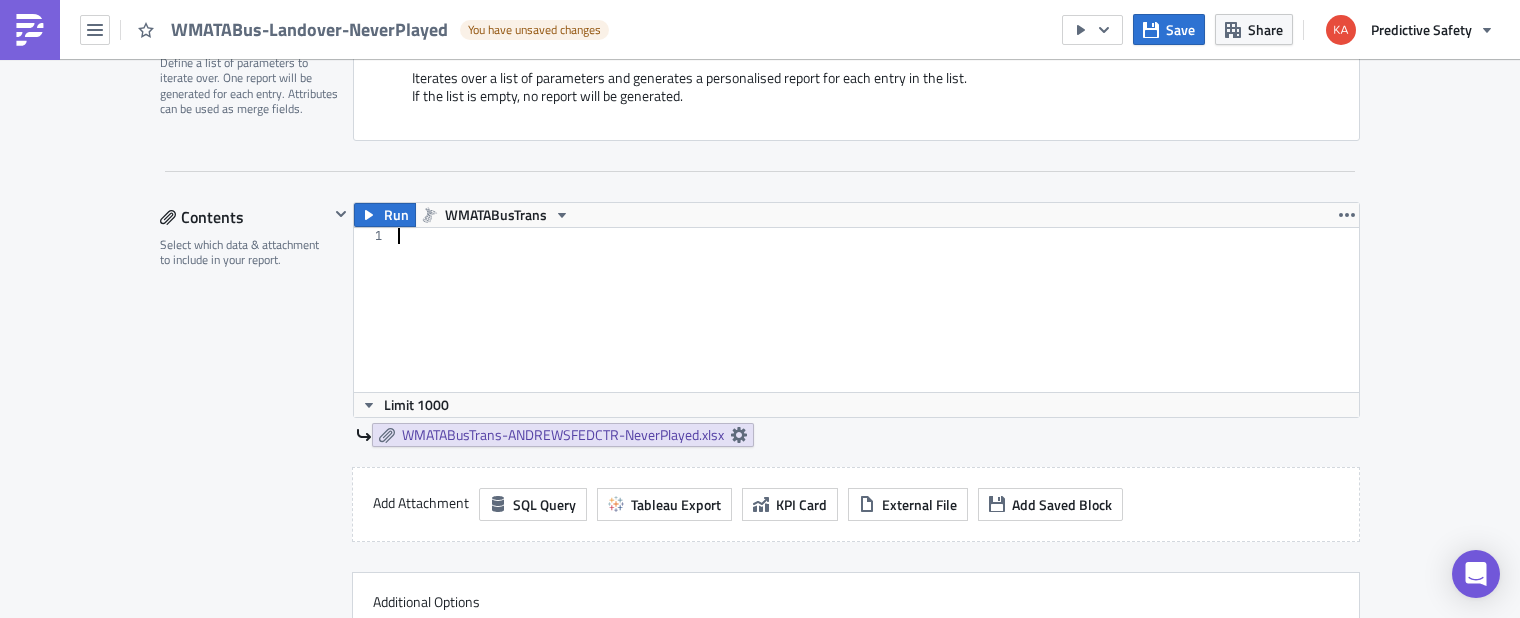 paste on "order by jt.Titledesc, u.userid" 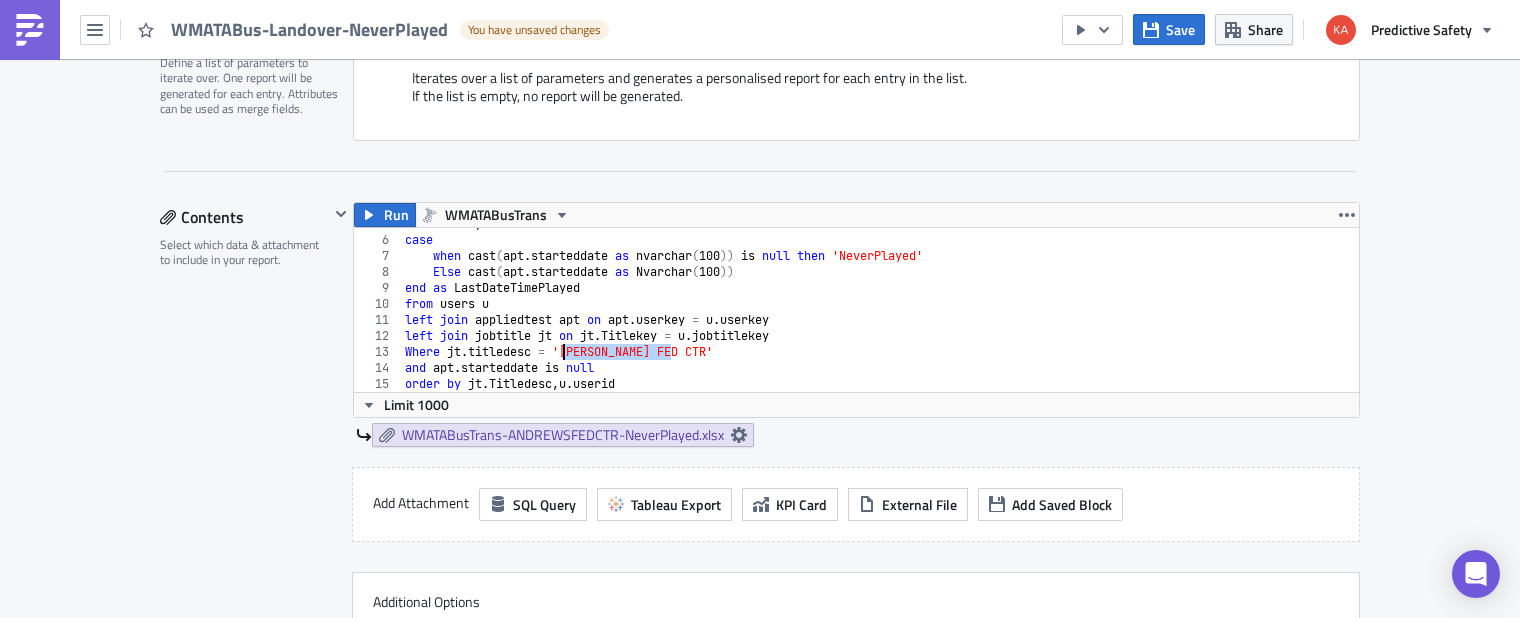 drag, startPoint x: 670, startPoint y: 352, endPoint x: 561, endPoint y: 359, distance: 109.22454 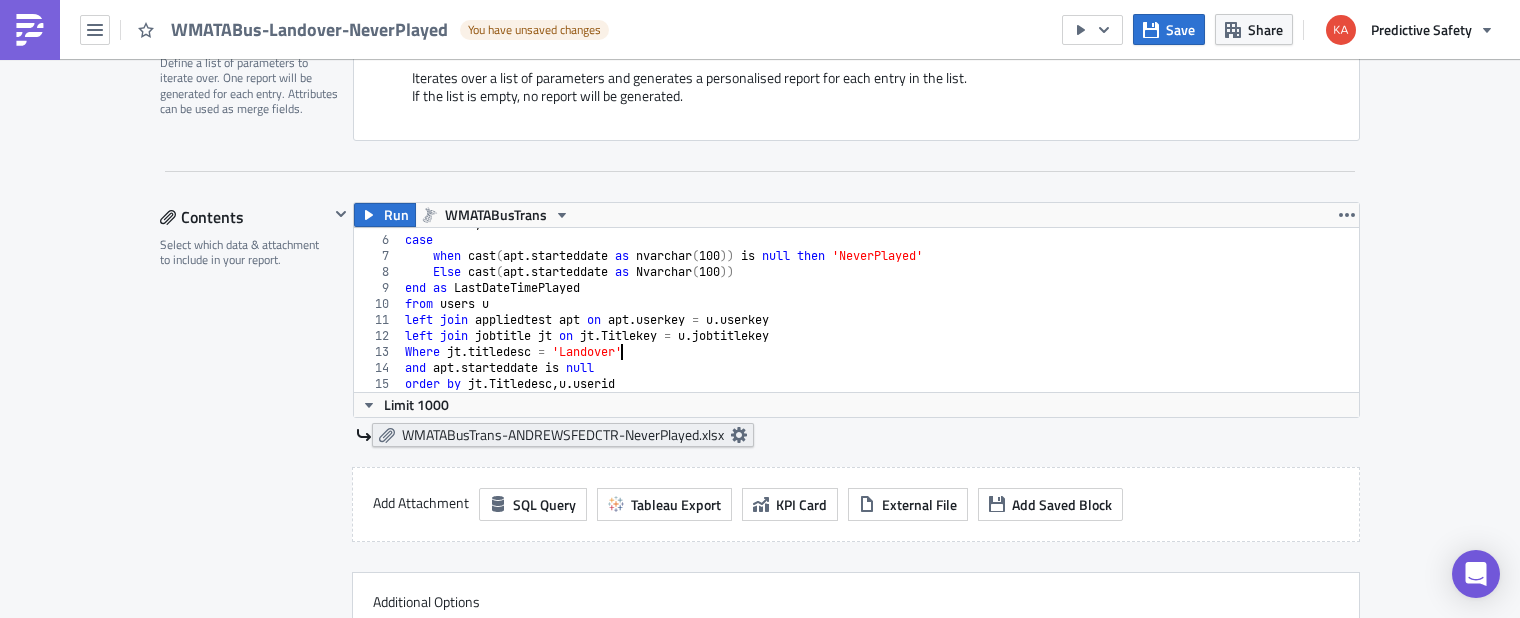 type on "Where jt.titledesc = 'Landover'" 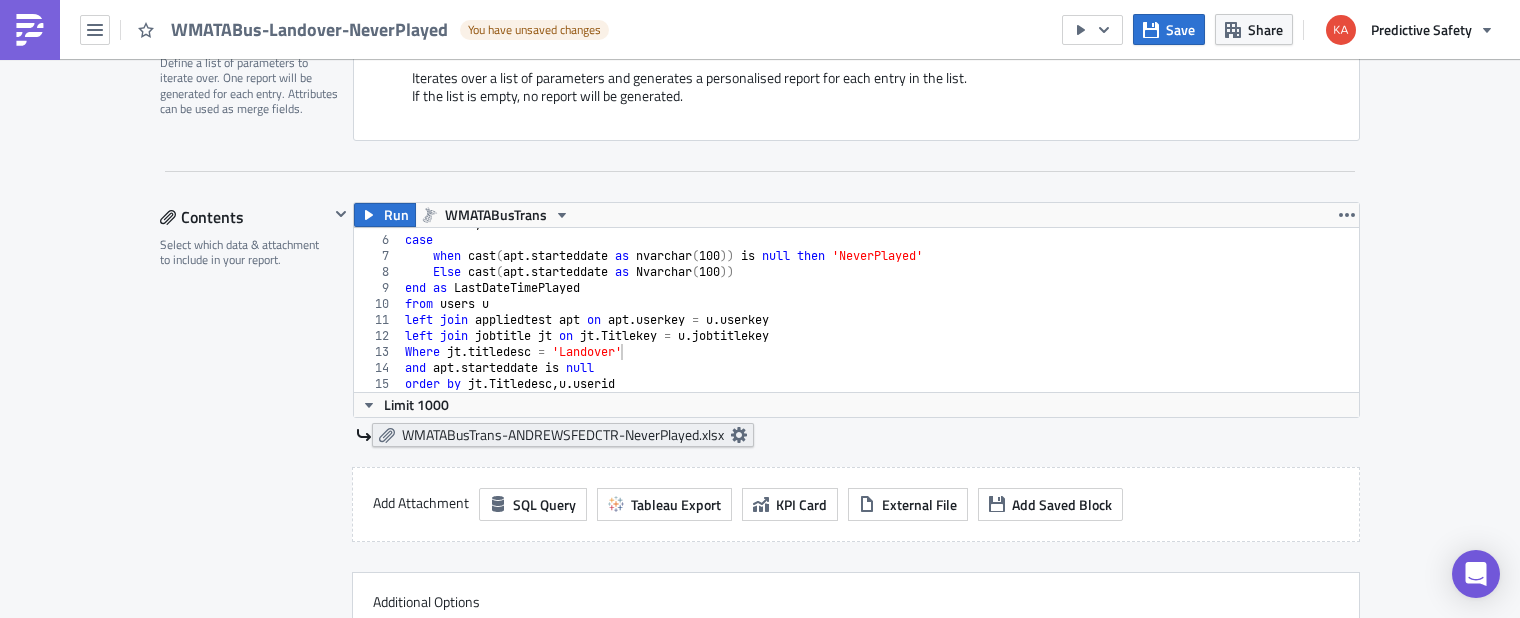 click on "WMATABusTrans-ANDREWSFEDCTR-NeverPlayed.xlsx" at bounding box center [563, 435] 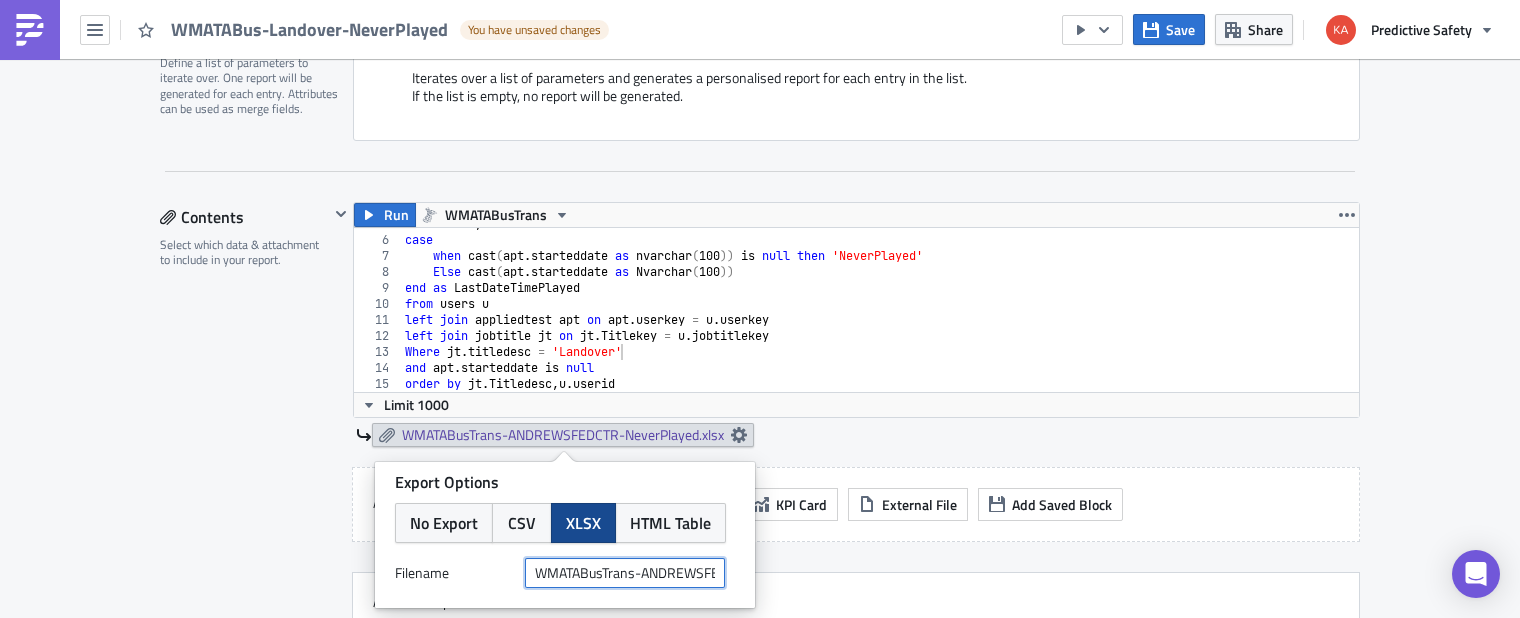 click on "WMATABusTrans-ANDREWSFEDCTR-NeverPlayed" at bounding box center (625, 573) 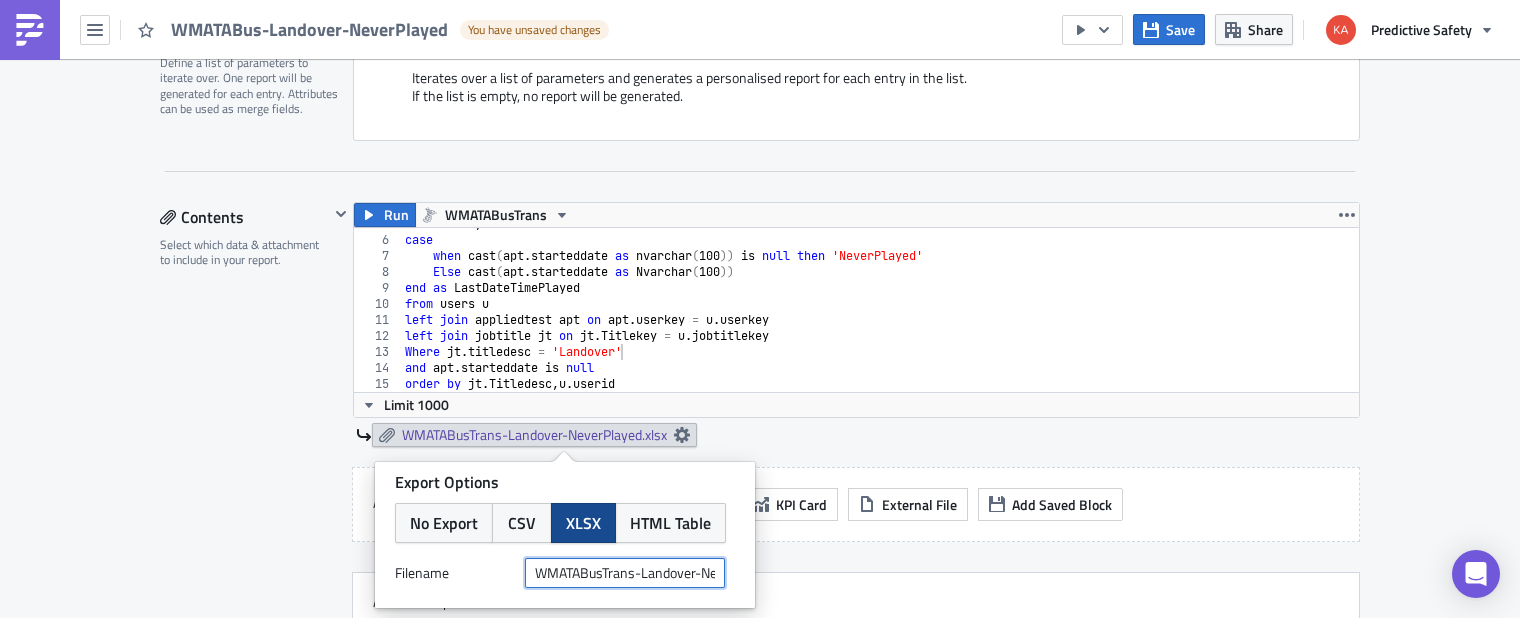type on "WMATABusTrans-Landover-NeverPlayed" 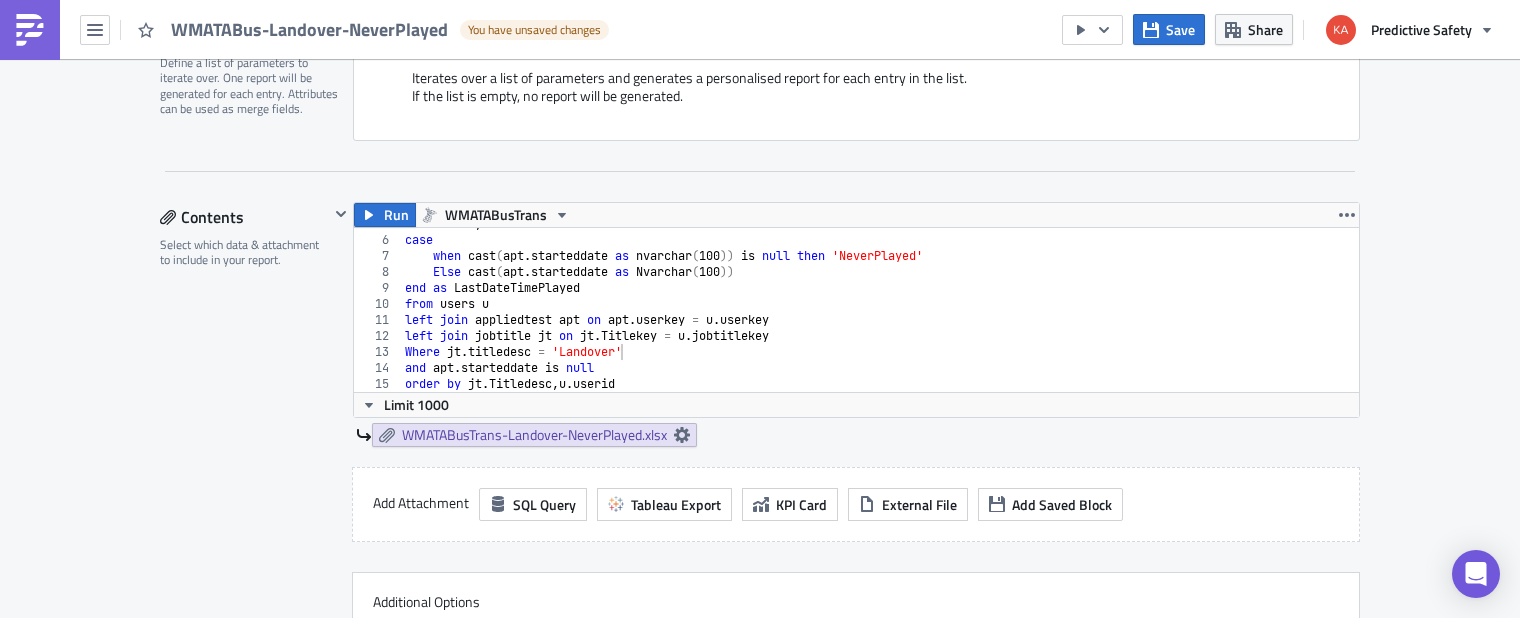 click on "WMATABusTrans-Landover-NeverPlayed.xlsx" at bounding box center [858, 435] 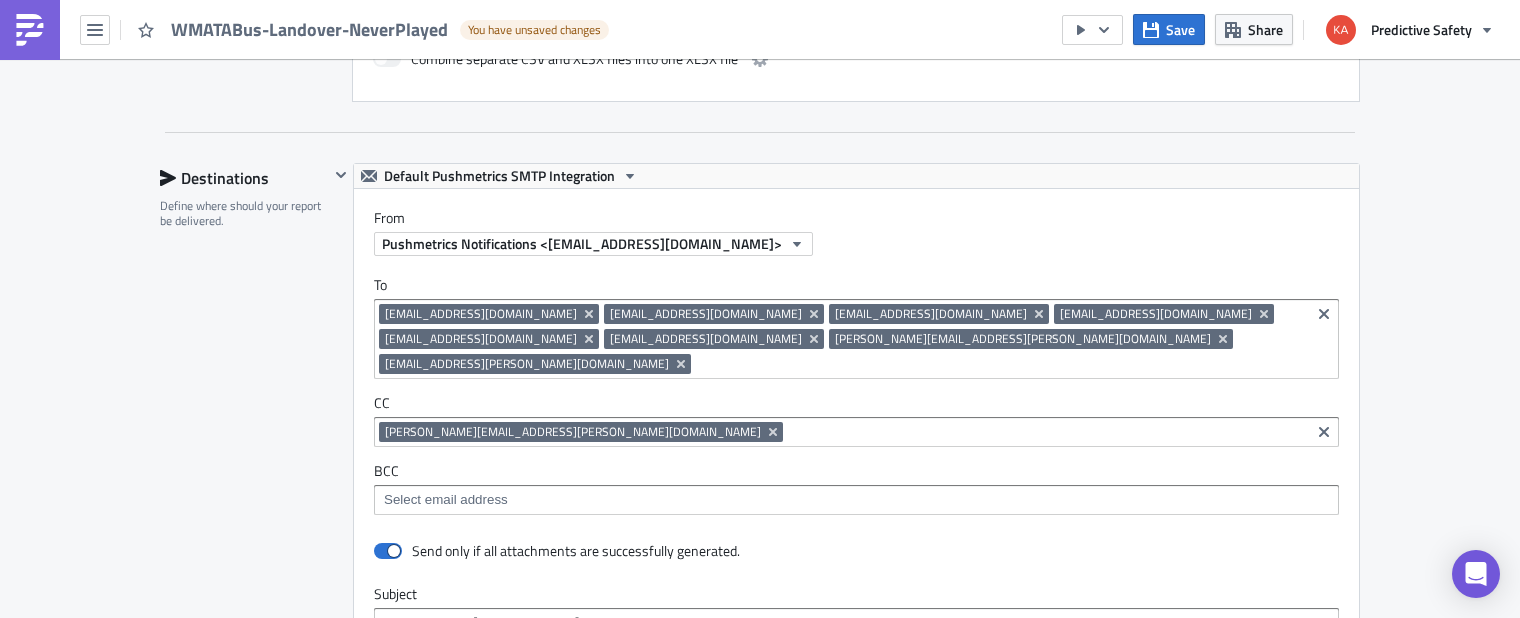 scroll, scrollTop: 1386, scrollLeft: 0, axis: vertical 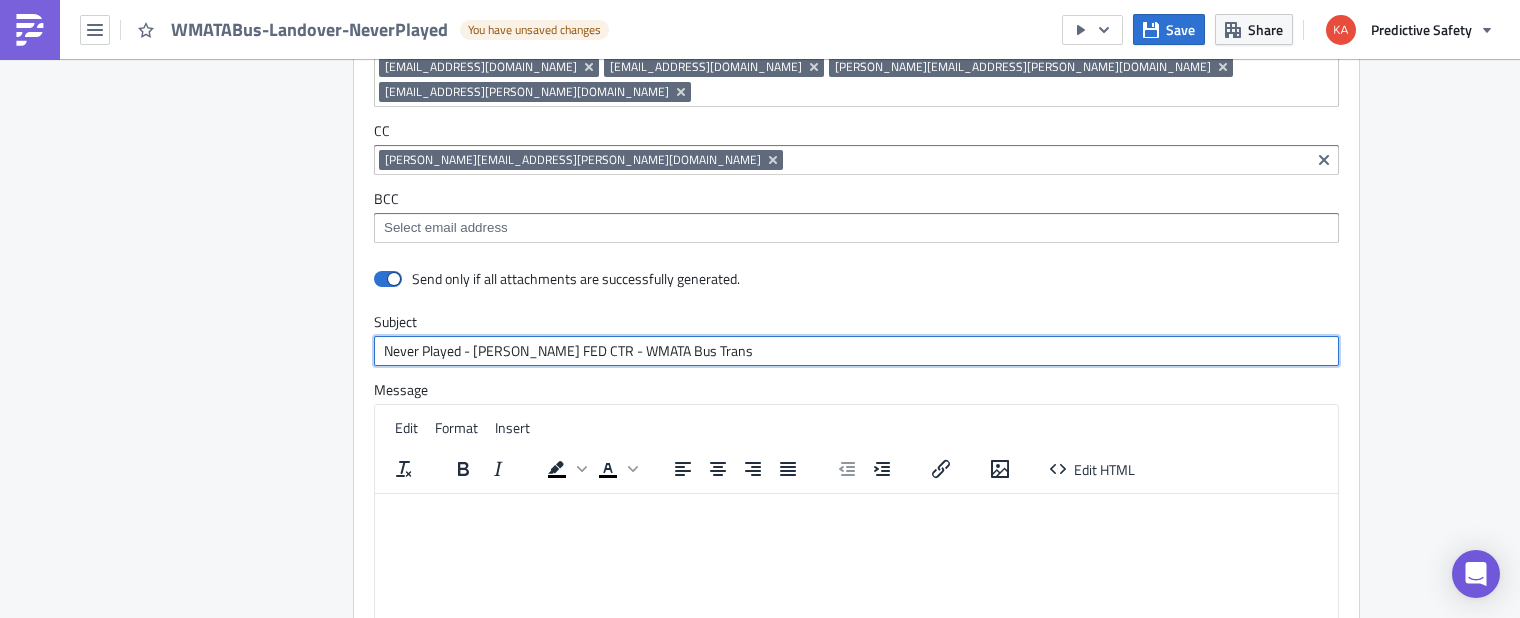 drag, startPoint x: 588, startPoint y: 325, endPoint x: 472, endPoint y: 324, distance: 116.00431 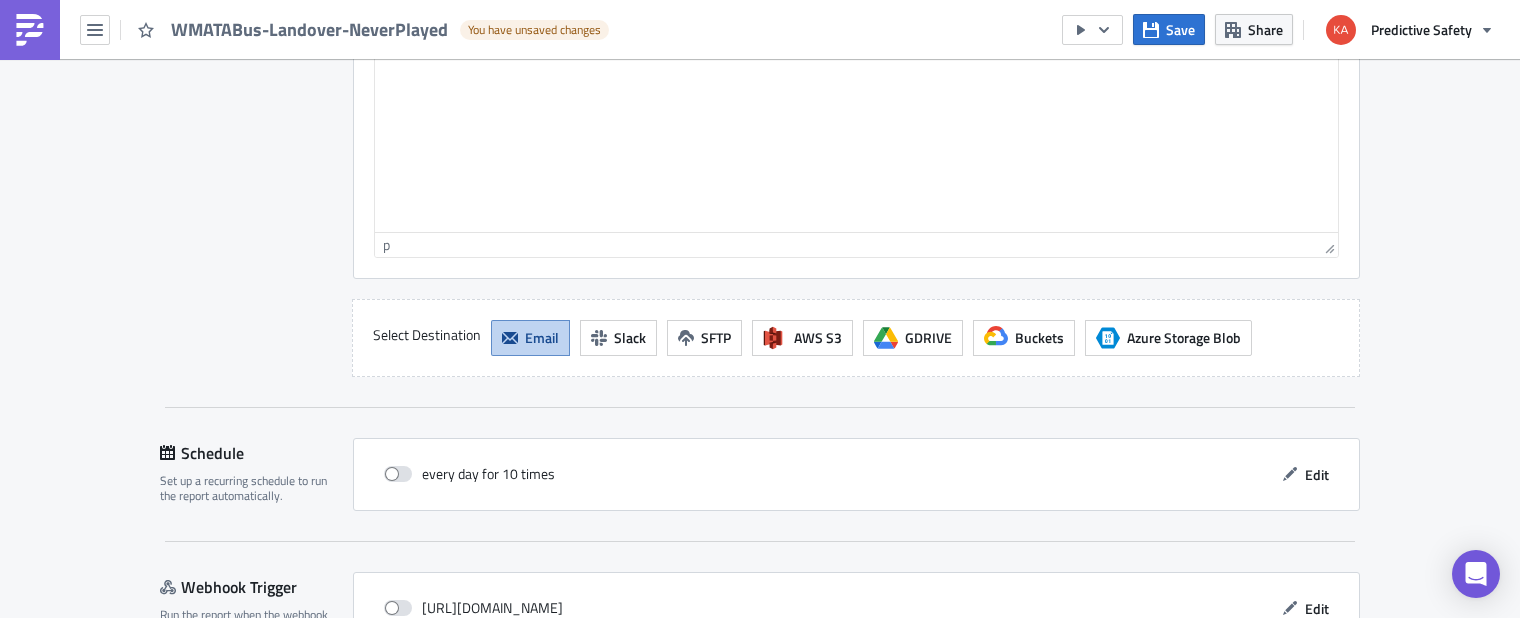 scroll, scrollTop: 1890, scrollLeft: 0, axis: vertical 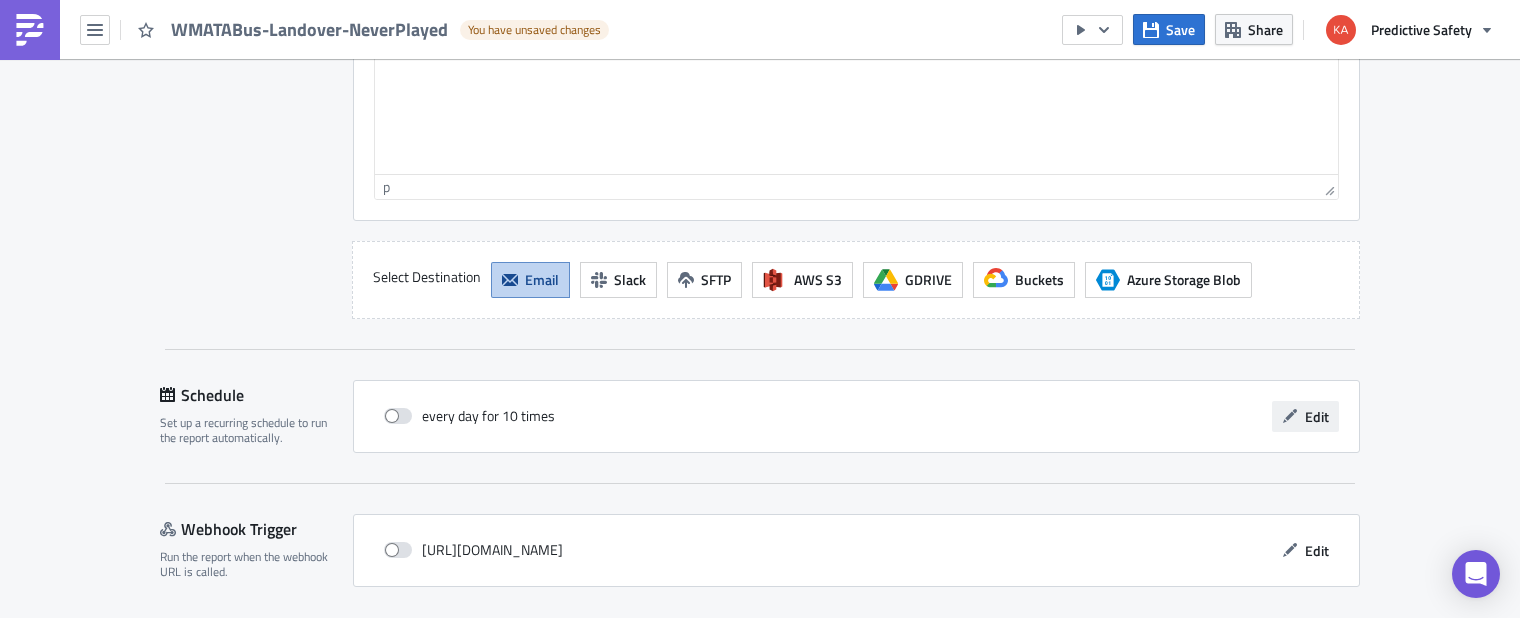 type on "Never Played - Landover - WMATA Bus Trans" 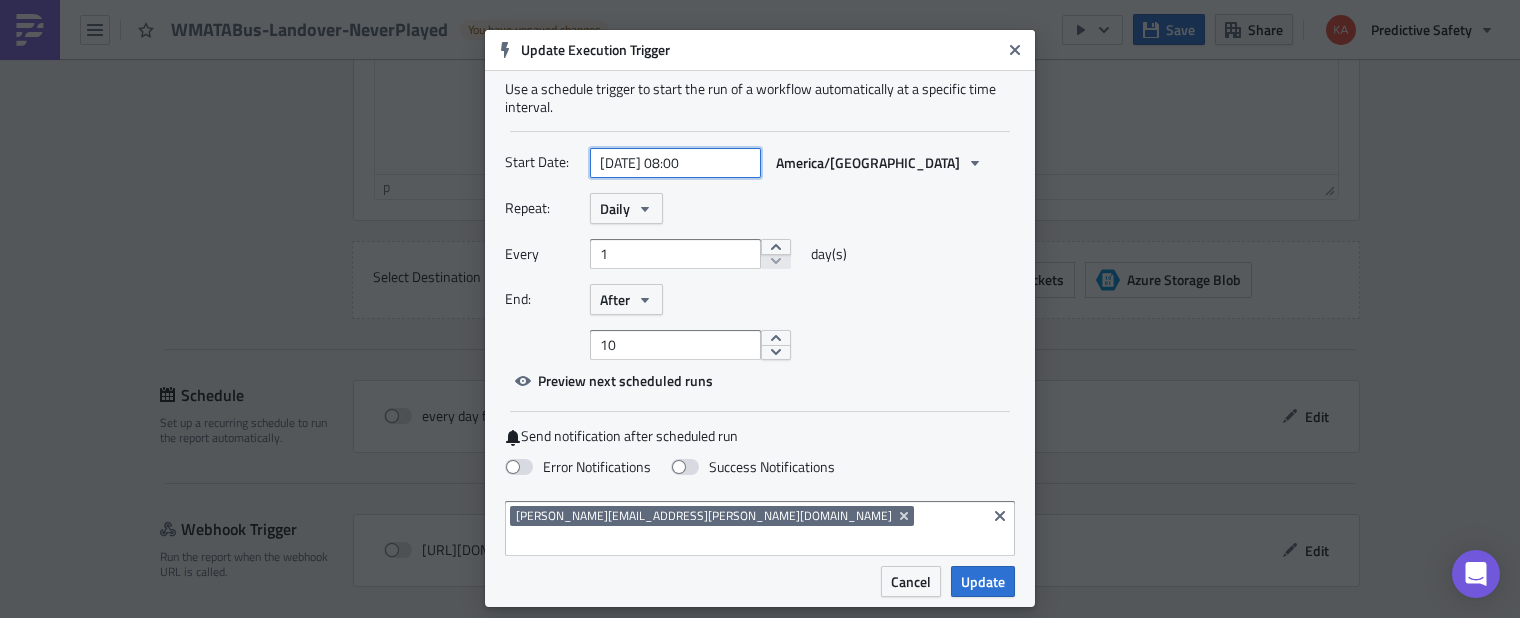 select on "6" 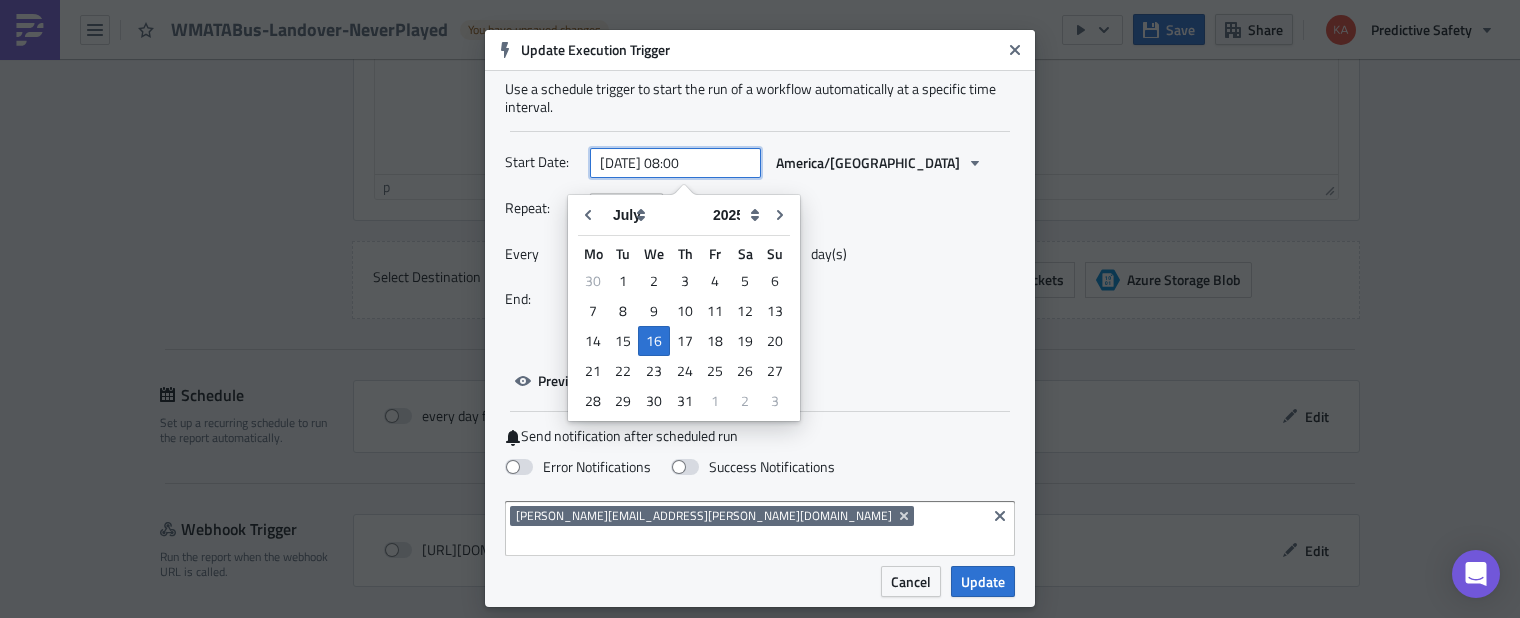 click on "2025-07-16 08:00" at bounding box center (675, 163) 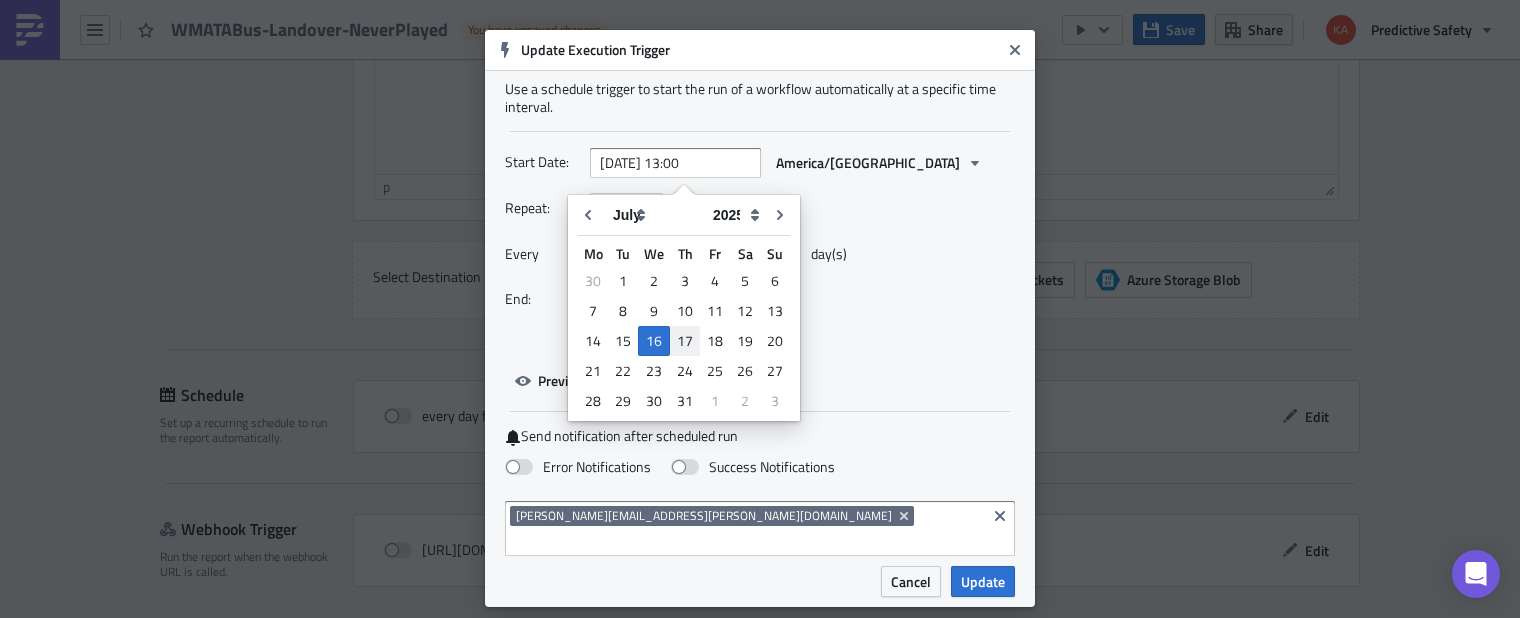 click on "17" at bounding box center (685, 341) 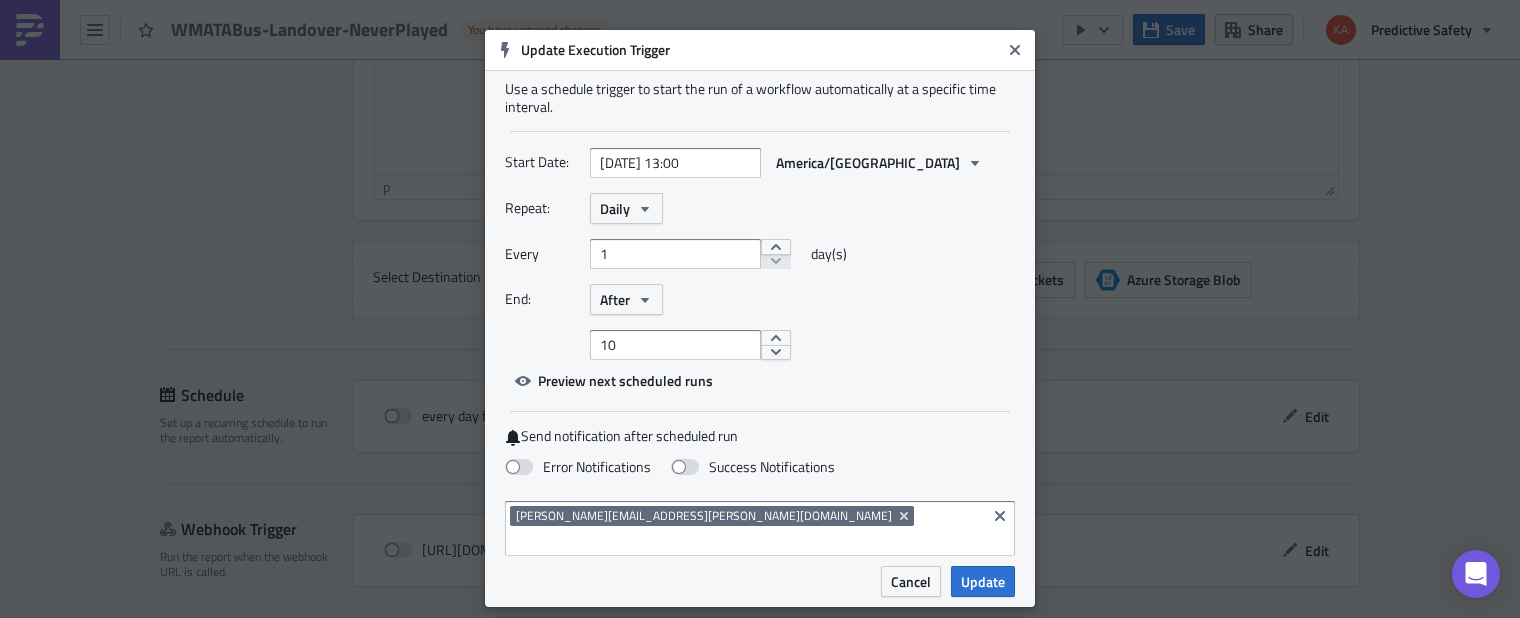 type on "2025-07-17 13:00" 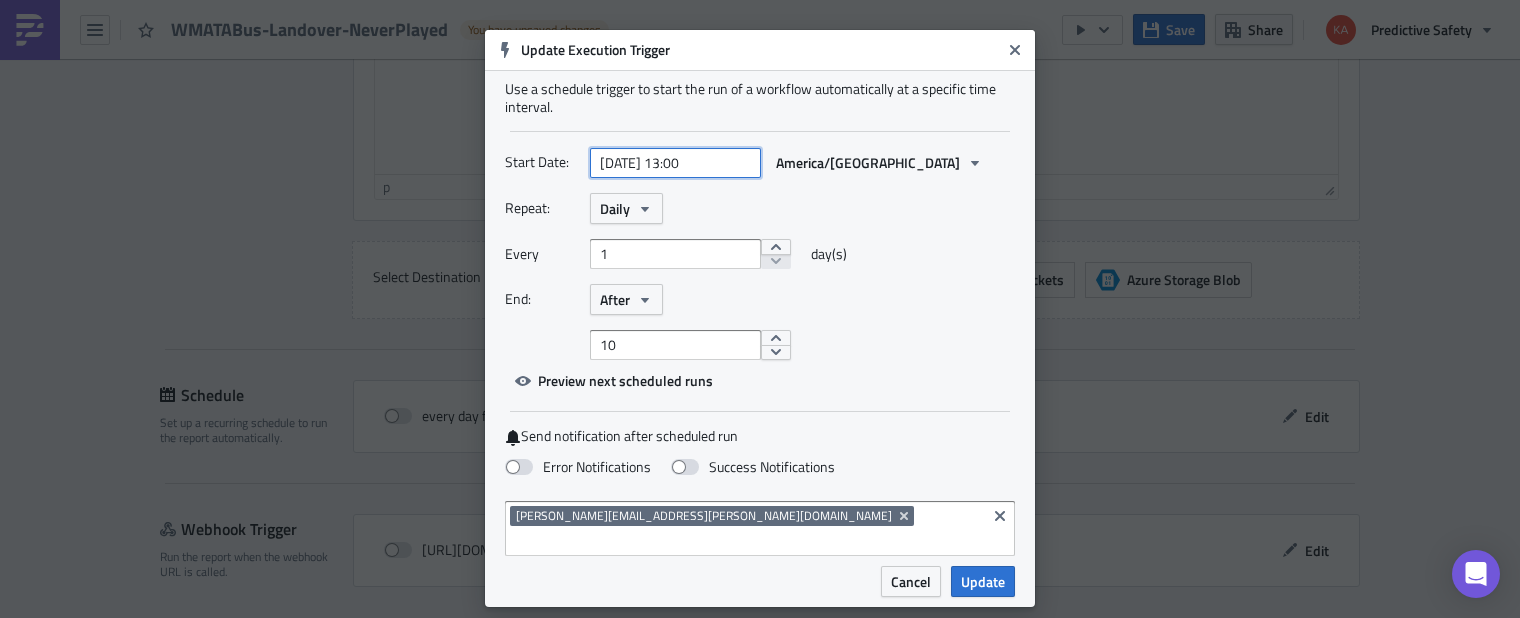 select on "6" 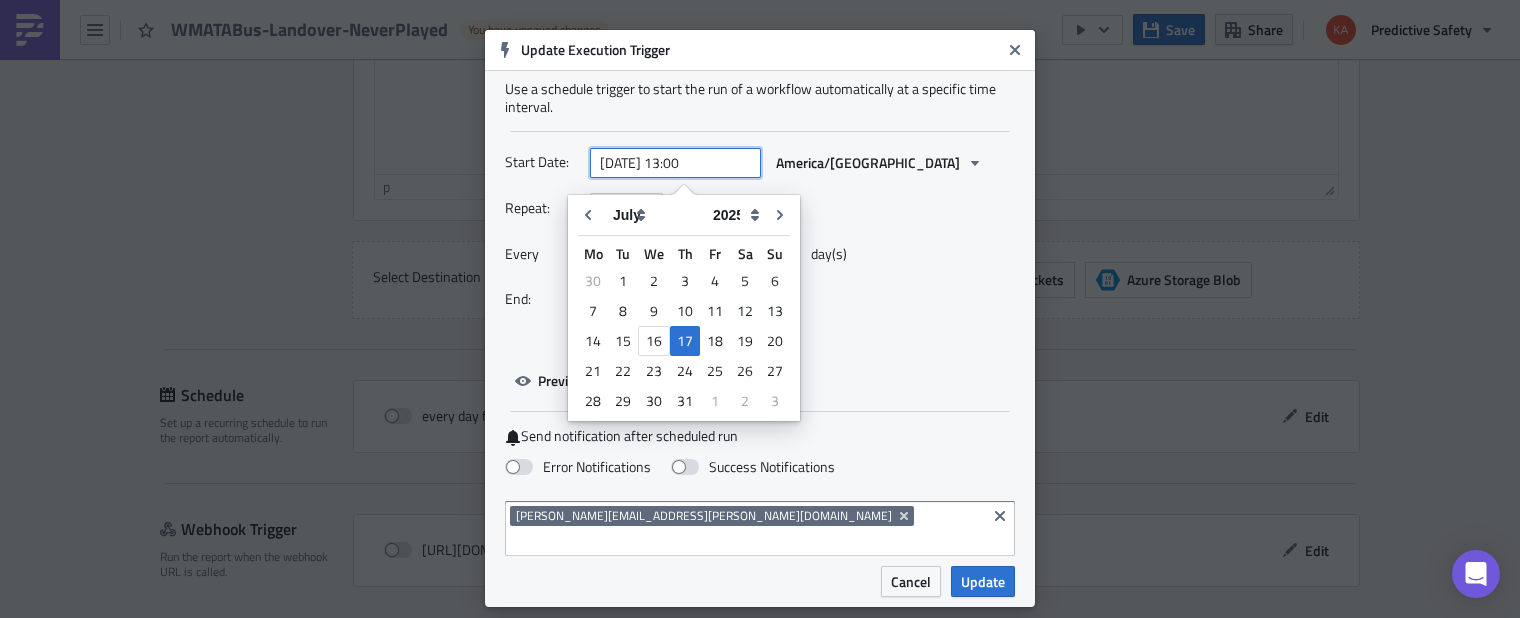 drag, startPoint x: 698, startPoint y: 170, endPoint x: 742, endPoint y: 188, distance: 47.539455 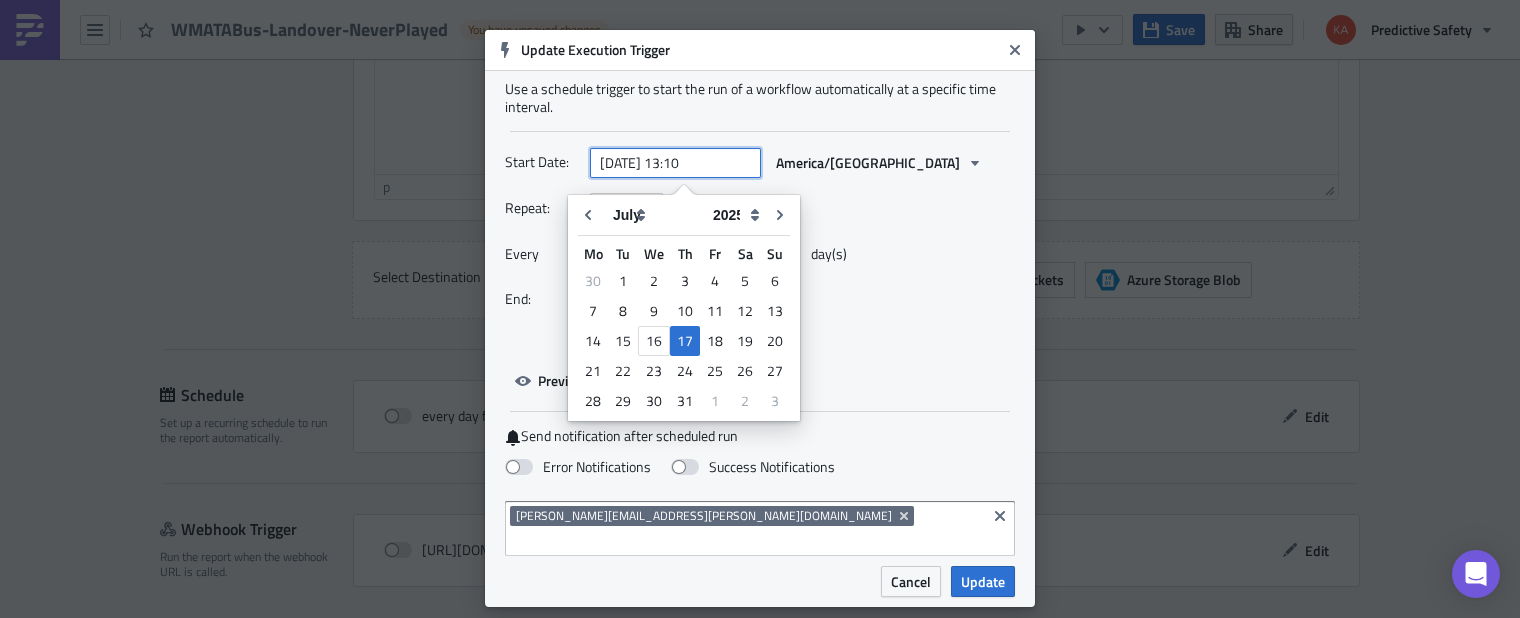 type on "2025-07-17 13:10" 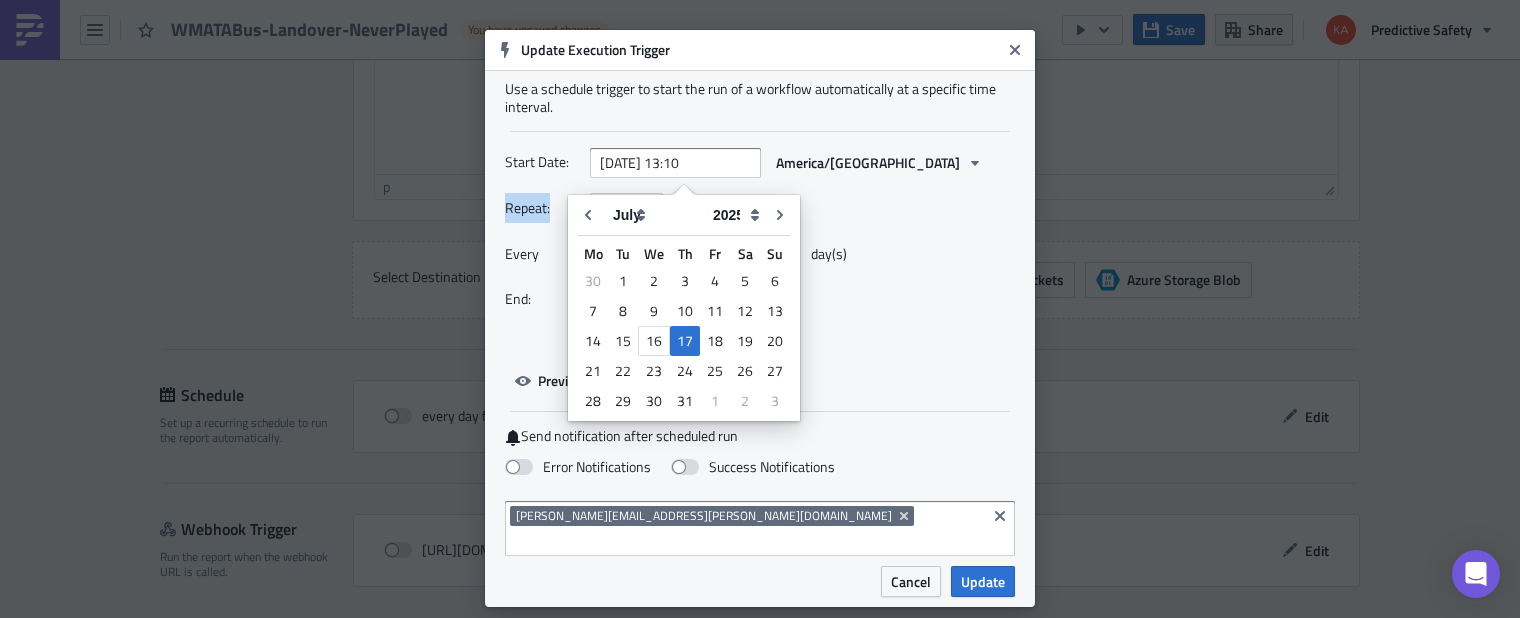 drag, startPoint x: 964, startPoint y: 234, endPoint x: 1022, endPoint y: 209, distance: 63.15853 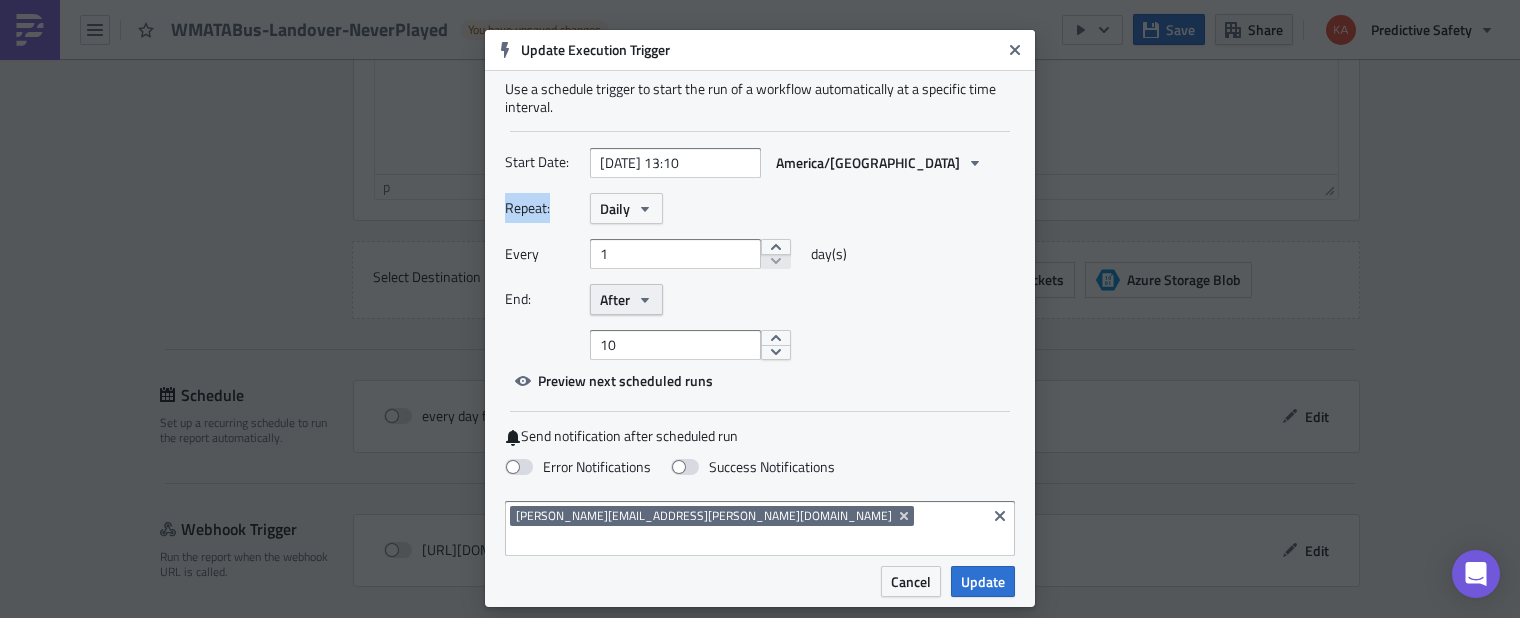 click 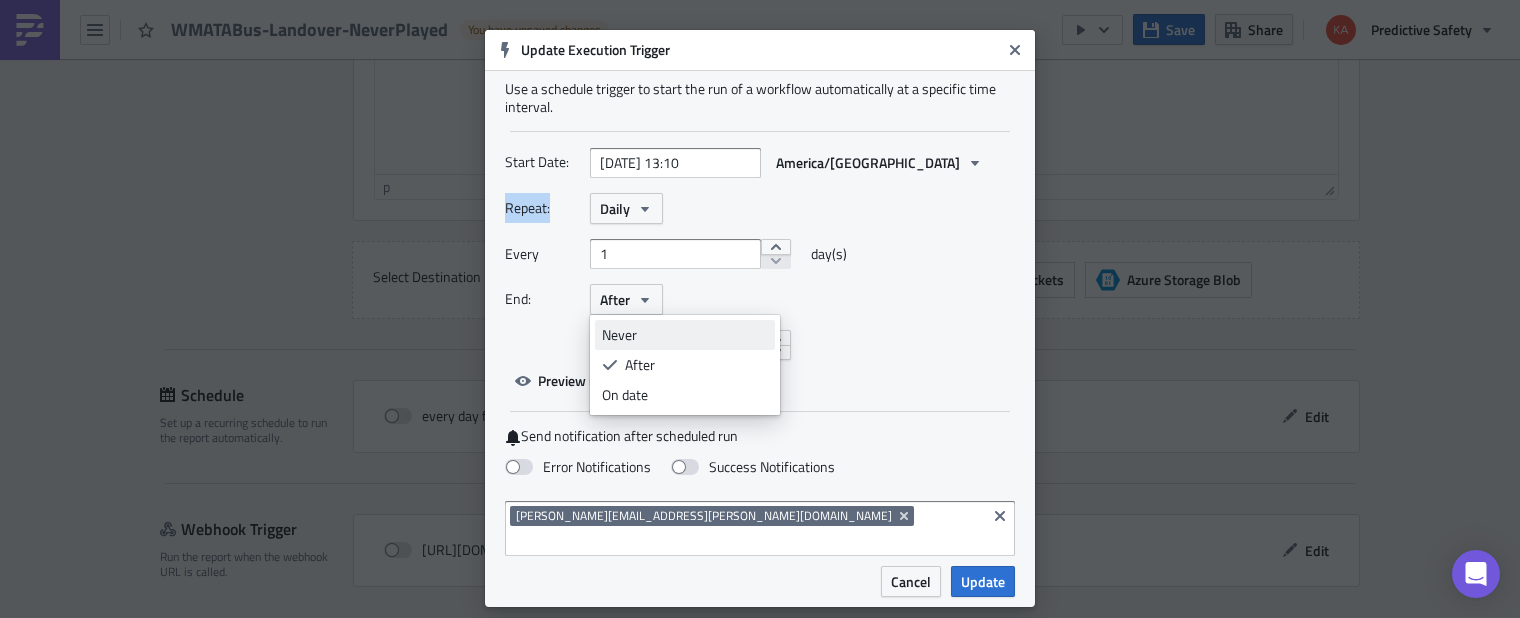 click on "Never" at bounding box center [685, 335] 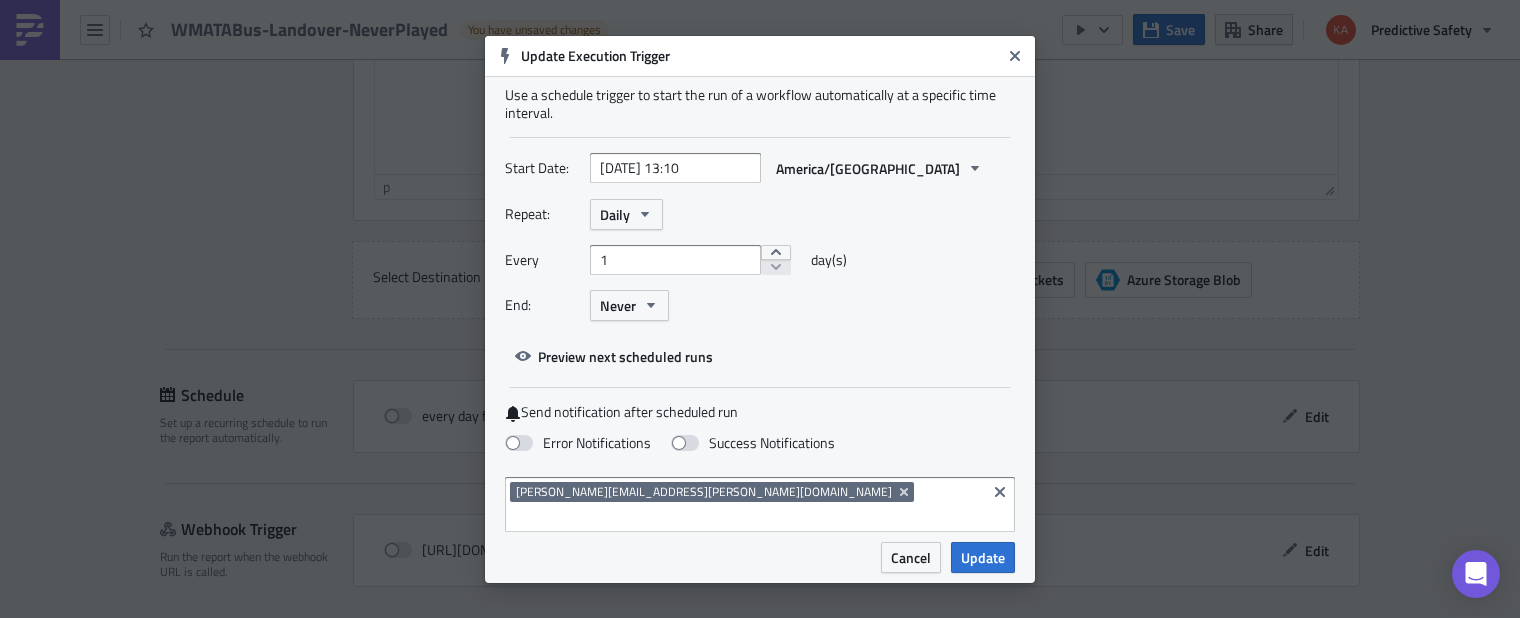 drag, startPoint x: 983, startPoint y: 545, endPoint x: 964, endPoint y: 423, distance: 123.47064 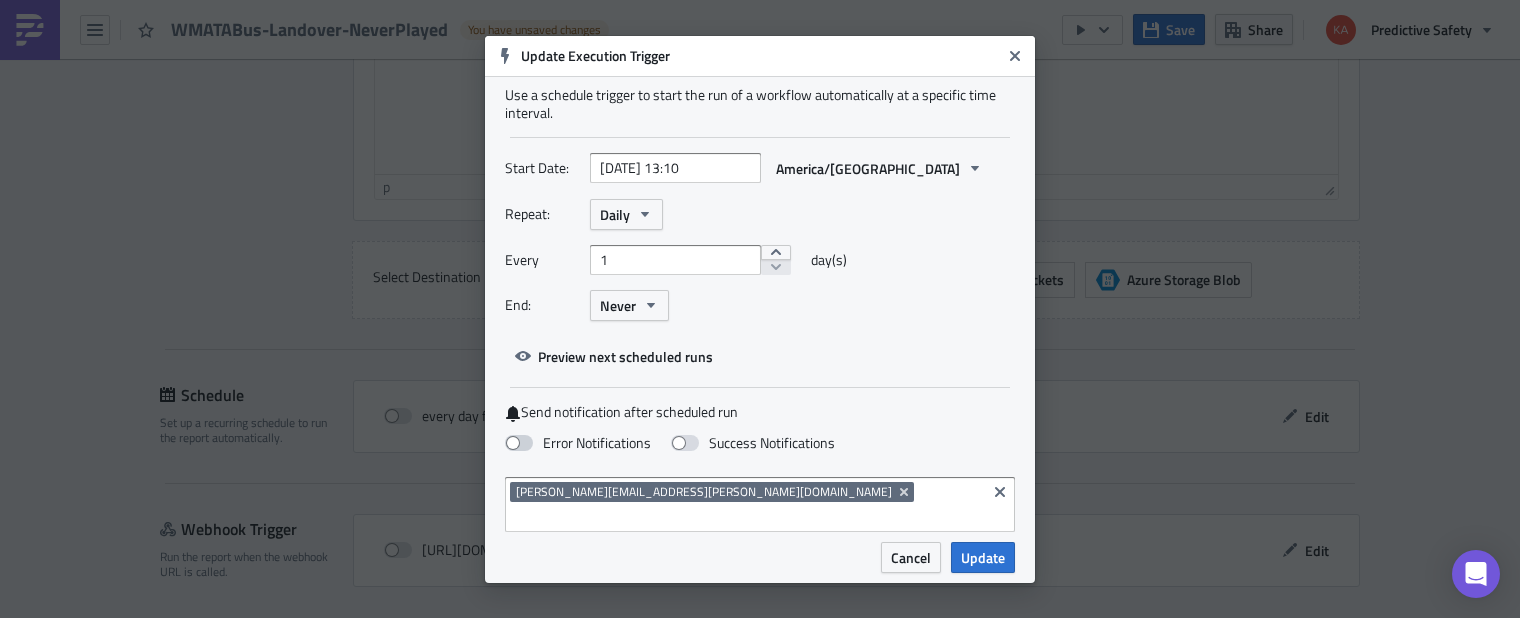 click at bounding box center (519, 443) 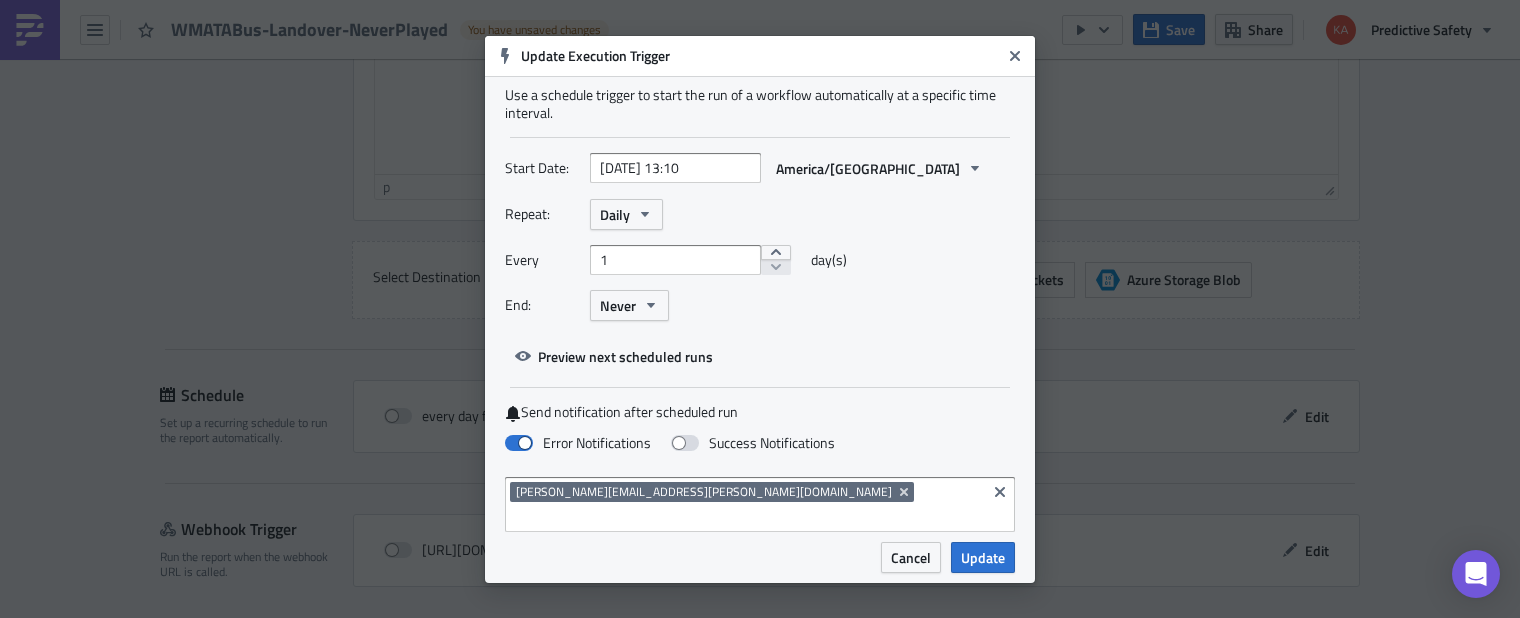 click on "Update" at bounding box center [983, 557] 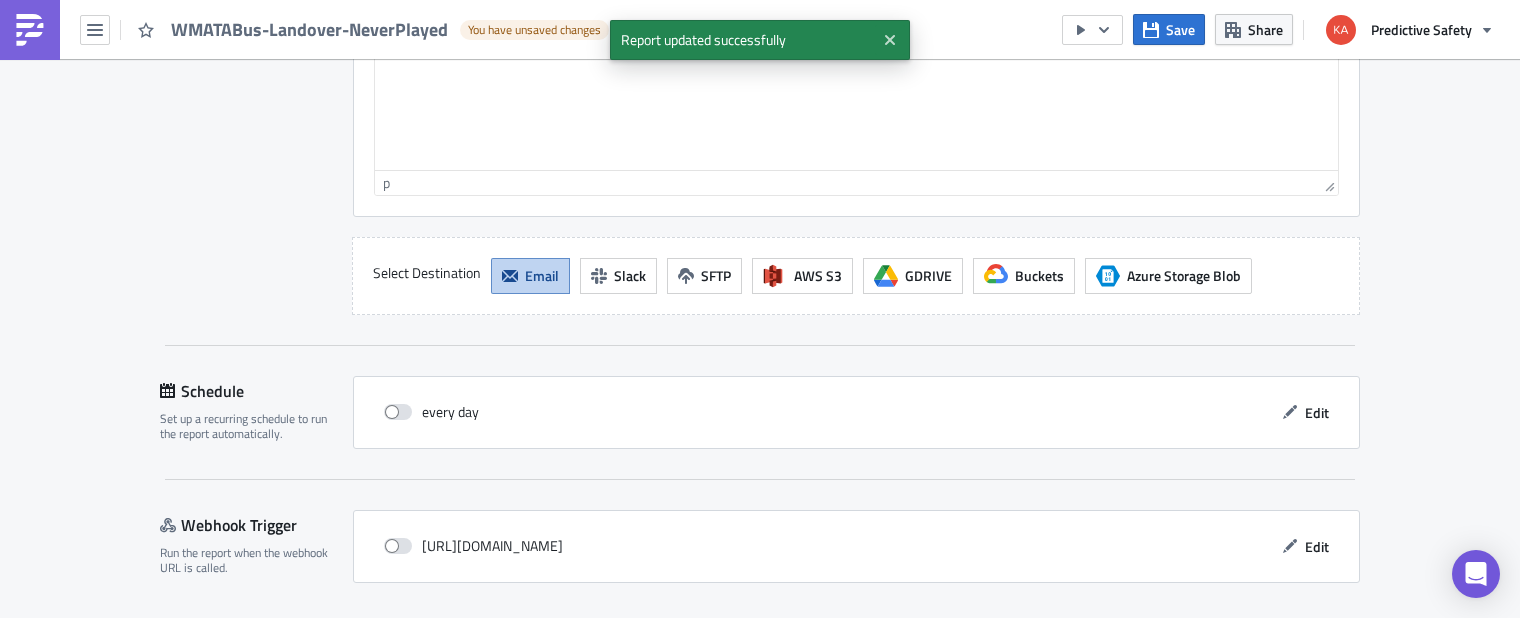 scroll, scrollTop: 1932, scrollLeft: 0, axis: vertical 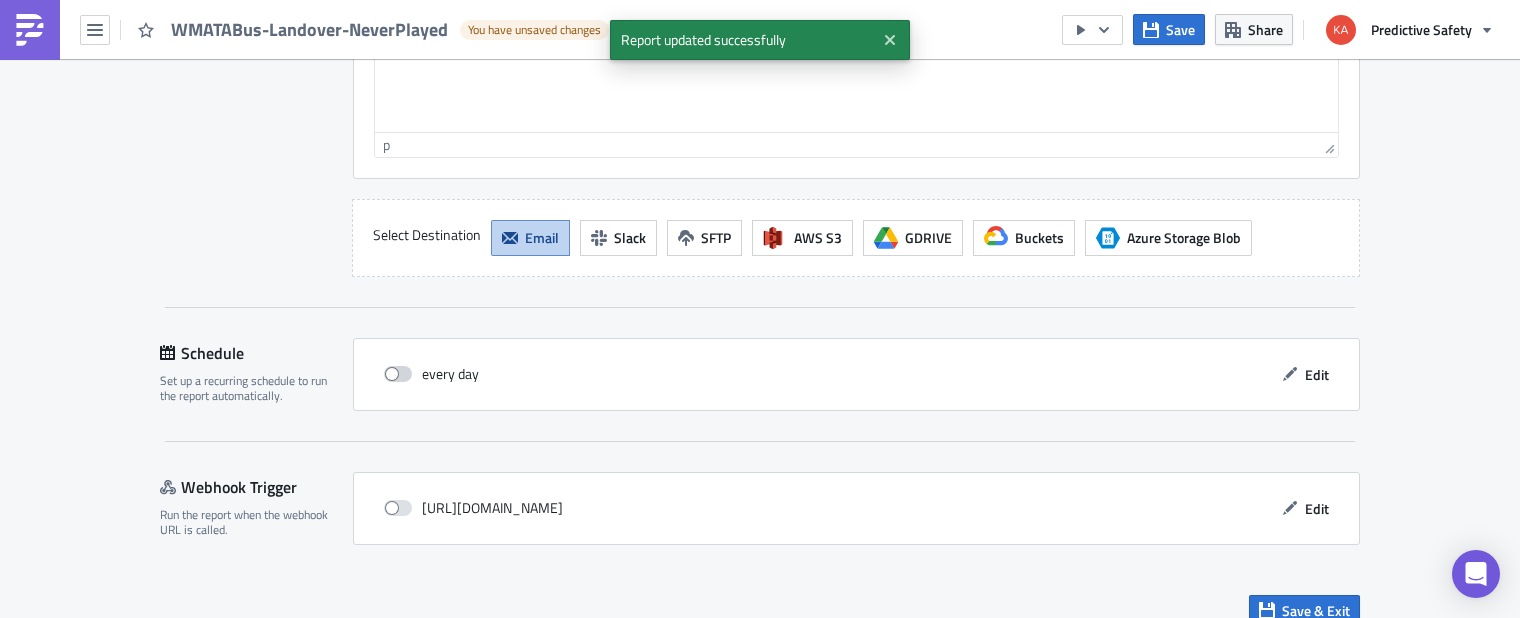 click at bounding box center [398, 374] 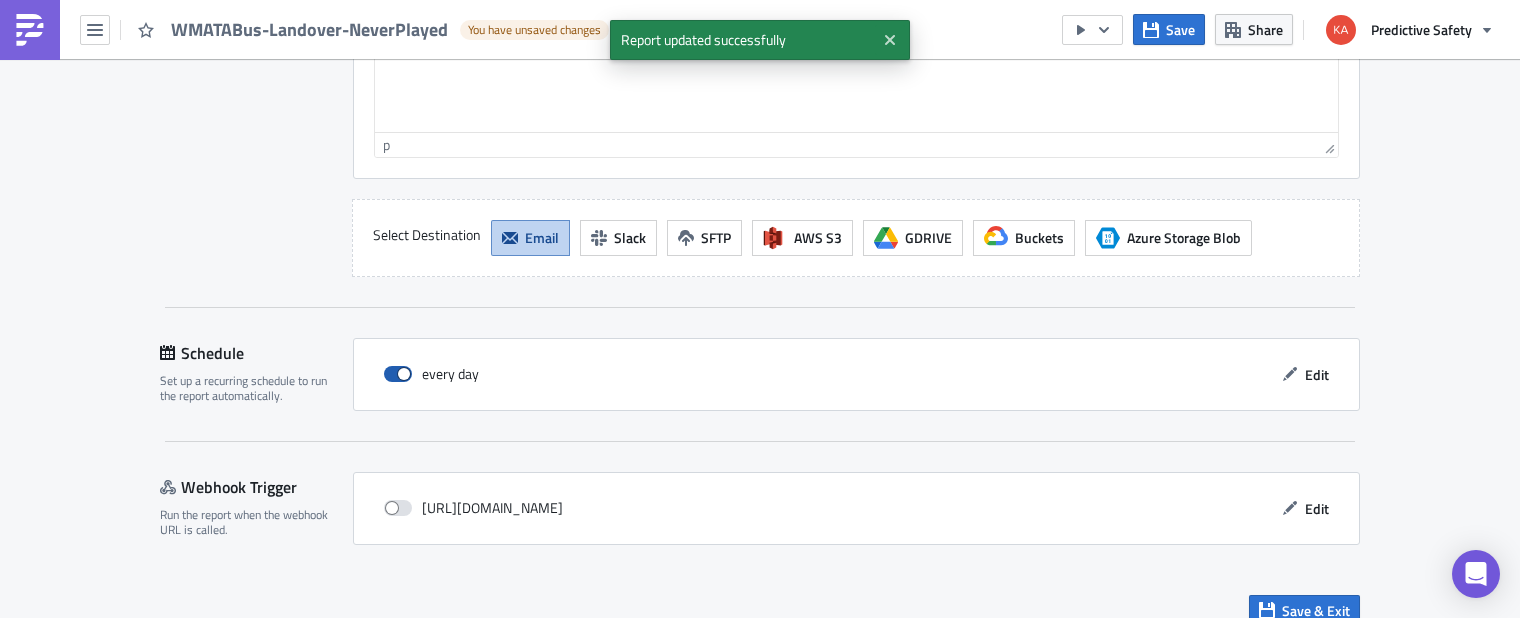 checkbox on "true" 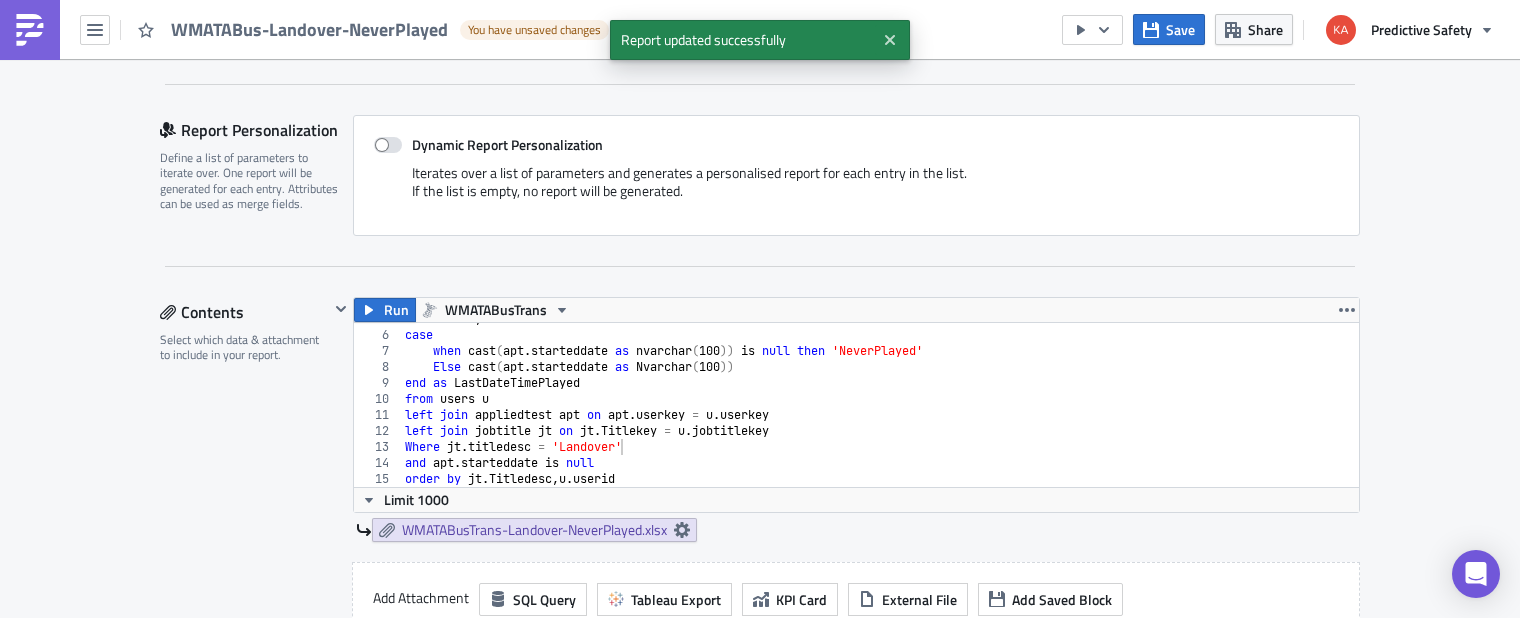 scroll, scrollTop: 420, scrollLeft: 0, axis: vertical 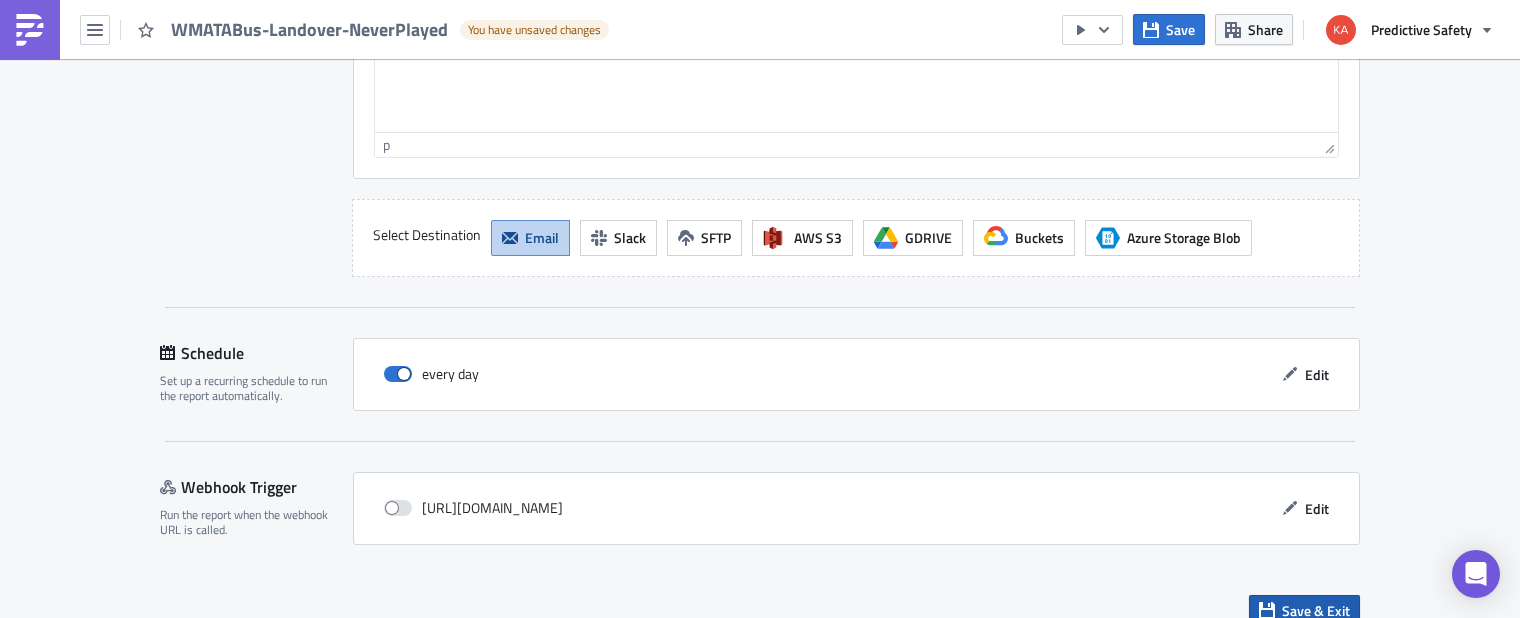 click on "Save & Exit" at bounding box center [1316, 610] 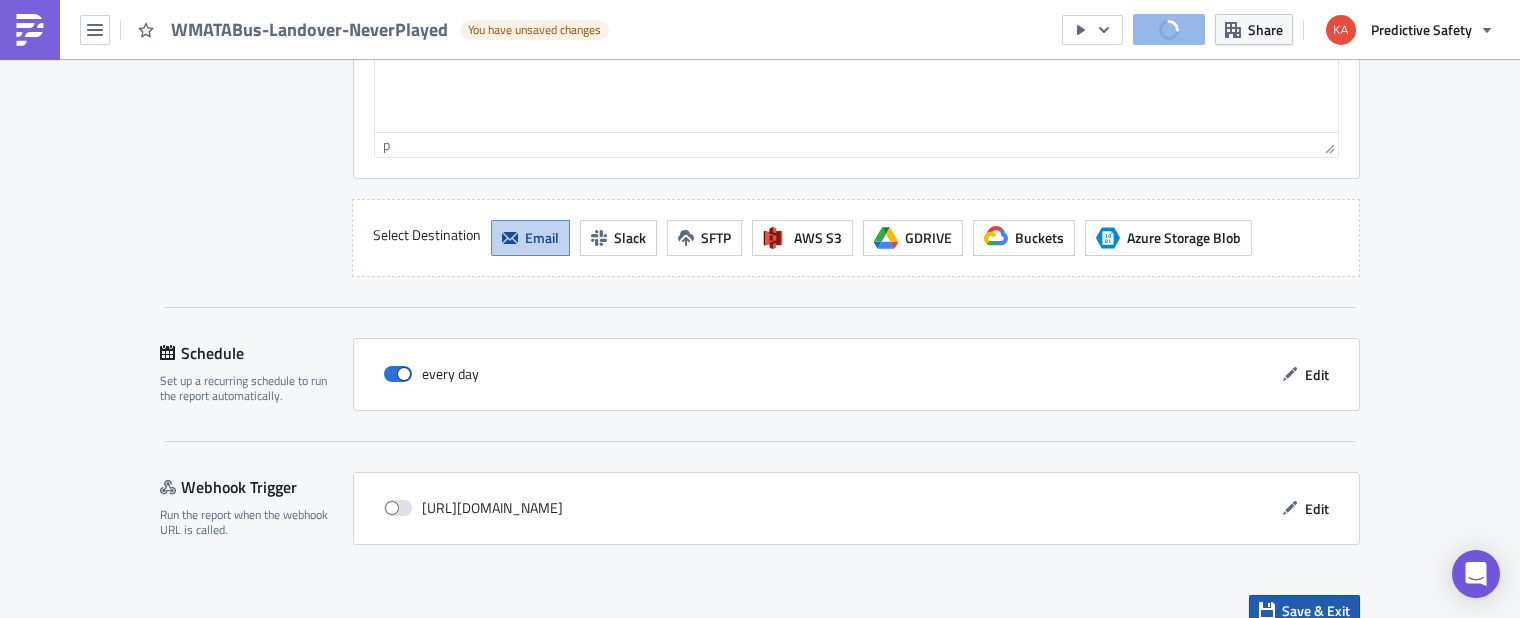 scroll, scrollTop: 0, scrollLeft: 0, axis: both 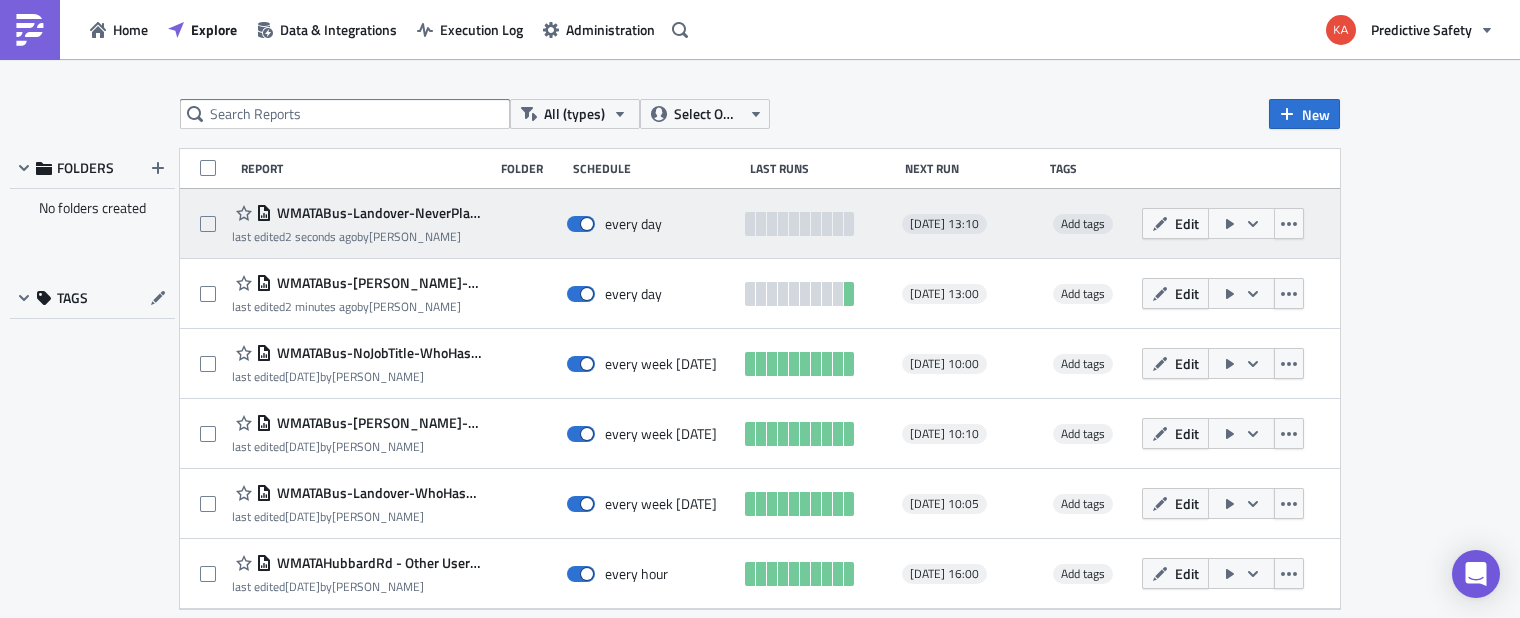 click 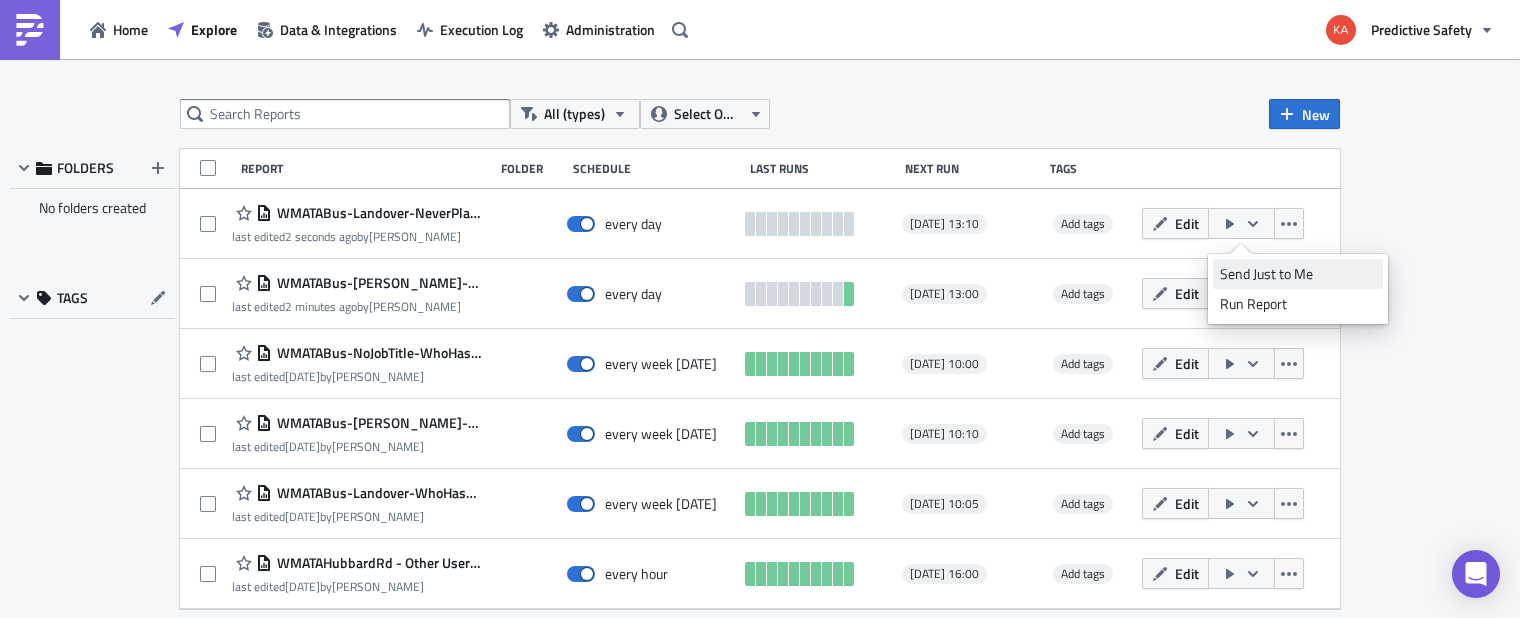 click on "Send Just to Me" at bounding box center (1298, 274) 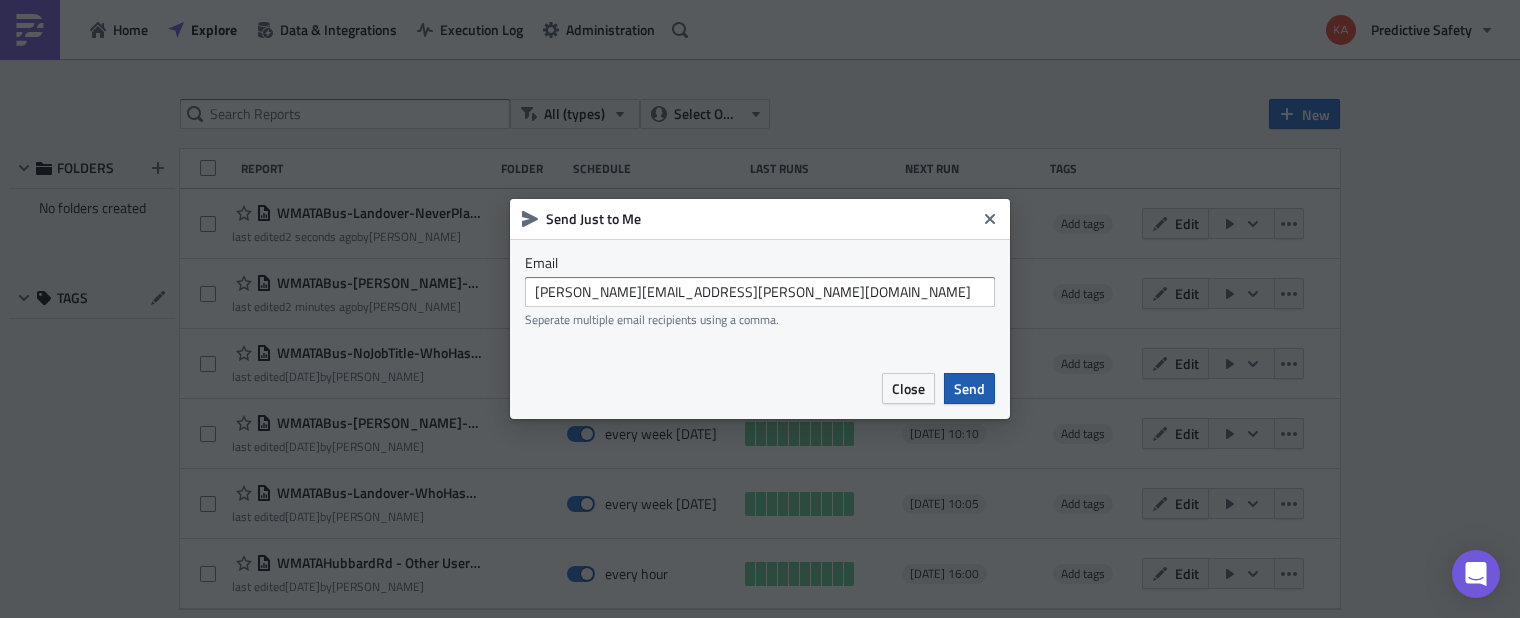 click on "Send" at bounding box center (969, 388) 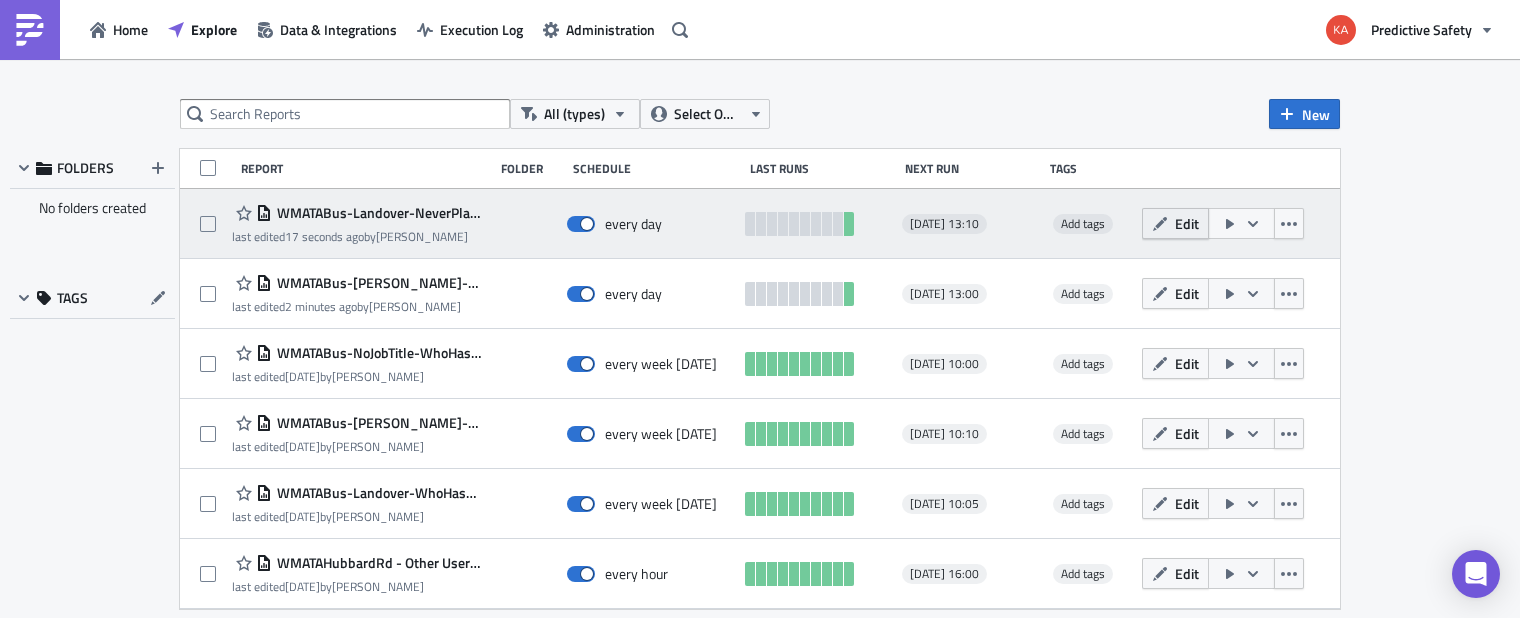 click on "Edit" at bounding box center [1187, 223] 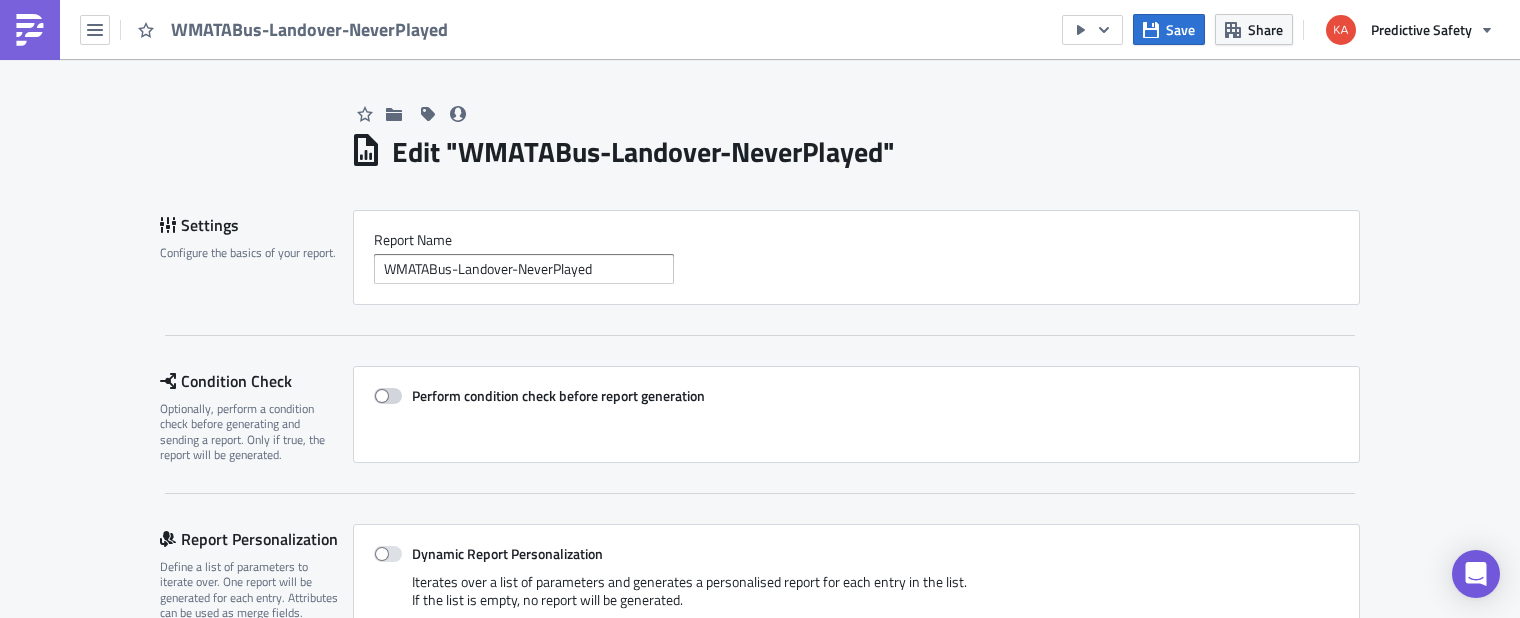 scroll, scrollTop: 99770, scrollLeft: 98995, axis: both 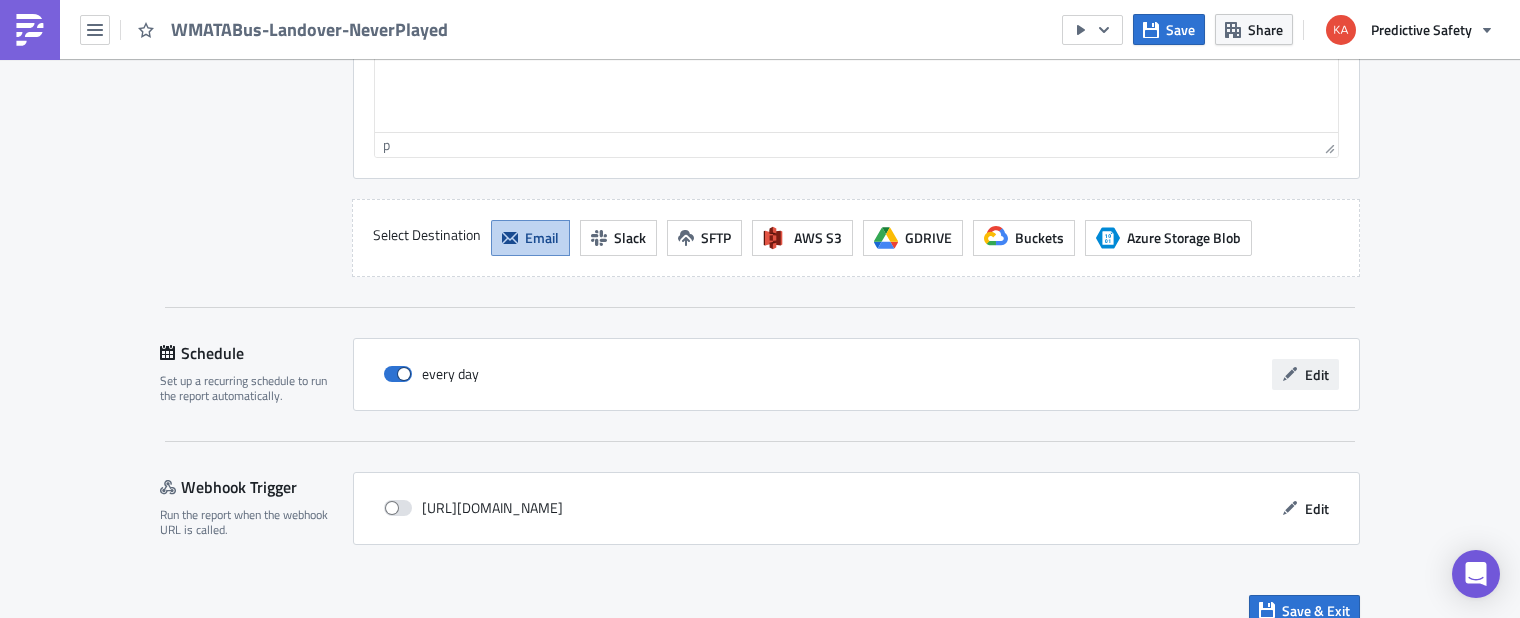 click on "Edit" at bounding box center [1317, 374] 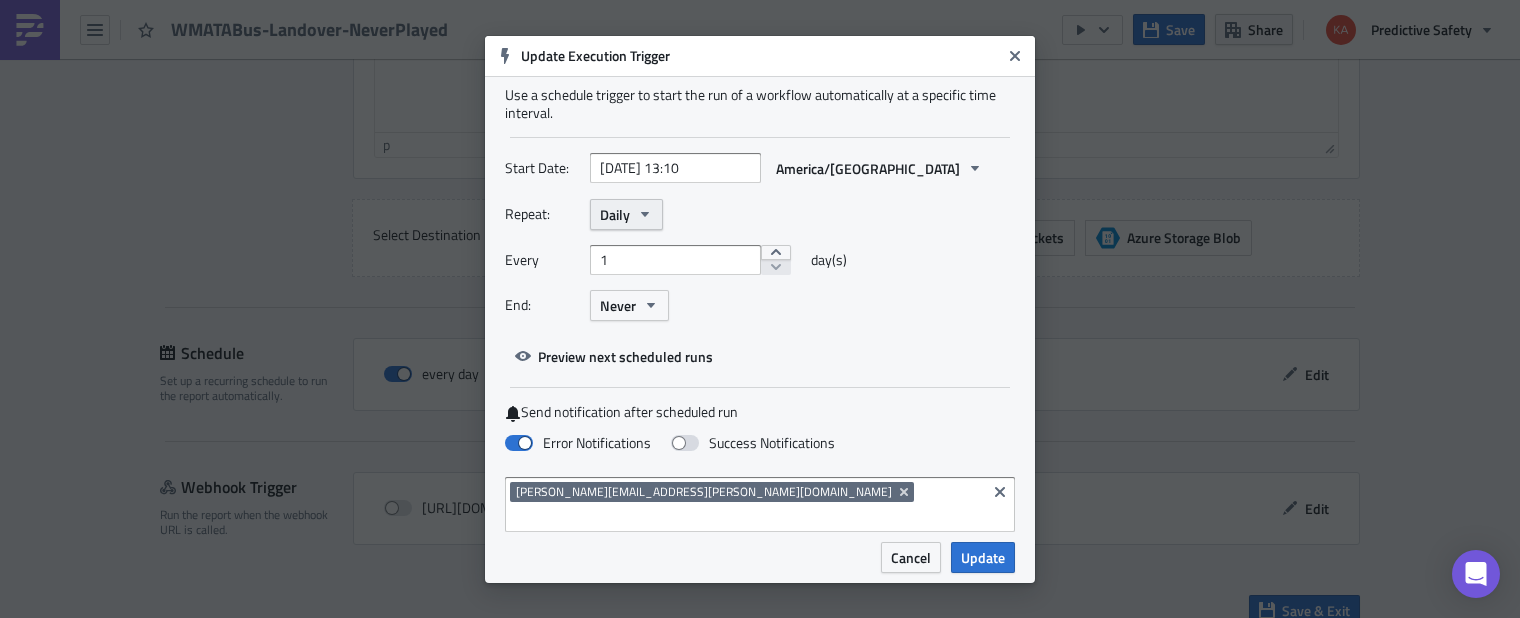 click 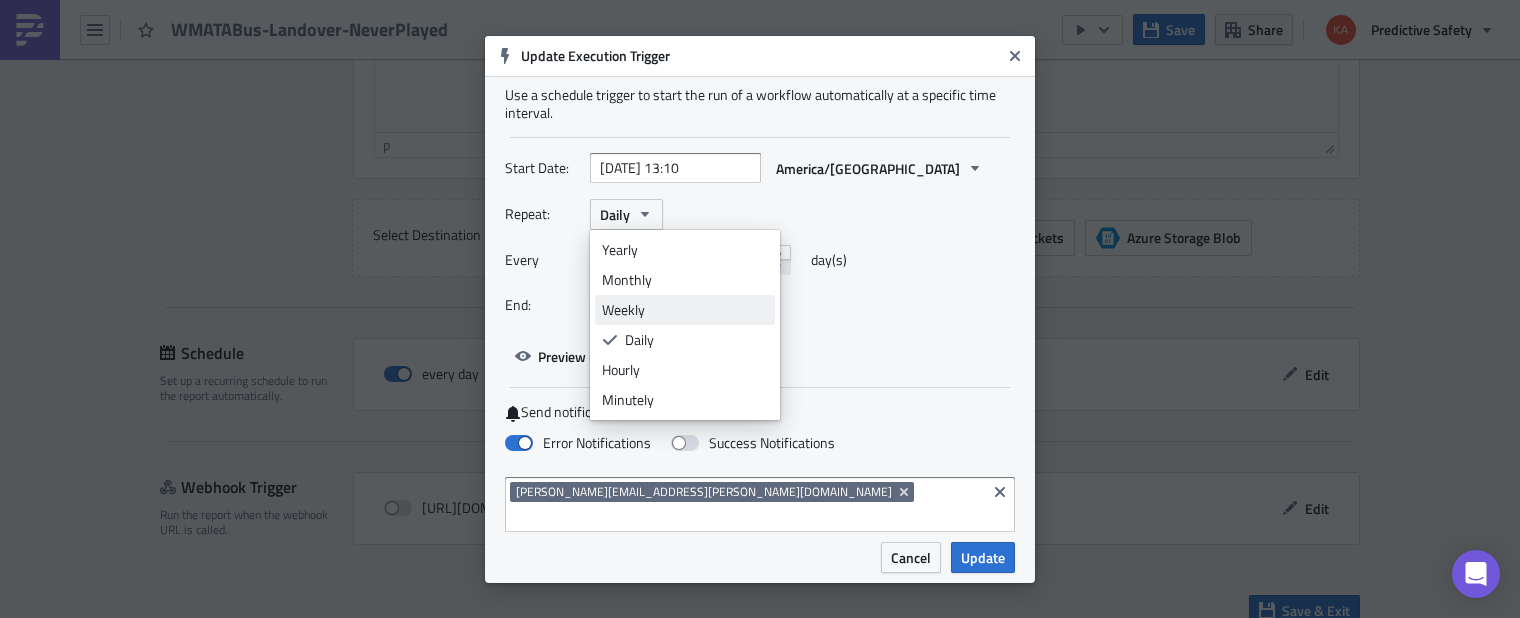 click on "Weekly" at bounding box center (685, 310) 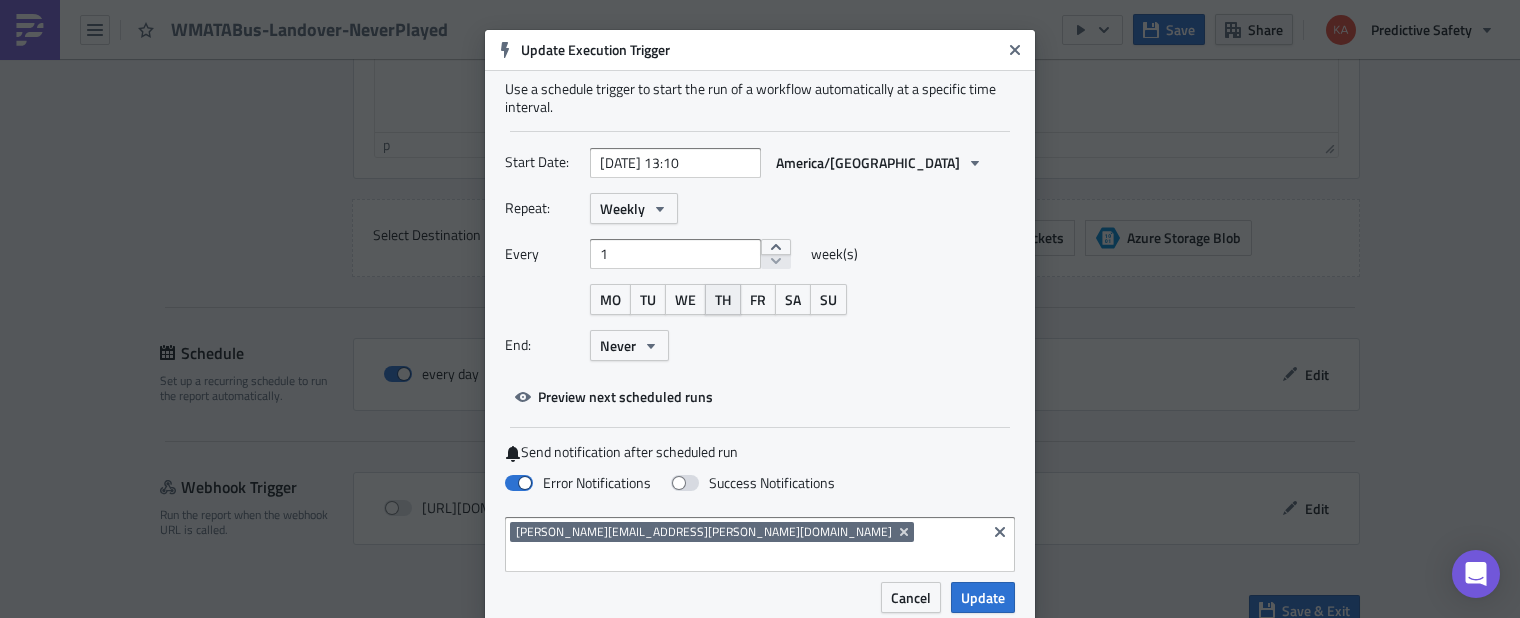 click on "TH" at bounding box center (723, 299) 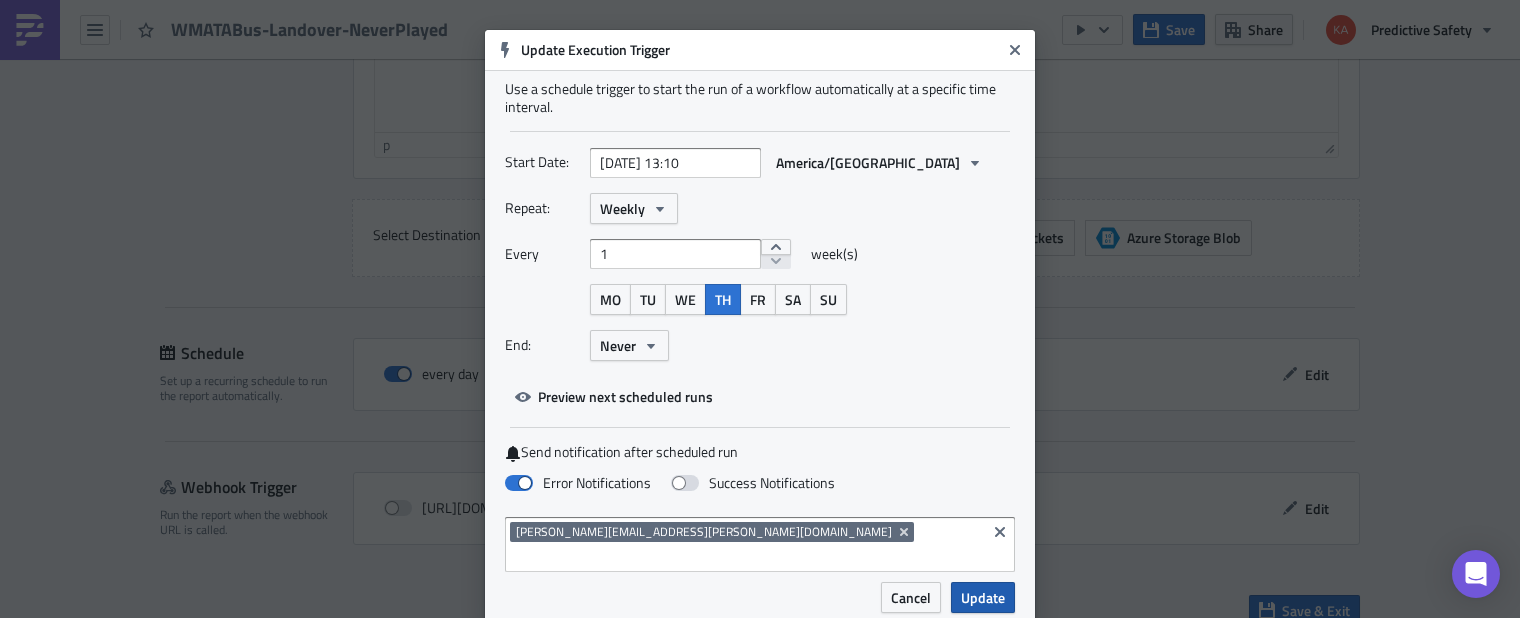 click on "Update" at bounding box center [983, 597] 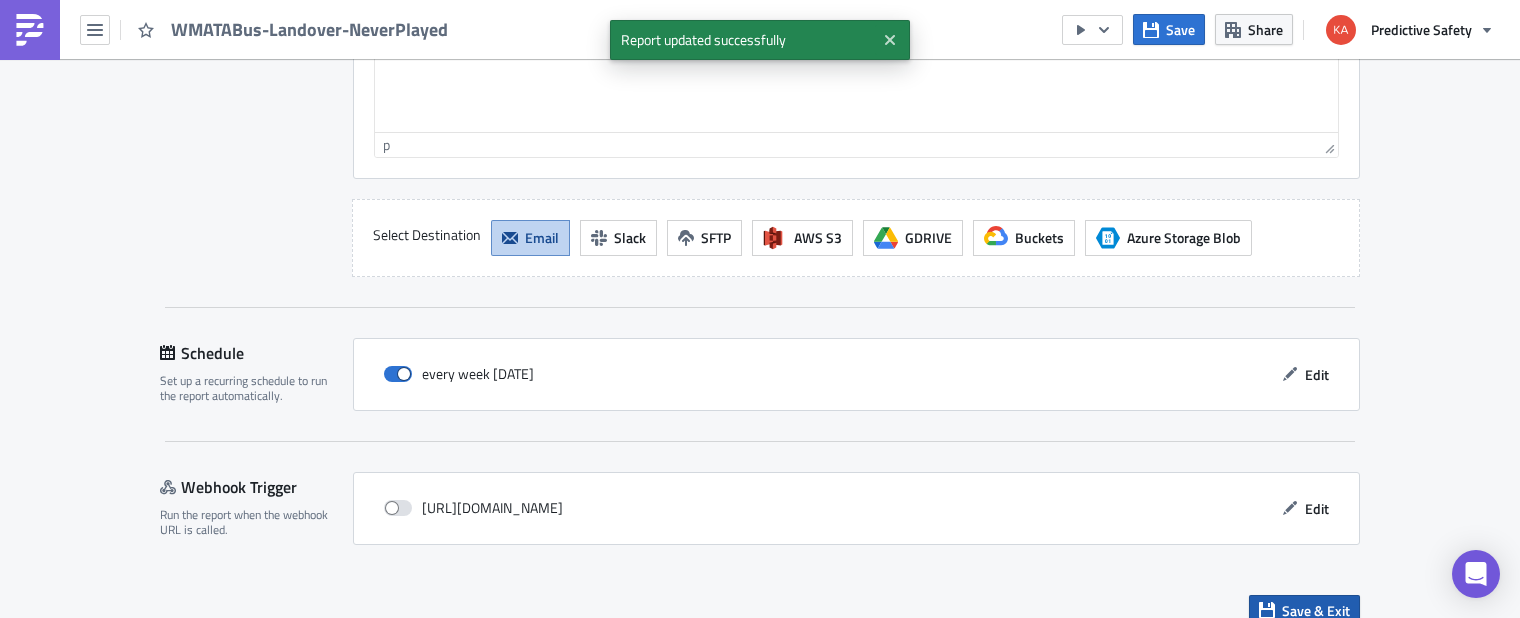 click on "Save & Exit" at bounding box center (1316, 610) 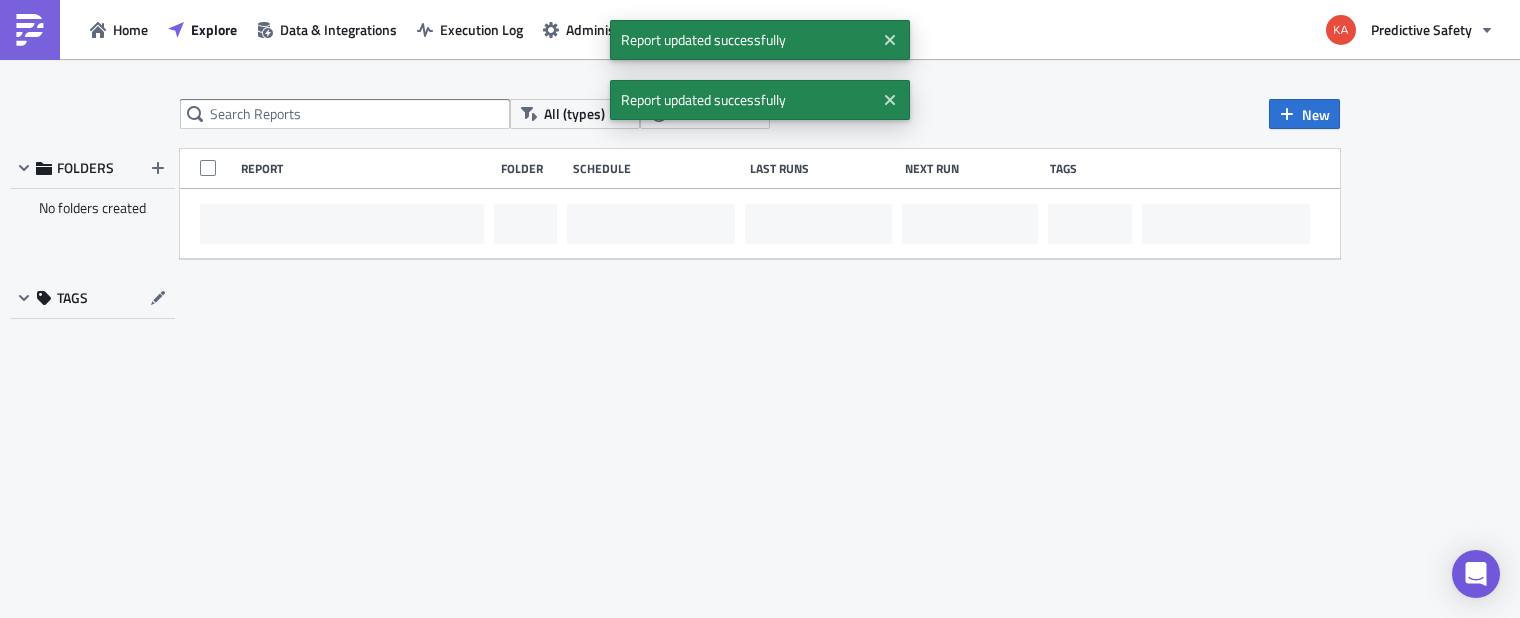 scroll, scrollTop: 0, scrollLeft: 0, axis: both 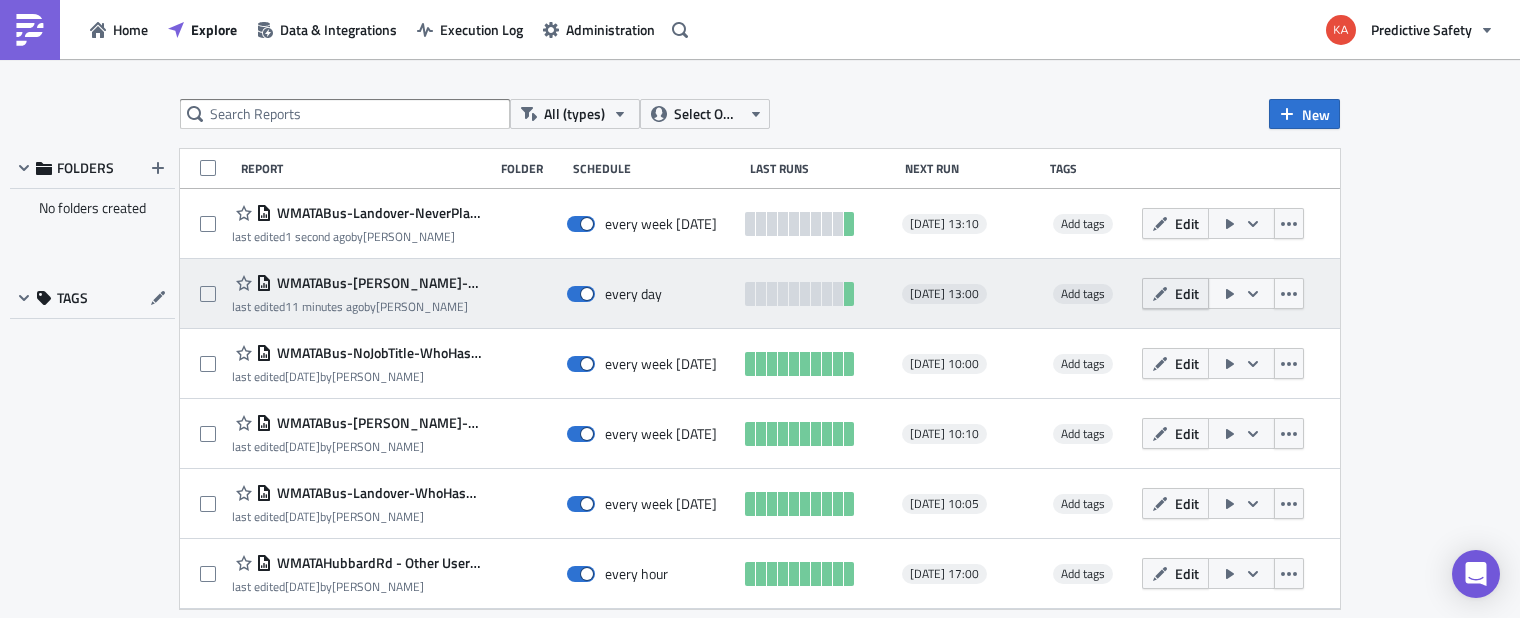 click on "Edit" at bounding box center [1187, 293] 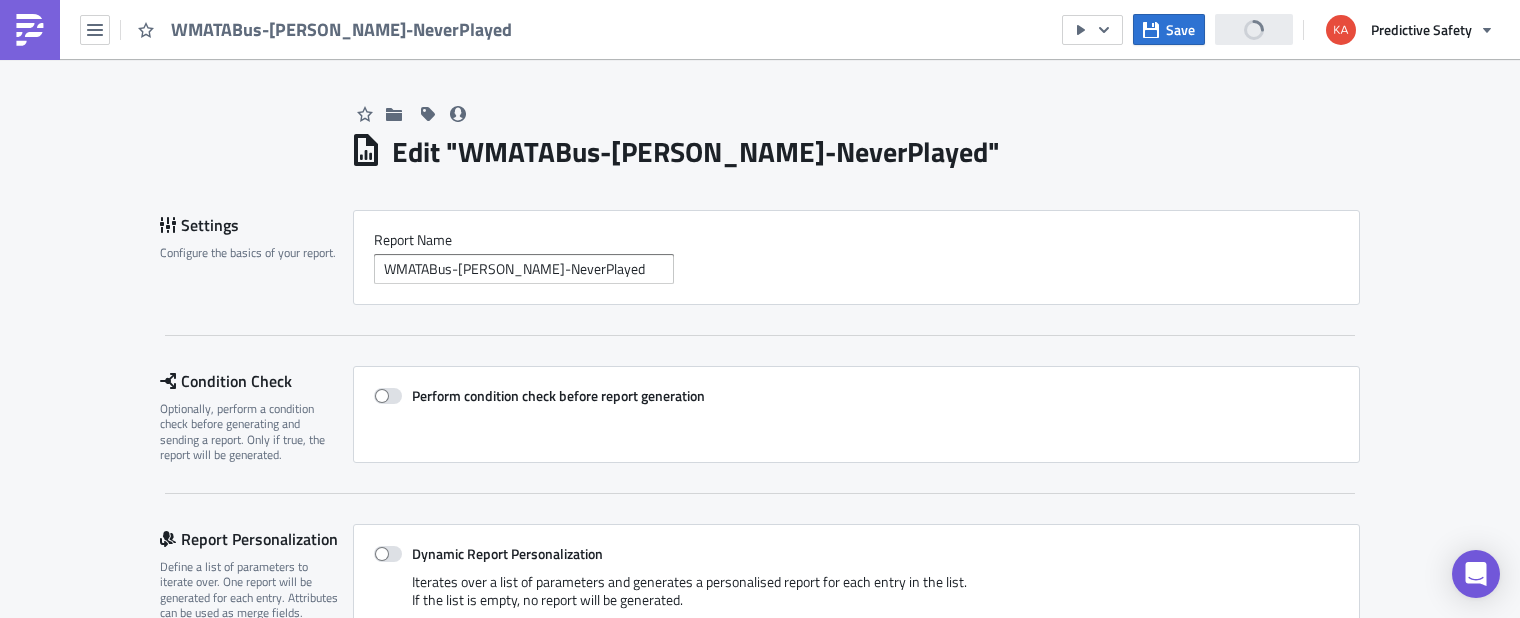 scroll, scrollTop: 1260, scrollLeft: 0, axis: vertical 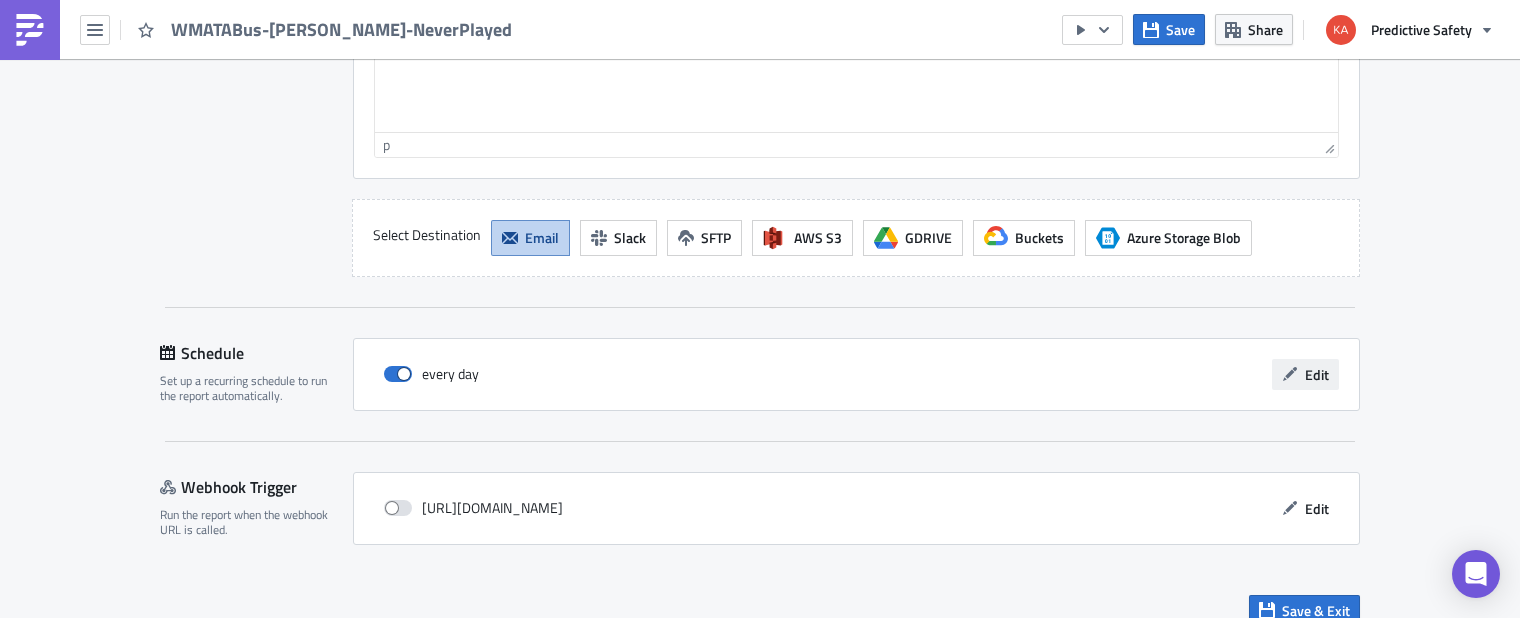 click on "Edit" at bounding box center (1317, 374) 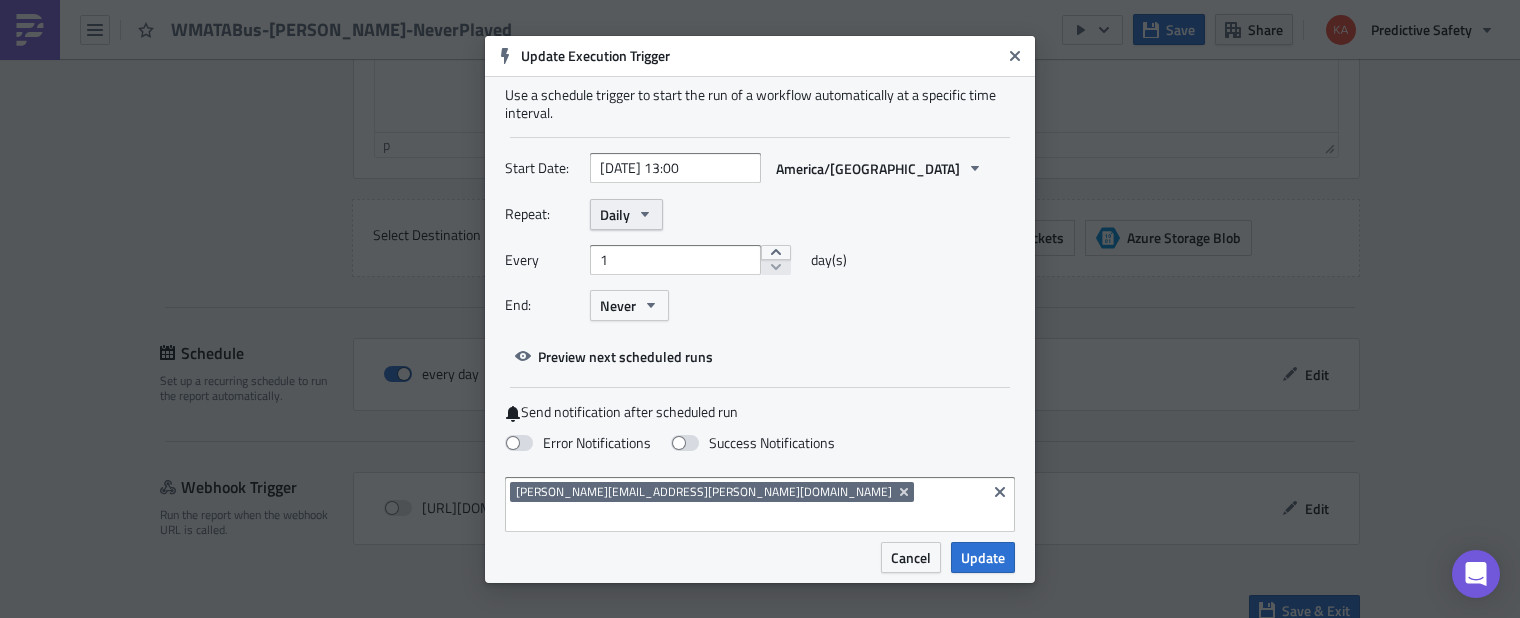 click 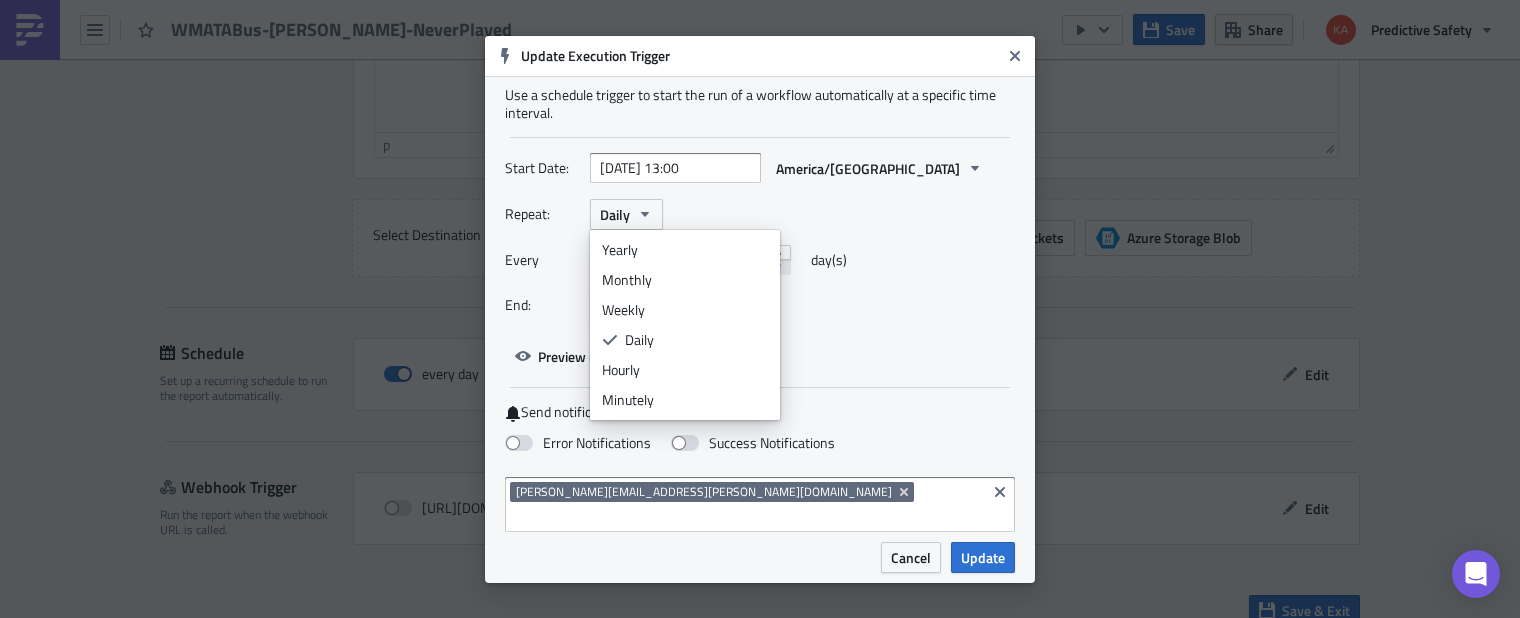 click on "Weekly" at bounding box center (685, 310) 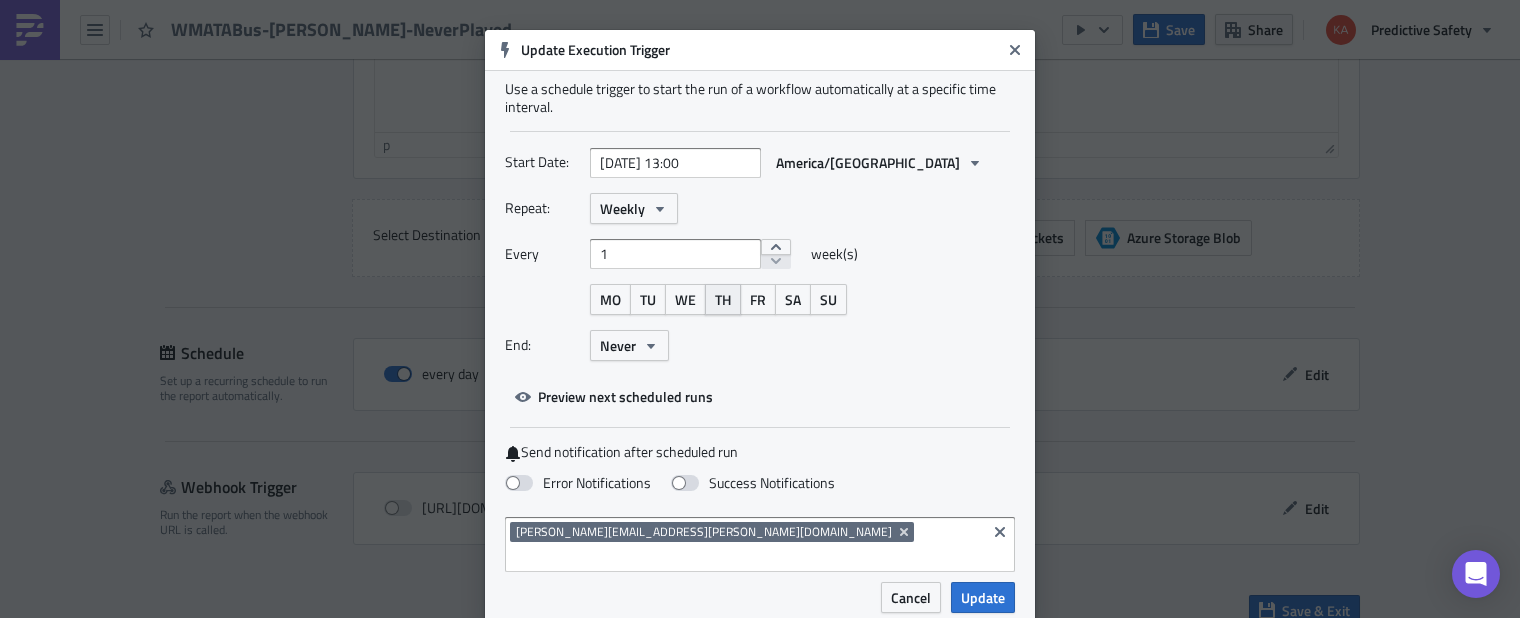 click on "TH" at bounding box center [723, 299] 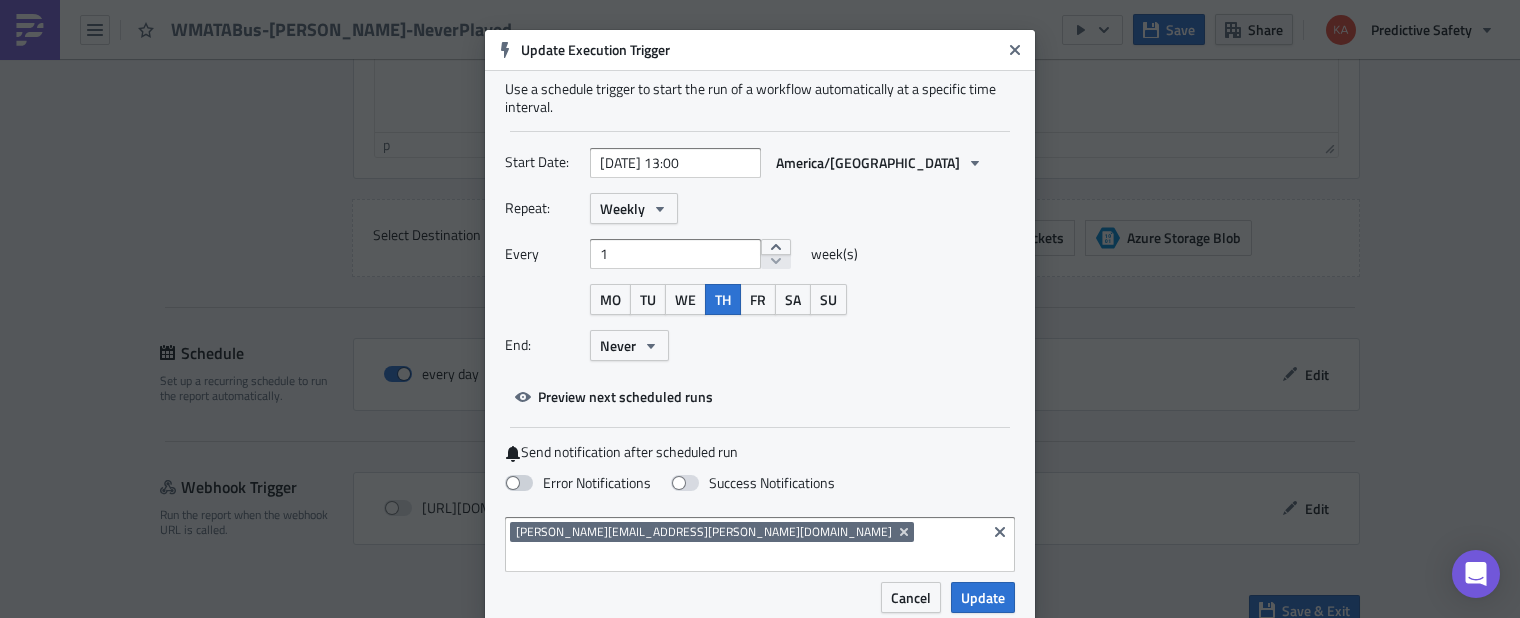 click at bounding box center (519, 483) 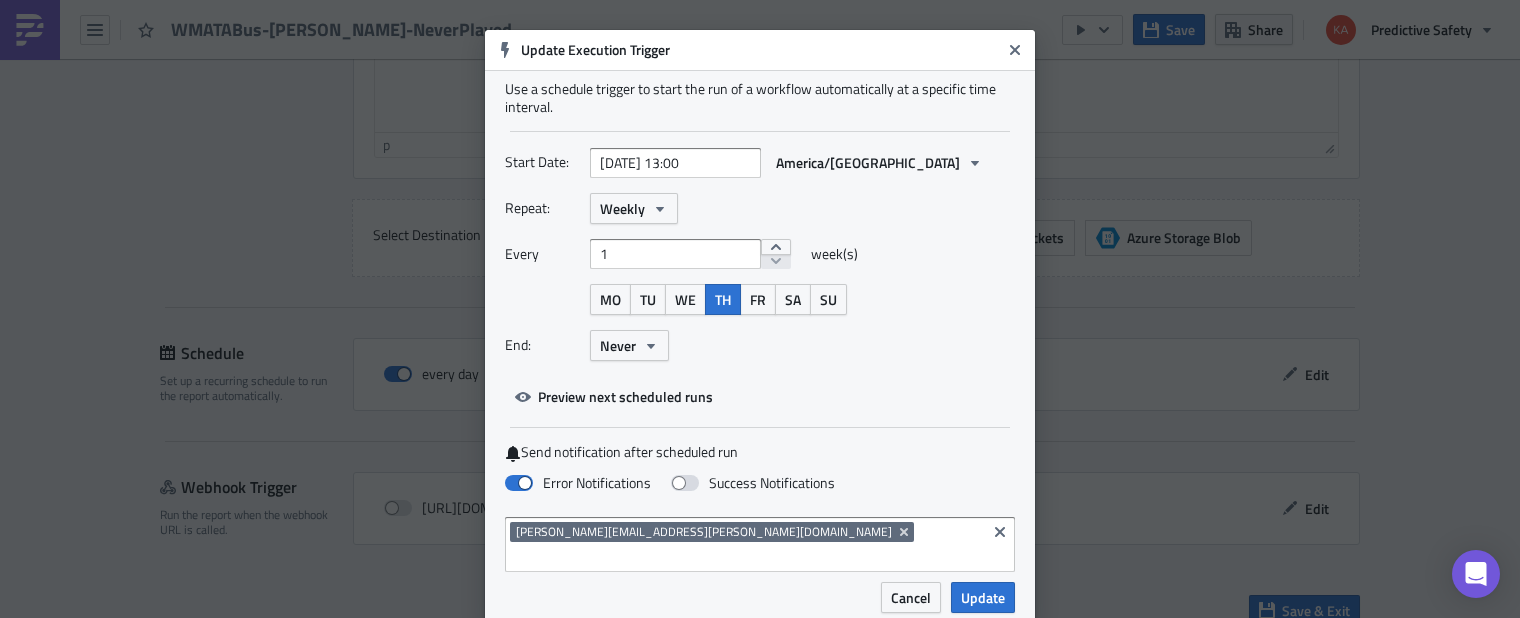 click on "Update" at bounding box center [983, 597] 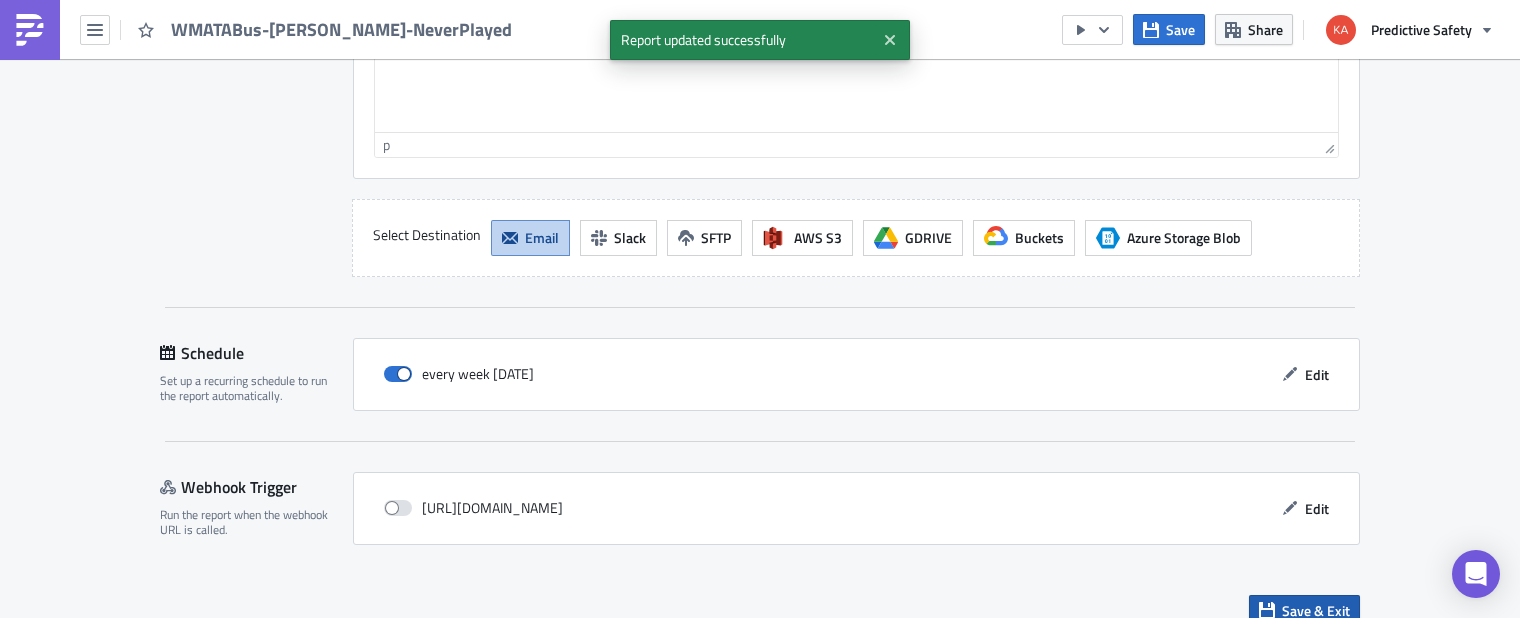click on "Save & Exit" at bounding box center [1316, 610] 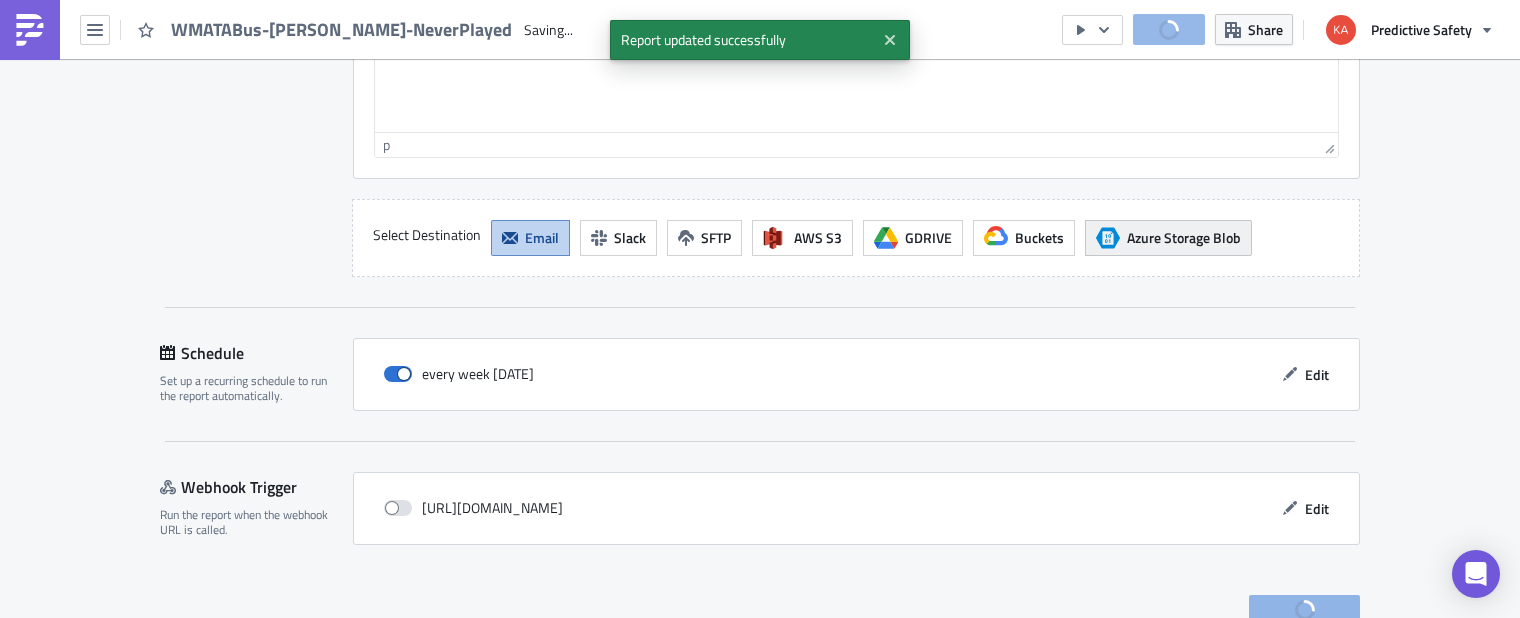 scroll, scrollTop: 0, scrollLeft: 0, axis: both 